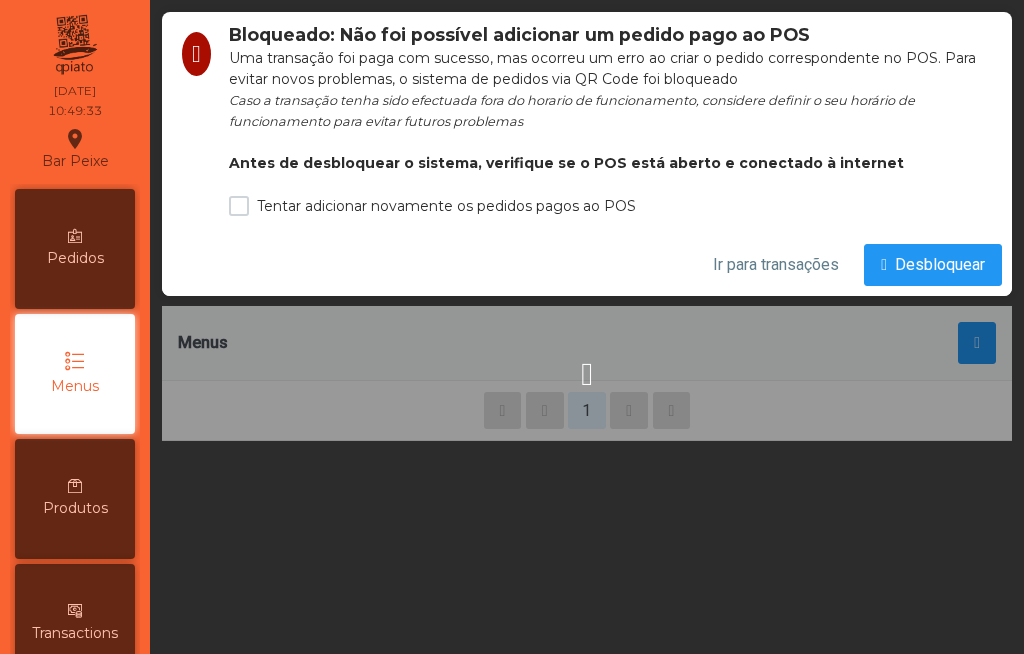 scroll, scrollTop: 0, scrollLeft: 0, axis: both 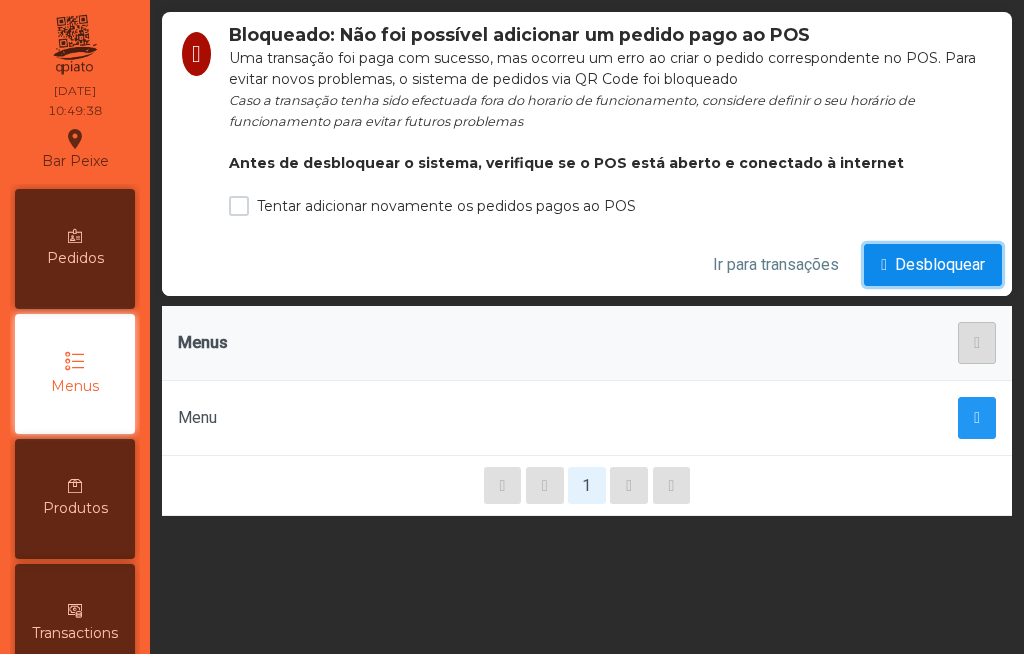 click on "Desbloquear" 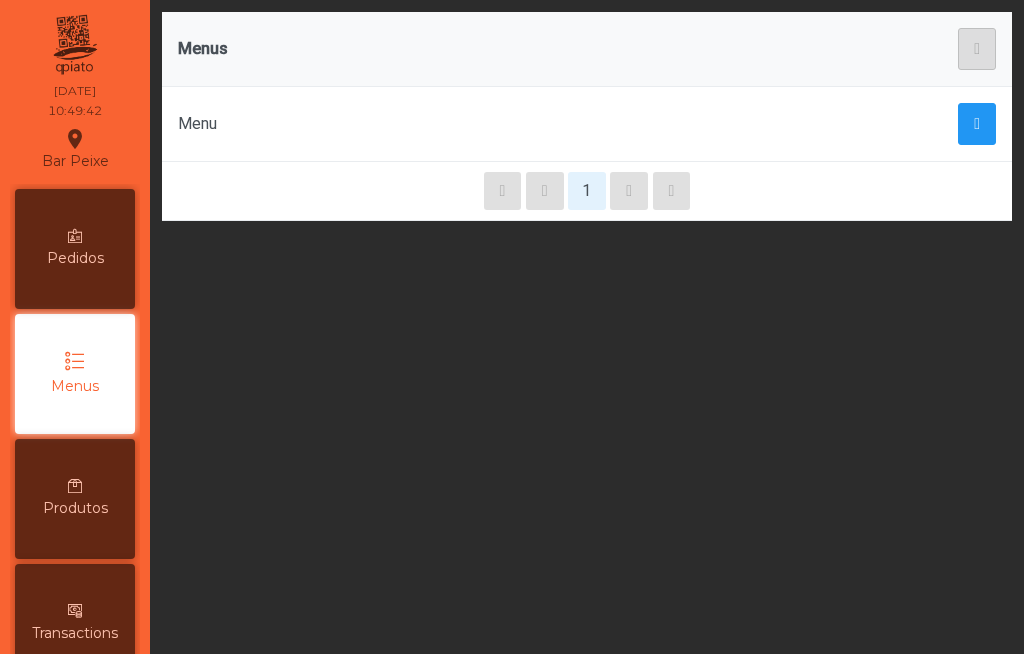 click on "Produtos" at bounding box center (75, 508) 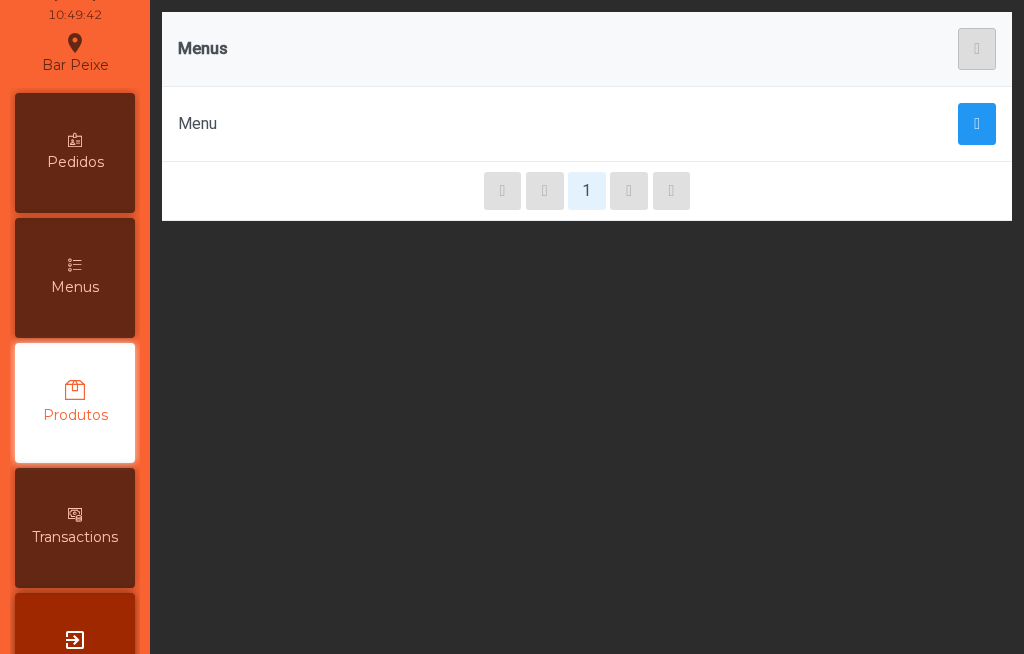 scroll, scrollTop: 170, scrollLeft: 0, axis: vertical 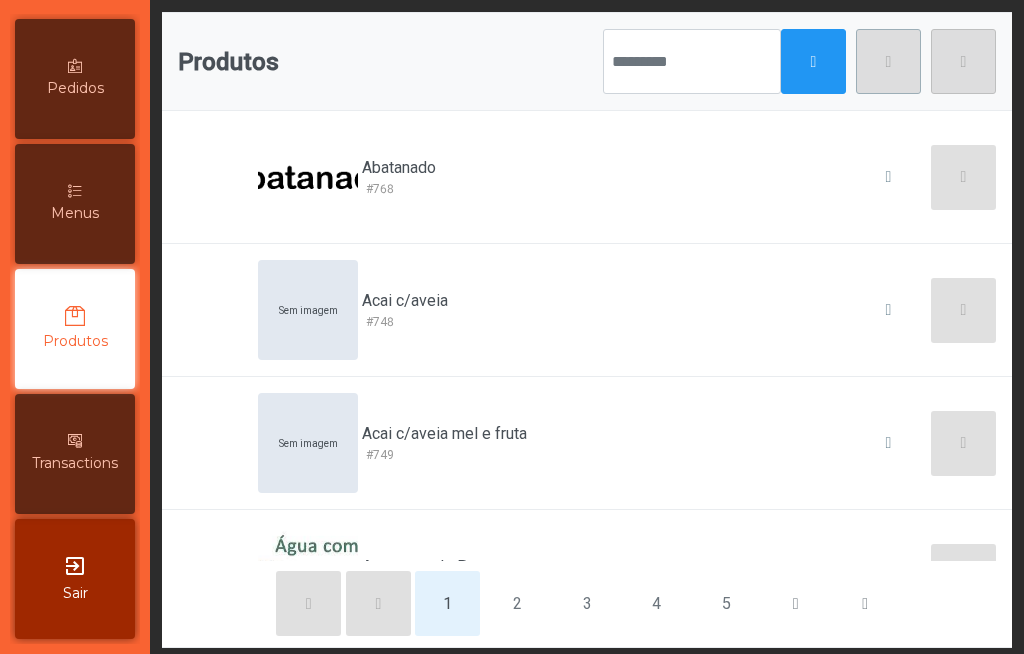 click on "Transactions" at bounding box center (75, 463) 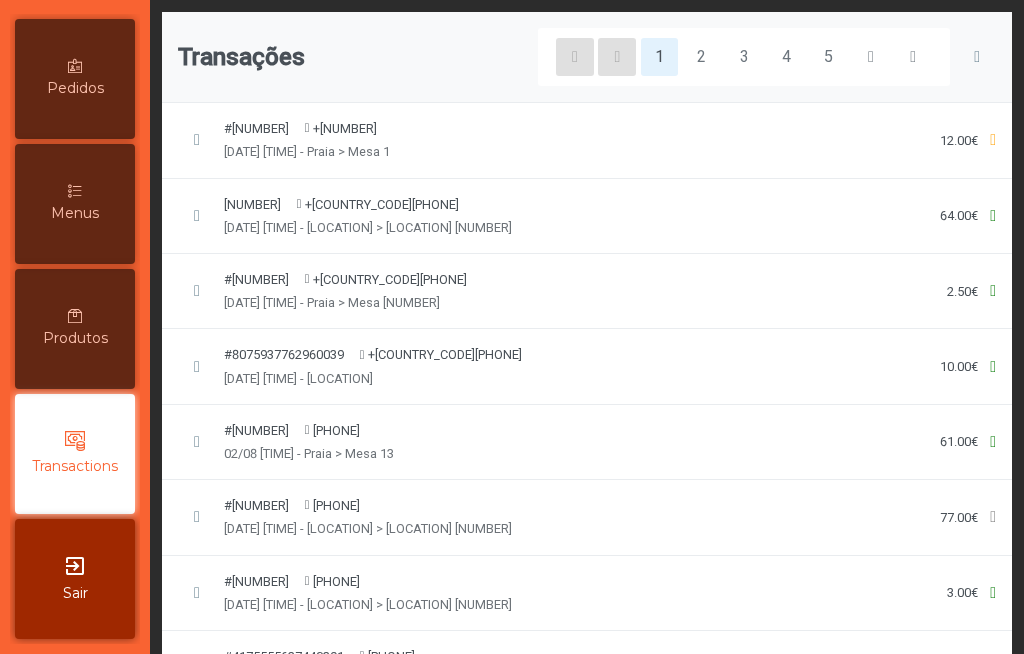 click on "#[NUMBER] +[COUNTRY_CODE][PHONE] [DATE] [TIME] - Praia > Mesa 1 [PRICE]" 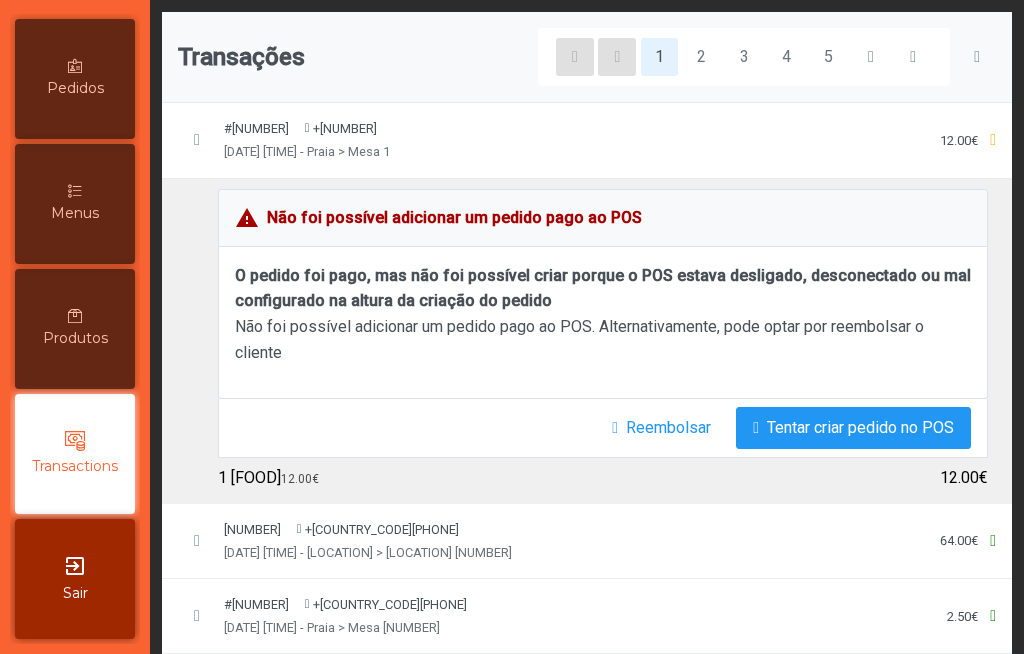 click at bounding box center (75, 66) 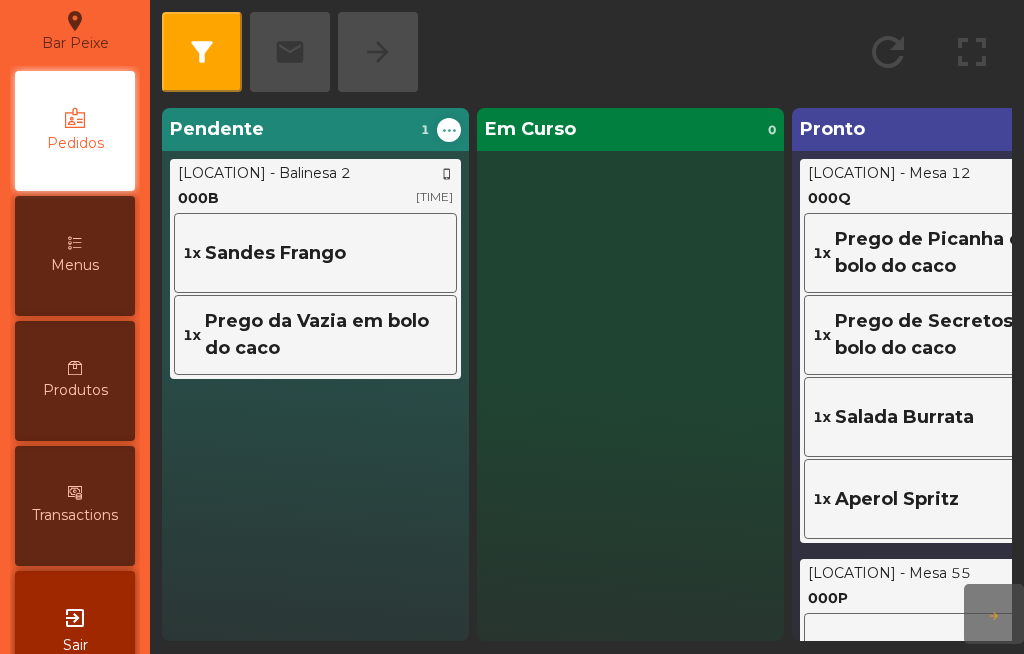 scroll, scrollTop: 0, scrollLeft: 0, axis: both 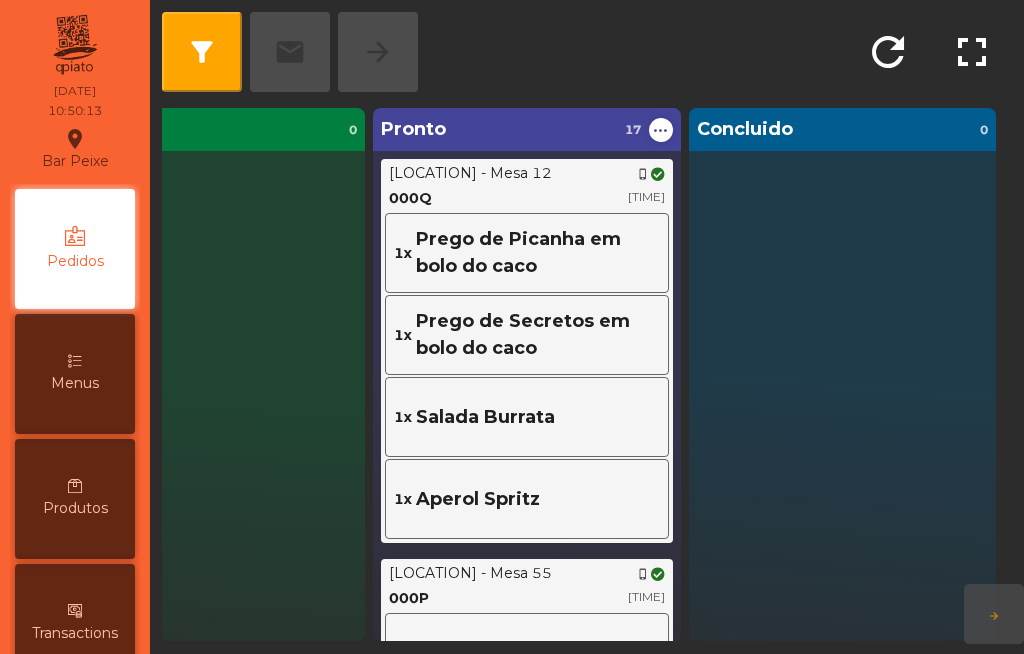 click on "Prego de Picanha em bolo do caco" 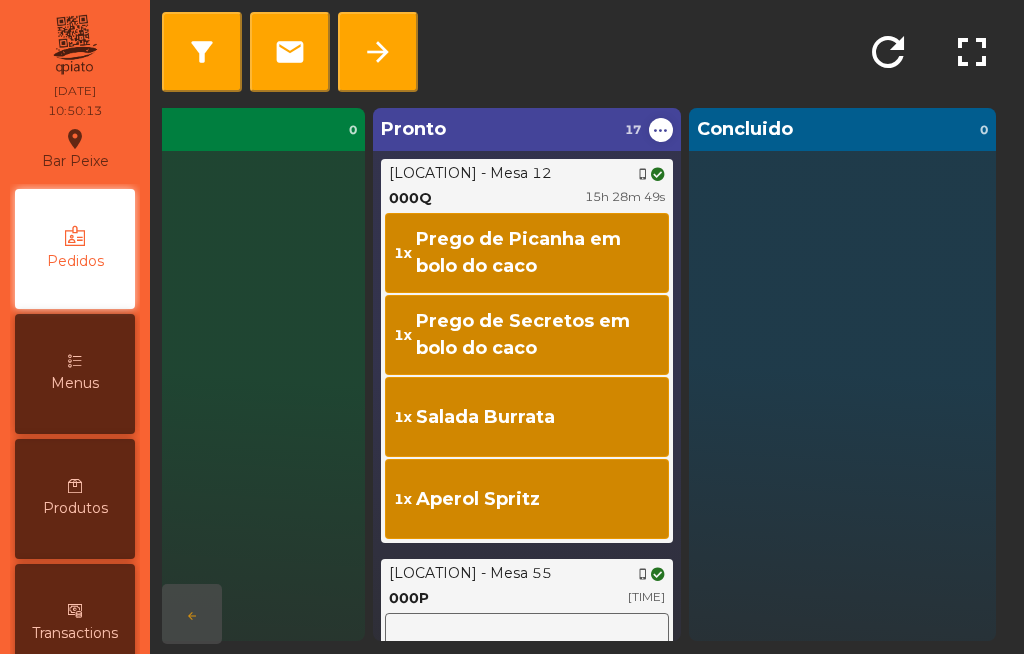 scroll, scrollTop: 43, scrollLeft: 449, axis: both 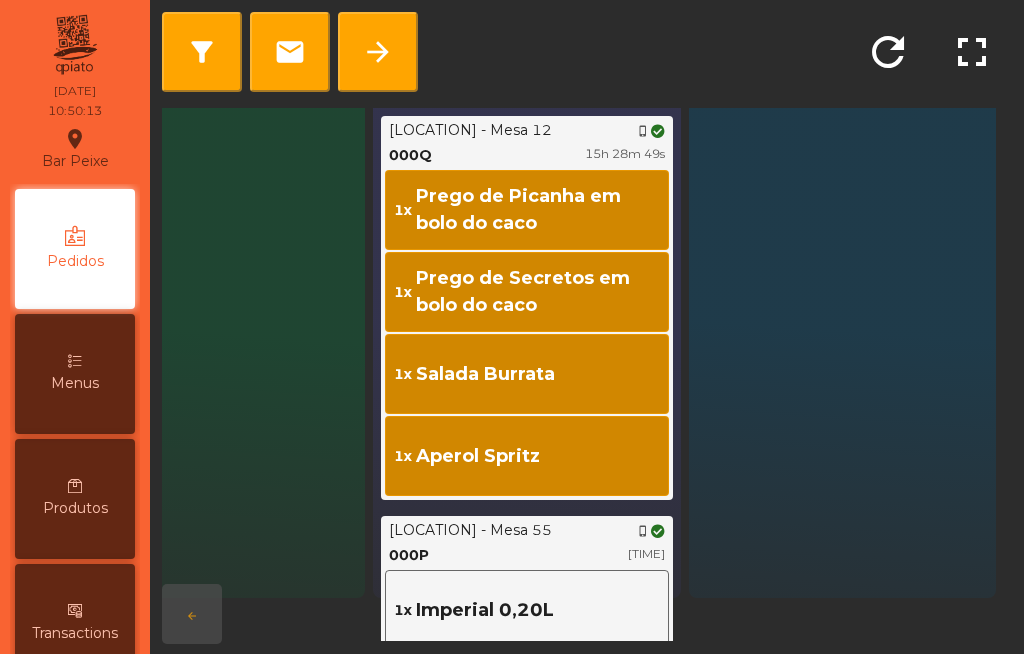 click on "1x   [FOOD]" 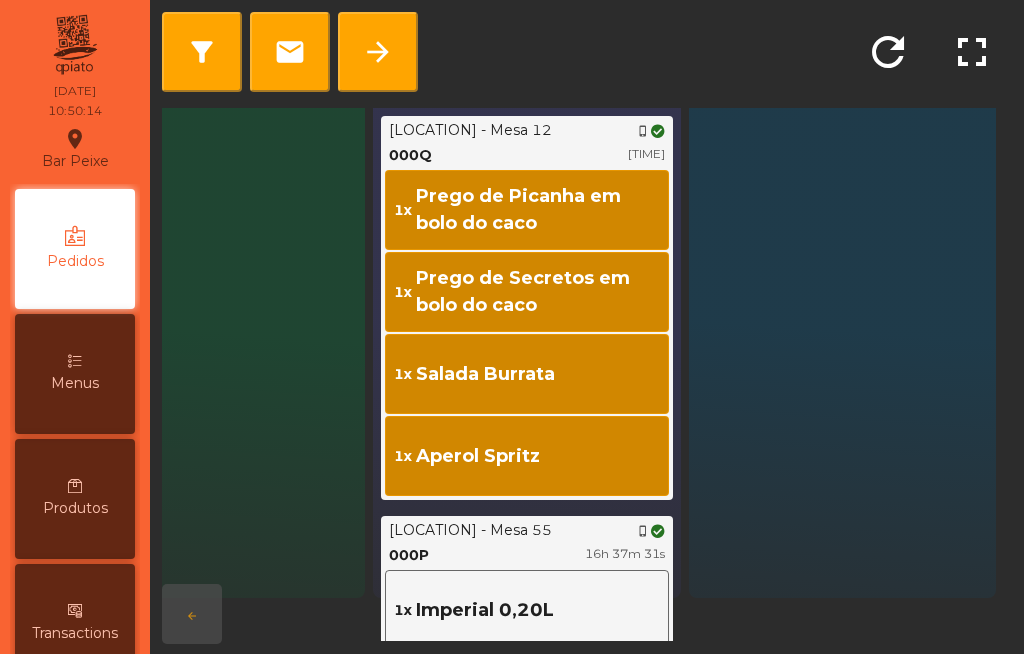 click on "arrow_forward" 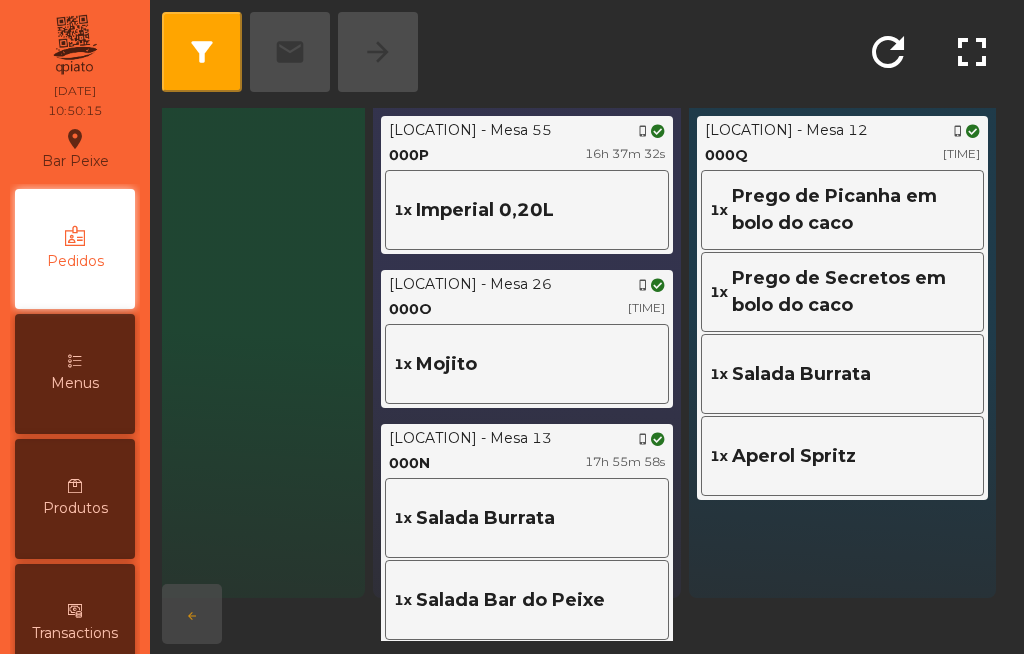 click on "1x   [PRODUCT]" 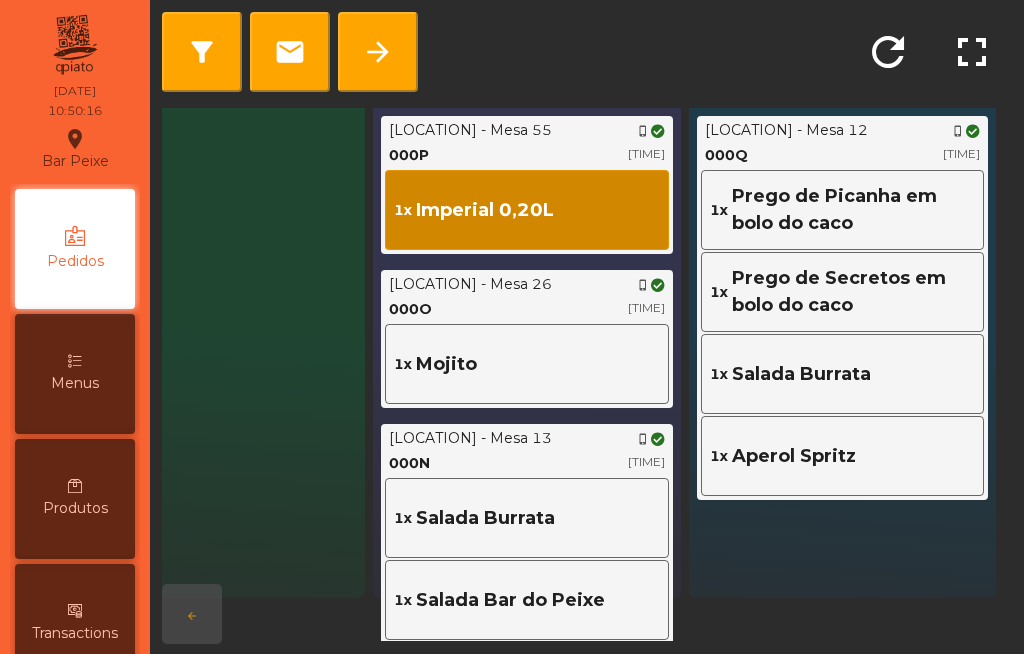 click on "filter_alt email arrow_forward refresh fullscreen Zonas Todos Pendente 1 ... Praia - Balinesa 2 phone_iphone 000B [TIME] 1x Sandes Frango 1x Prego da Vazia em bolo do caco Em Curso 0 Pronto 16 ... Praia - Mesa 55 phone_iphone 000P [TIME] 1x Imperial 0,20L Praia - Mesa 26 phone_iphone 000O [TIME] 1x Mojito Praia - Mesa 13 phone_iphone 000N [TIME] 1x Salada Burrata 1x Salada Bar do Peixe 1x Sangria Branca 1x Sandes Atum Praia - Mesa 54 phone_iphone 000M [TIME] 1x Água das Pedras C/gelo e limao Praia - Mesa 26 phone_iphone 000L [TIME] 1x Mojito Praia - Mesa 15 phone_iphone 000K [TIME] 1x Aperol Spritz 1x Gin Mare Praia - Mesa 54 phone_iphone 000J [TIME] 1x Açai com aveia mel e fruta Sem mel e sem aveia. Apenas com fruta e granola Praia - Mesa 13 phone_iphone 000I [TIME] 1x Coca Cola C/gelo e limao 1x Praia - 000H" 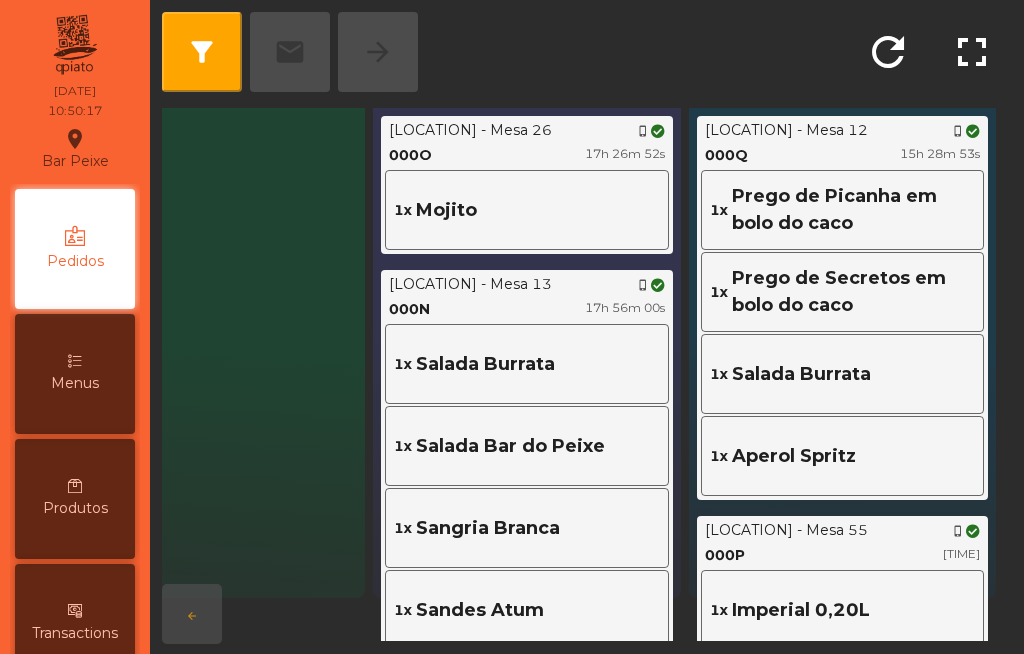 click on "filter_alt   email   arrow_forward" 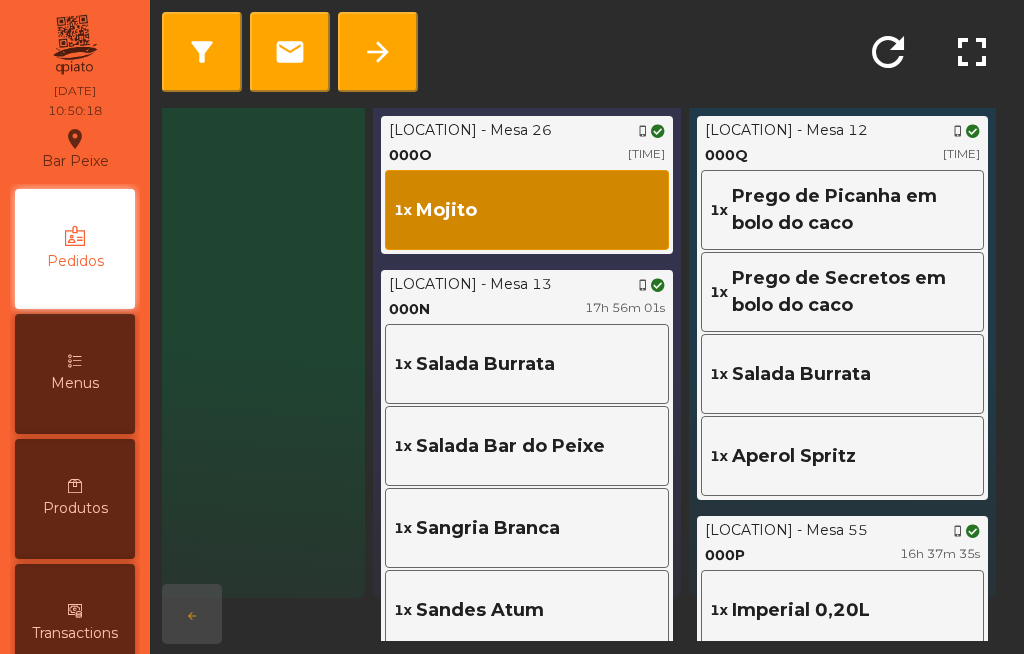 click on "arrow_forward" 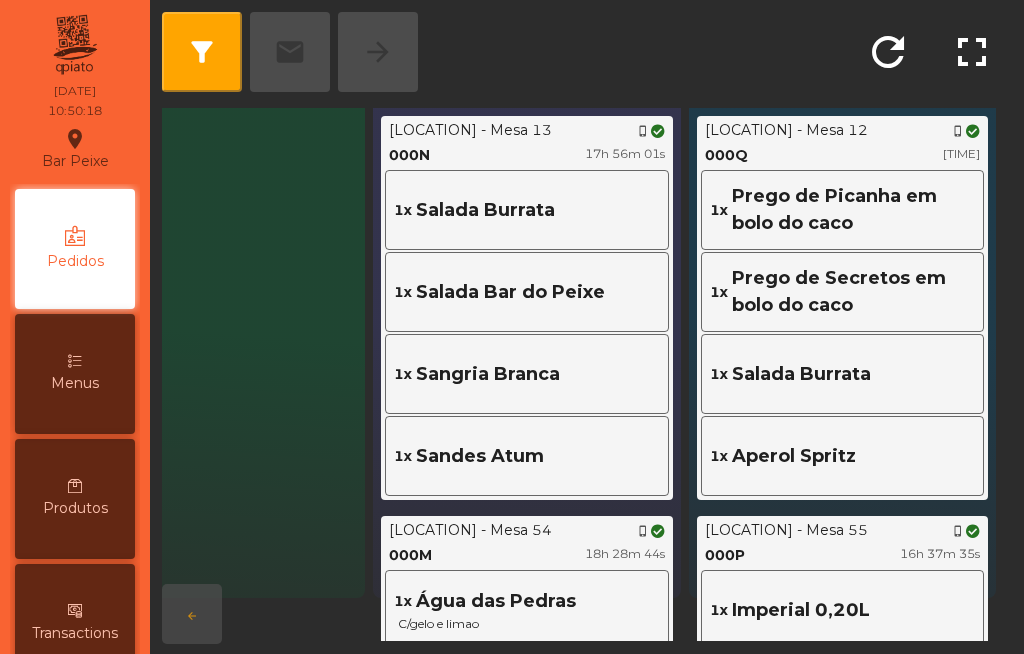 click on "Salada Burrata" 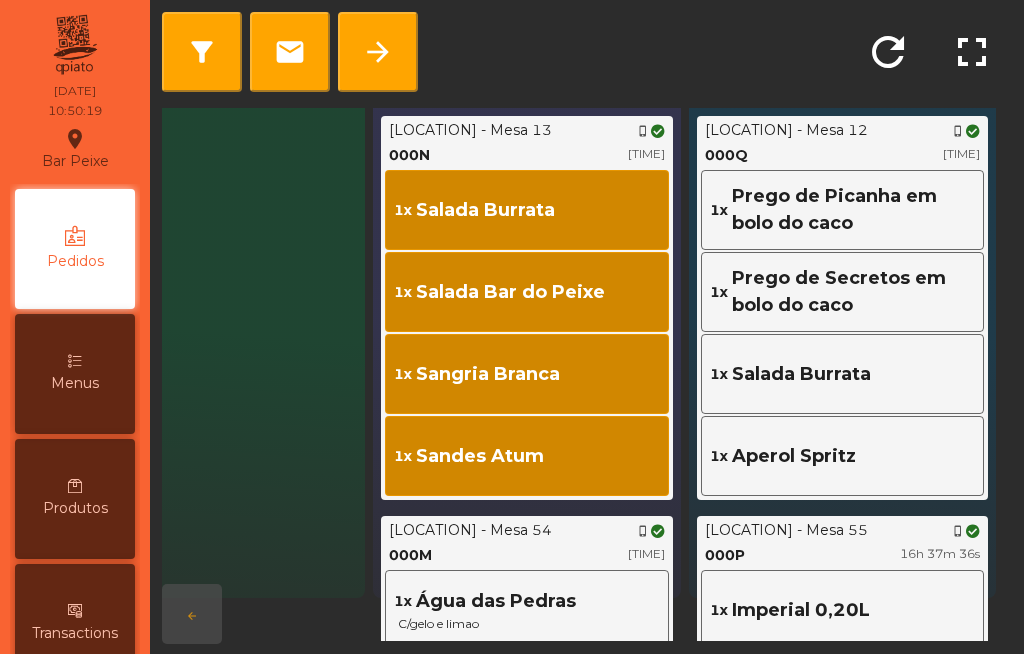 click on "arrow_forward" 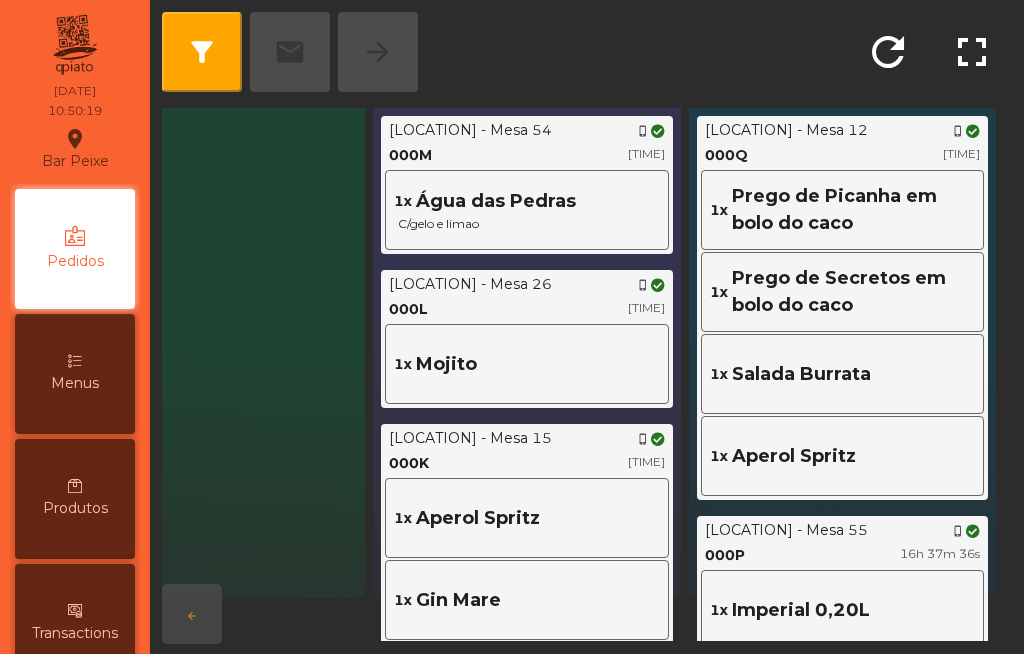 click on "C/gelo e limao" 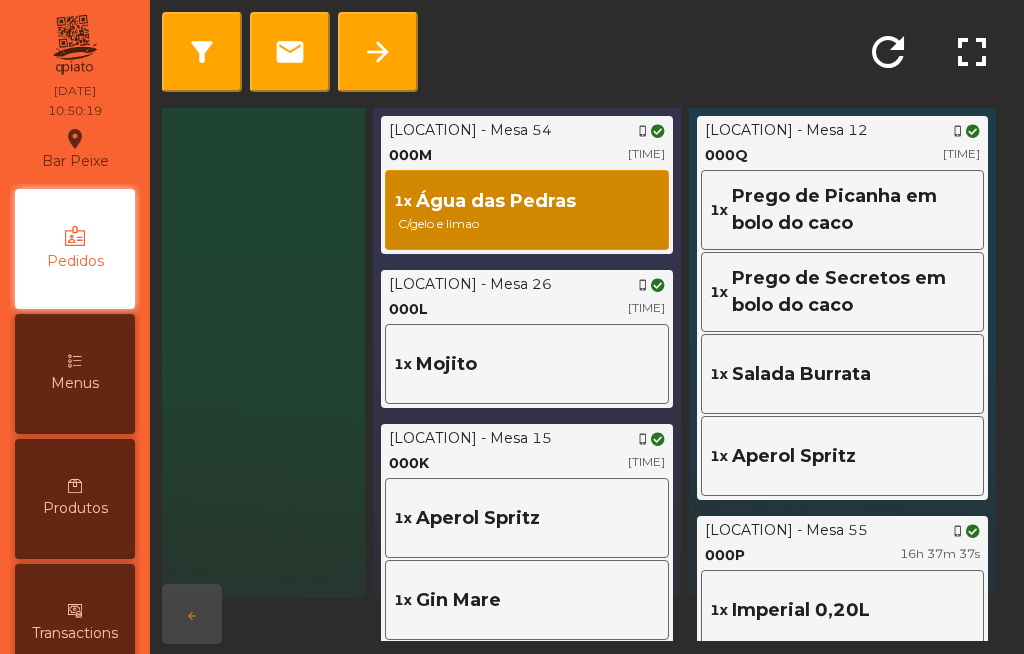 click on "arrow_forward" 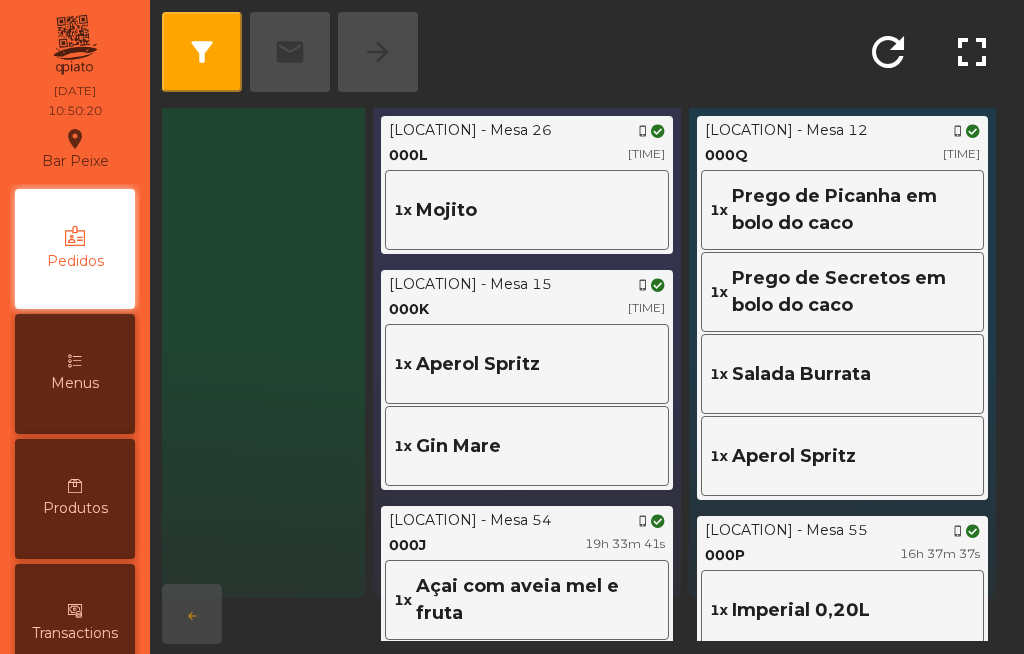 click on "1x   [DRINK]" 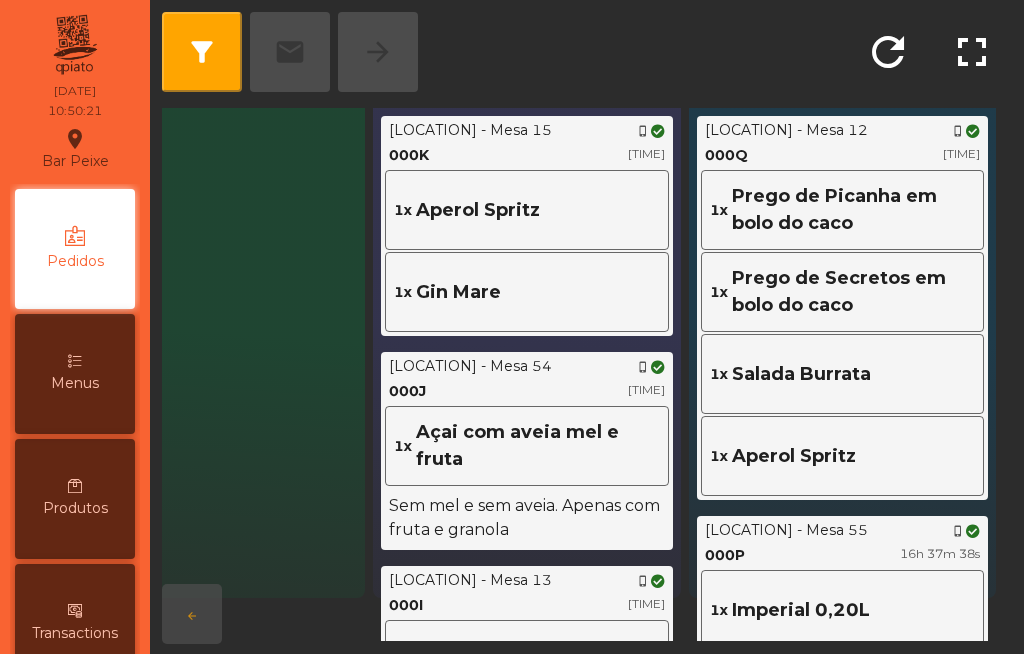 click on "Aperol Spritz" 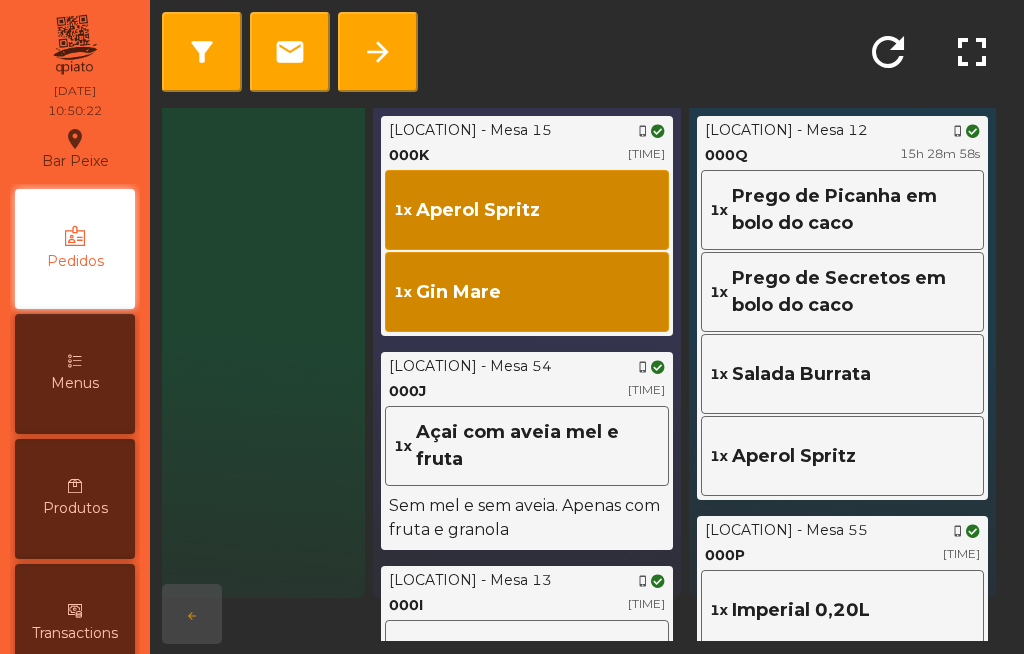 click on "arrow_forward" 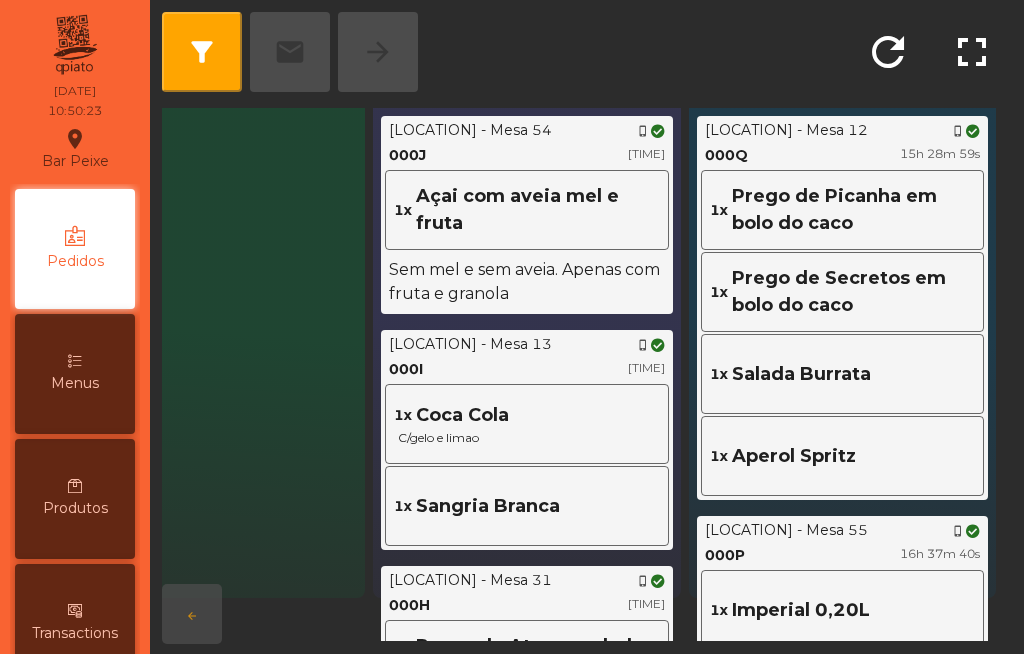 click on "Açai com aveia mel e fruta" 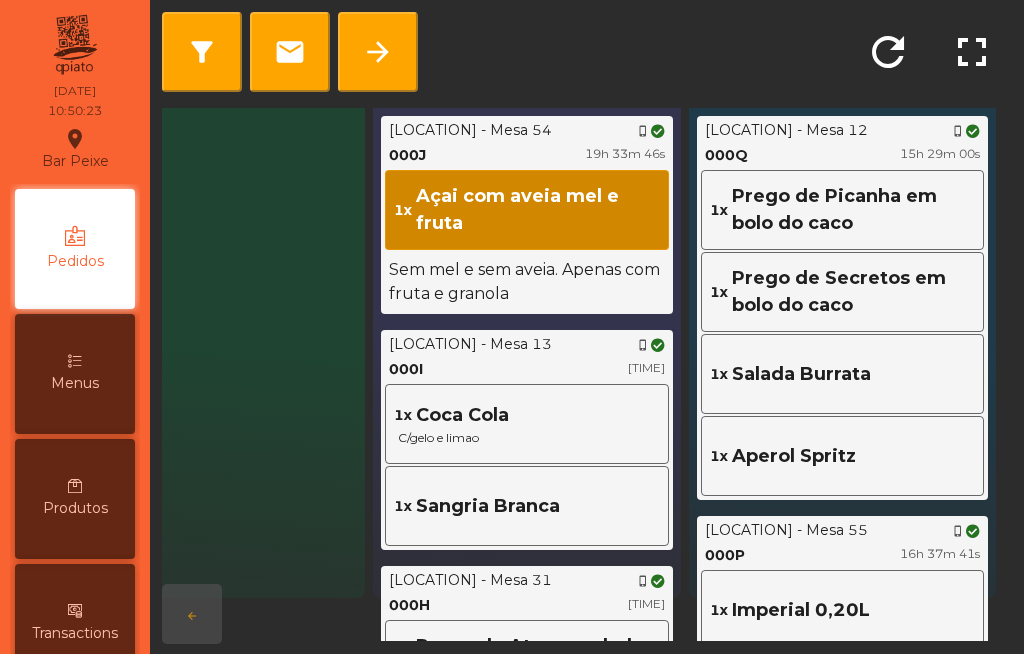 click on "filter_alt   email   arrow_forward   refresh   fullscreen  Zonas Todos  Pendente  1 ... Praia -  Balinesa 2   phone_iphone  000B [TIME]  1x   Sandes Frango      1x   Prego da Vazia em bolo do caco      Em Curso  0  Pronto  10 ... Praia -  Mesa 54   phone_iphone  000J [TIME]  1x   Açai com aveia mel e fruta      Sem mel e sem aveia. Apenas com fruta e granola   Praia -  Mesa 13   phone_iphone  000I [TIME]  1x   Coca Cola   C/gelo e limao   1x   Sangria Branca     Praia -  Mesa 31   phone_iphone  000H [TIME]  1x    Prego de Atum em bolo do caco     Praia -  Balinesa 5   phone_iphone  000G [TIME]  1x   Prego de Secretos em bolo do caco      1x   Sandes Frango      2x   Sandes Atum      4x   Água das Pedras   Natural  Praia -  Mesa 50   phone_iphone  000F [TIME]  1x   Sandes Frango      3x   Sandes Atum      1x   Sangria Espumante      Sandes tostadas  Praia -  Mesa 54   phone_iphone  000E [TIME]  1x   Salada Bar do Peixe      1x   Casco Sapateira      1x   Coca Cola   Praia -" 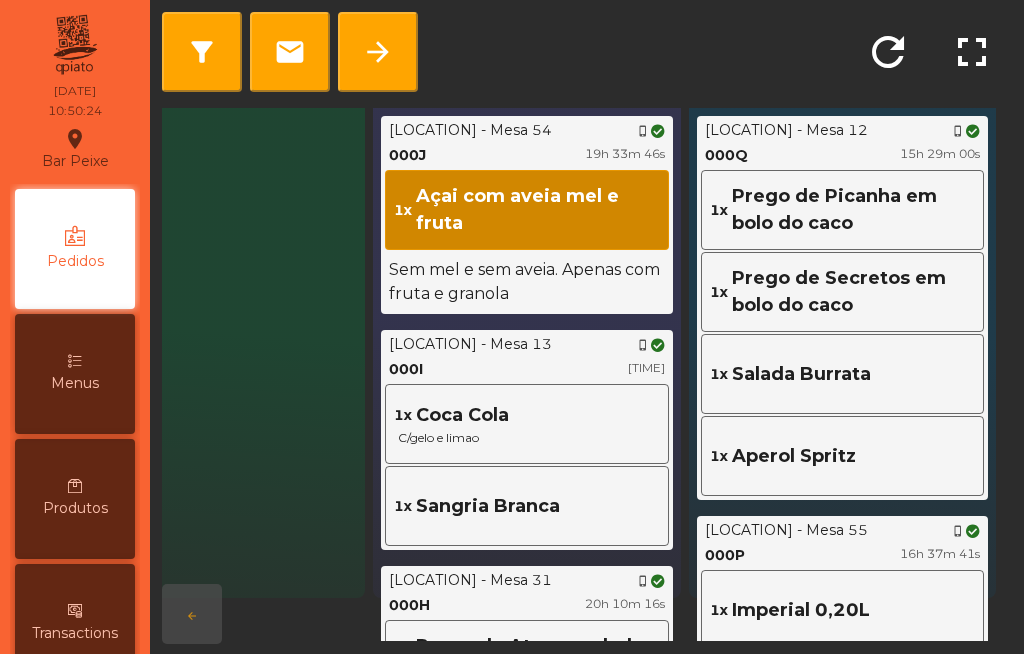 click on "arrow_forward" 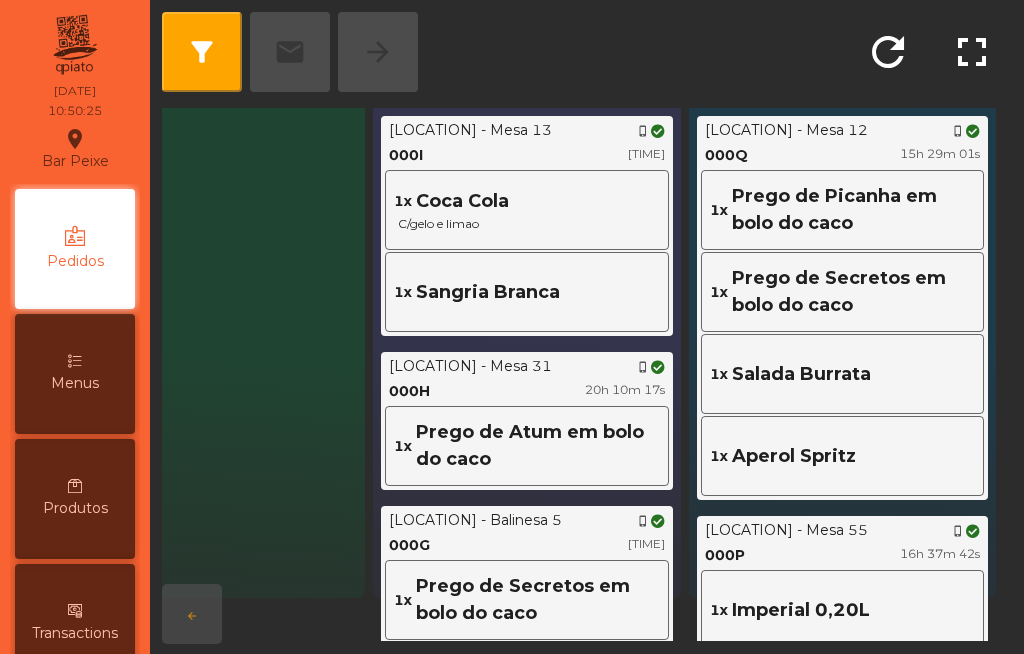 click on "1x   [DRINK]" 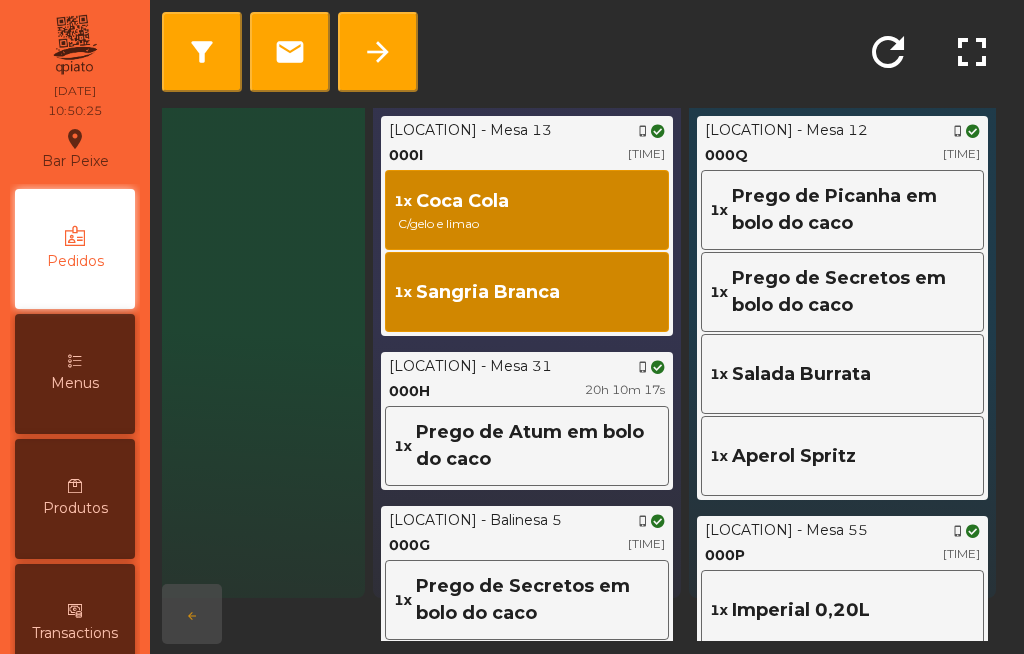 click on "arrow_forward" 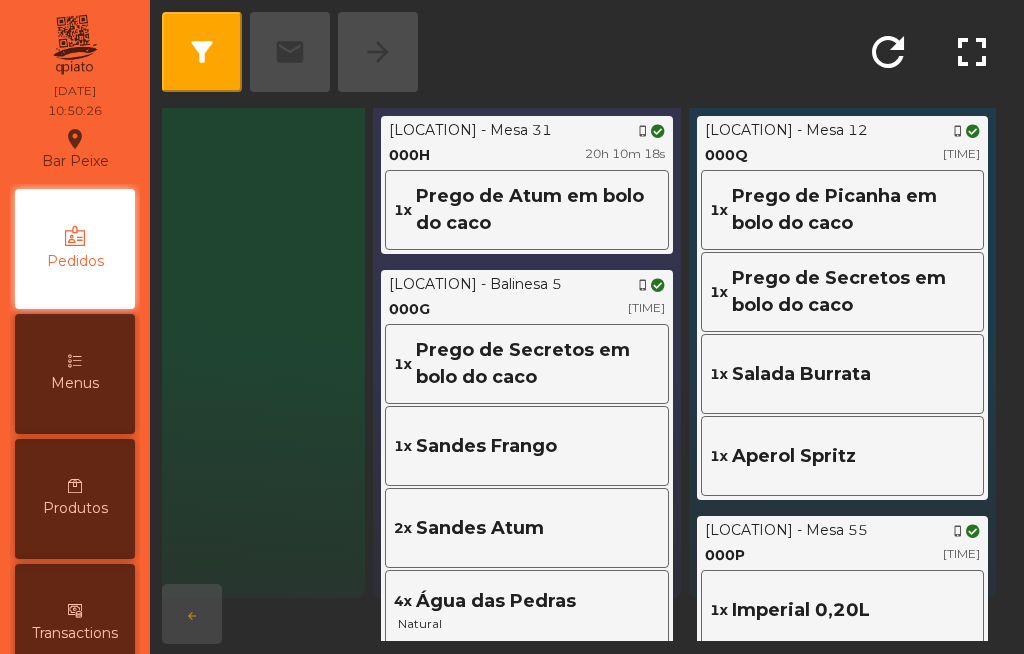 click on "Prego de Atum em bolo do caco" 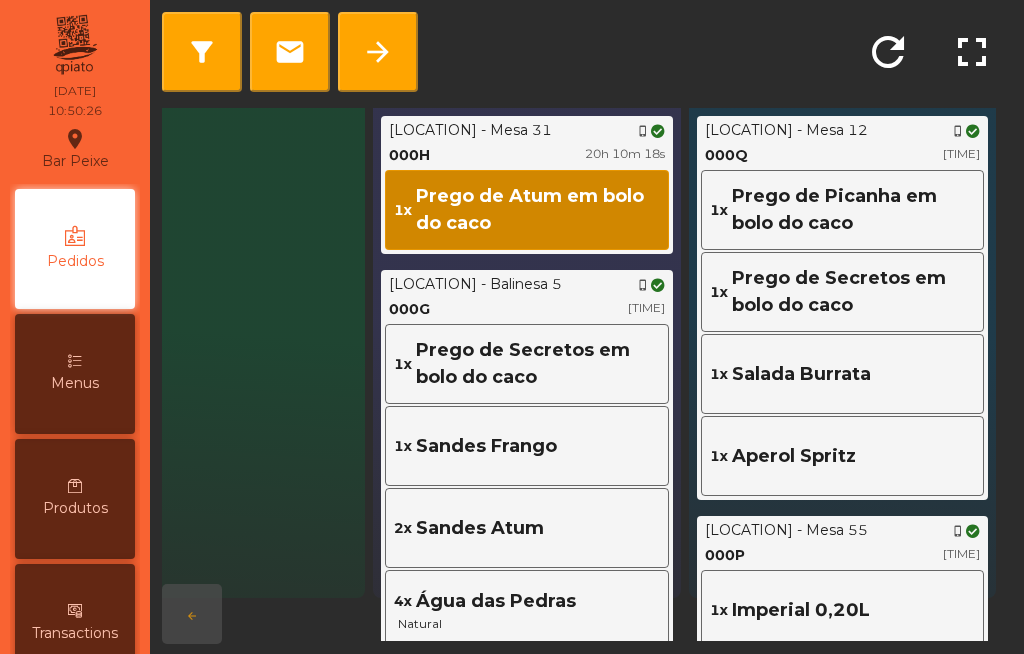 click on "arrow_forward" 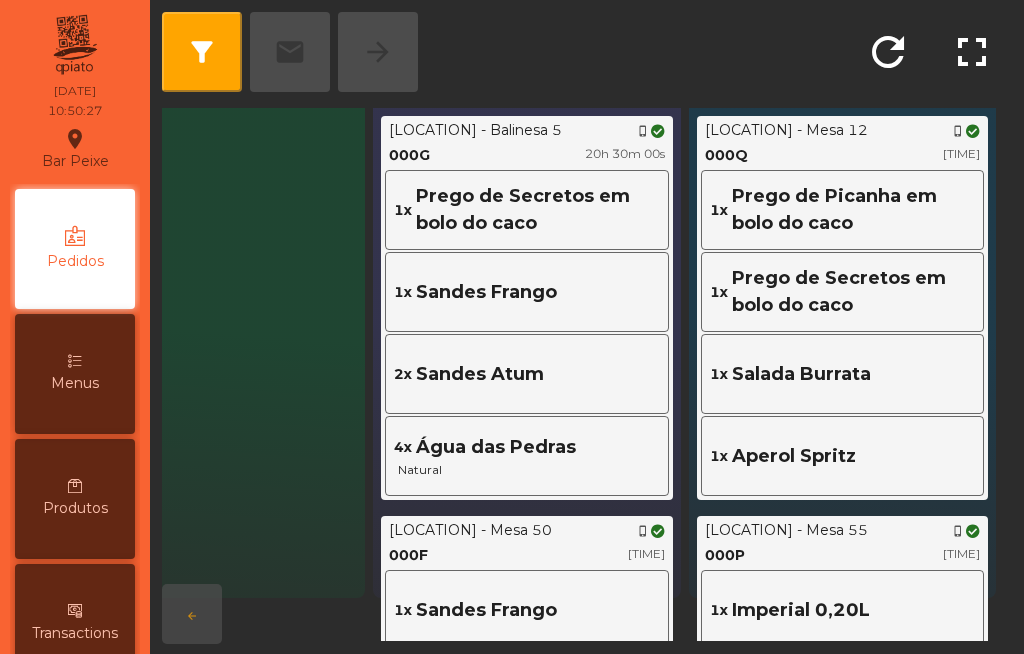 click on "Sandes Frango" 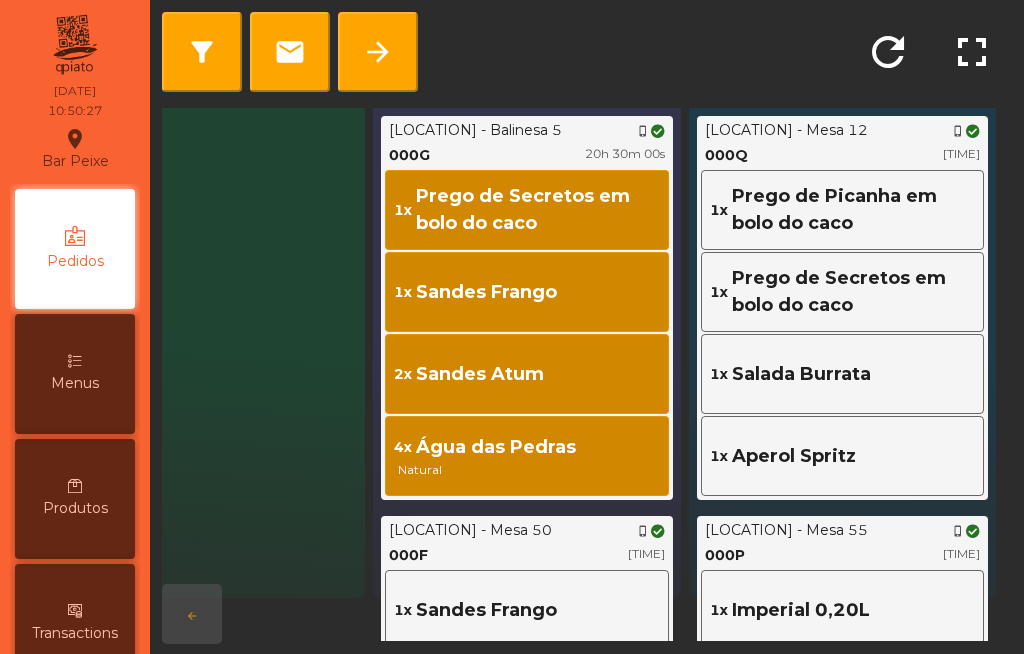 click on "arrow_forward" 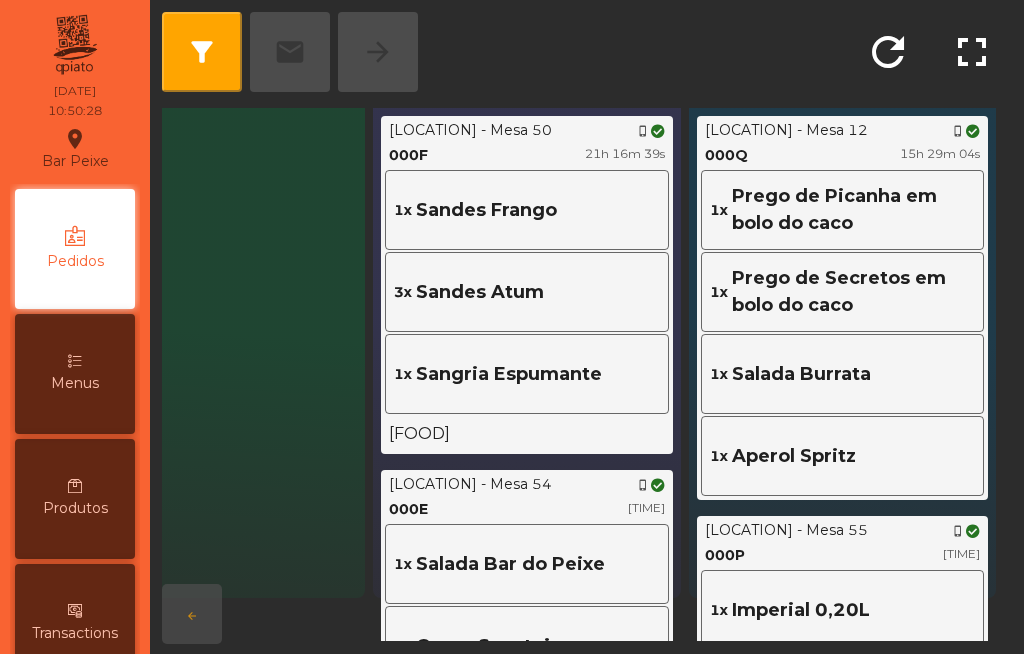 click on "Sandes Atum" 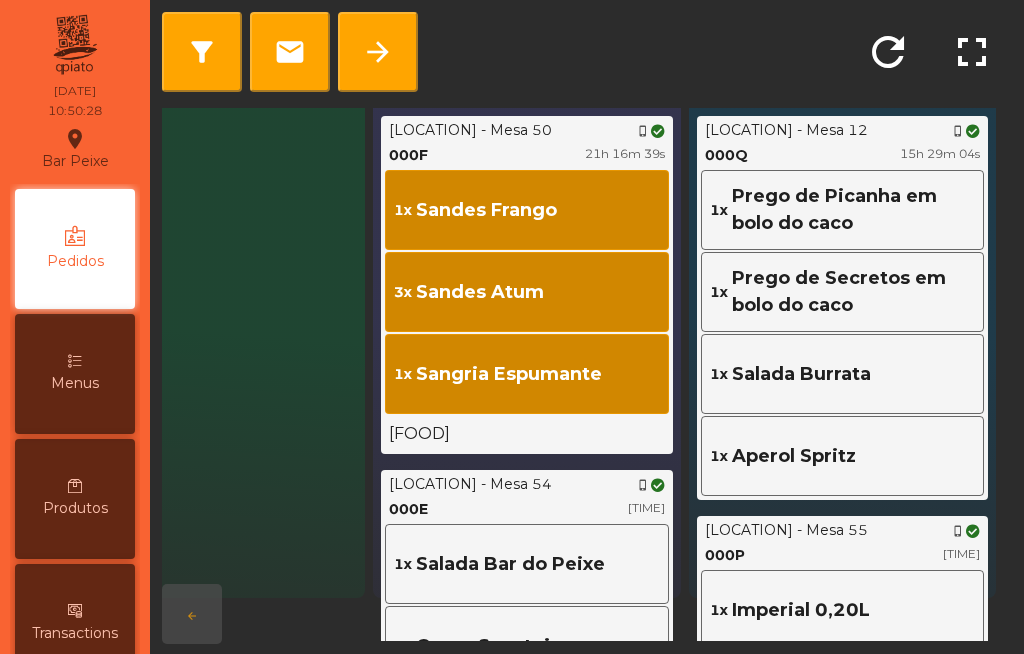 click on "filter_alt email arrow_forward refresh fullscreen Zonas Todos Pendente 1 ... Praia - Balinesa 2 phone_iphone 000B [TIME] 1x Sandes Frango 1x Prego da Vazia em bolo do caco Em Curso 0 Pronto 6 ... Praia - Mesa 50 phone_iphone 000F [TIME] 1x Sandes Frango 3x Sandes Atum 1x Sangria Espumante Sandes tostadas Praia - Mesa 54 phone_iphone 000E [TIME] 1x Salada Bar do Peixe 1x Casco Sapateira 1x Coca Cola C/gelo e limao Praia - Balinesa 2 phone_iphone 000D [TIME] 1x Sandes Frango 1x Prego da Vazia em bolo do caco Praia - Balinesa 2 phone_iphone 000A [TIME] 1x Sandes Frango 1x Prego da Vazia em bolo do caco Praia - Mesa 36 phone_iphone 0009 [TIME] 1x Sandes Atum Praia - Mesa 4 phone_iphone 0008 [TIME] 1x Prego da Vazia em bolo do caco Ketchup pot favor Concluido 11 ... Praia - Mesa 12 phone_iphone 000Q [TIME] 1x" 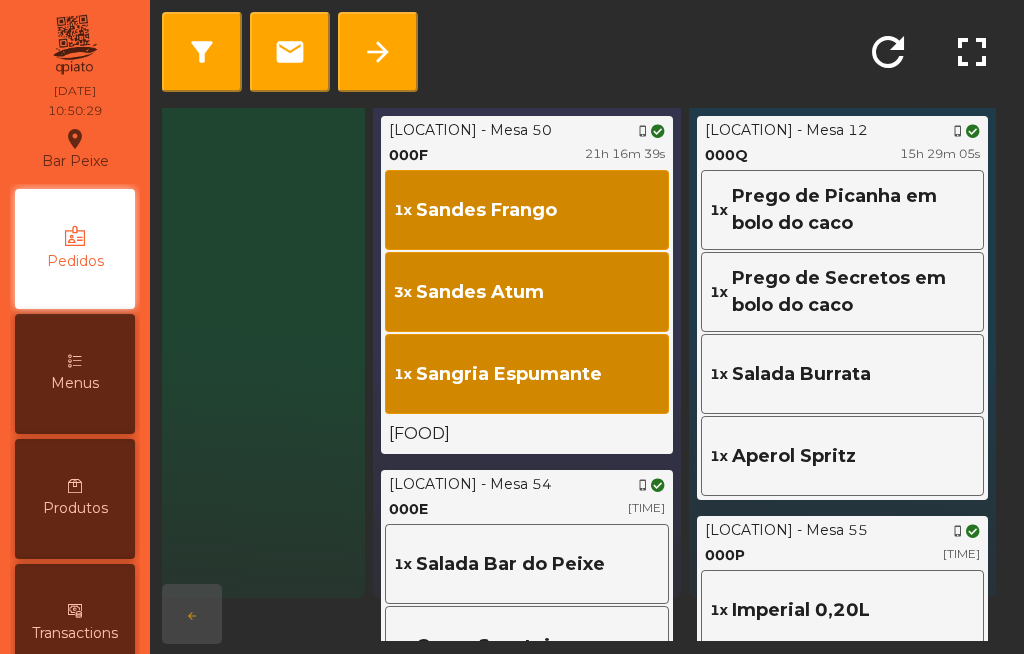 click on "filter_alt   email   arrow_forward   refresh   fullscreen  Zonas Todos  Pendente  1 ... Praia -  Balinesa 2   phone_iphone  000B [TIME]  1x   Sandes Frango      1x   Prego da Vazia em bolo do caco      Em Curso  0  Pronto  6 ... Praia -  Mesa 50   phone_iphone  000F [TIME]  1x   Sandes Frango      3x   Sandes Atum      1x   Sangria Espumante      Sandes tostadas  Praia -  Mesa 54   phone_iphone  000E [TIME]  1x   Salada Bar do Peixe      1x   Casco Sapateira      1x   Coca Cola   C/gelo e limao  Praia -  Balinesa 2   phone_iphone  000D [TIME]  1x   Sandes Frango      1x   Prego da Vazia em bolo do caco     Praia -  Balinesa 2   phone_iphone  000A [TIME]  1x   Sandes Frango      1x   Prego da Vazia em bolo do caco     Praia -  Mesa 36   phone_iphone  0009 [TIME]  1x   Sandes Atum     Praia -  Mesa 4   phone_iphone  0008 [TIME]  1x   Prego da Vazia em bolo do caco      Ketchup pot favor    Concluido  11 ... Praia -  Mesa 12   phone_iphone  000Q [TIME]  1x      1x" 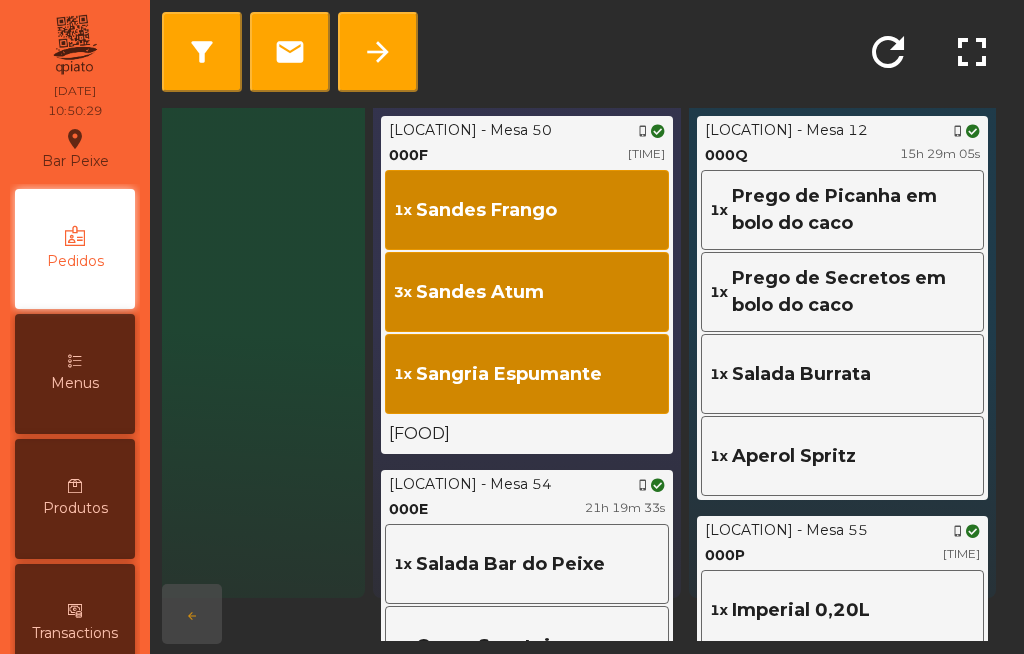 click on "arrow_forward" 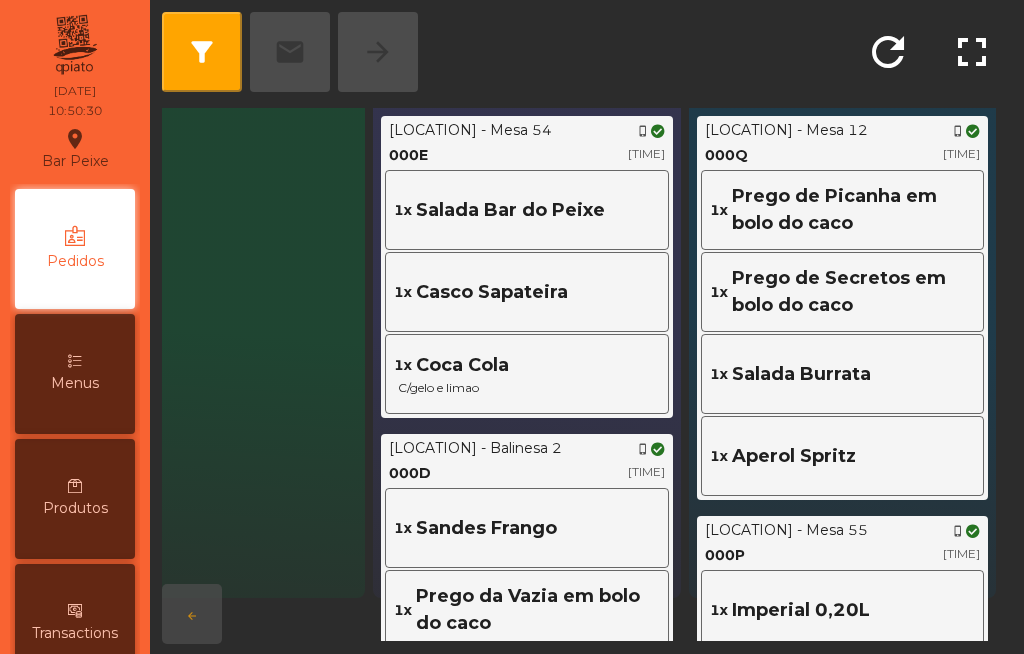 click on "Casco Sapateira" 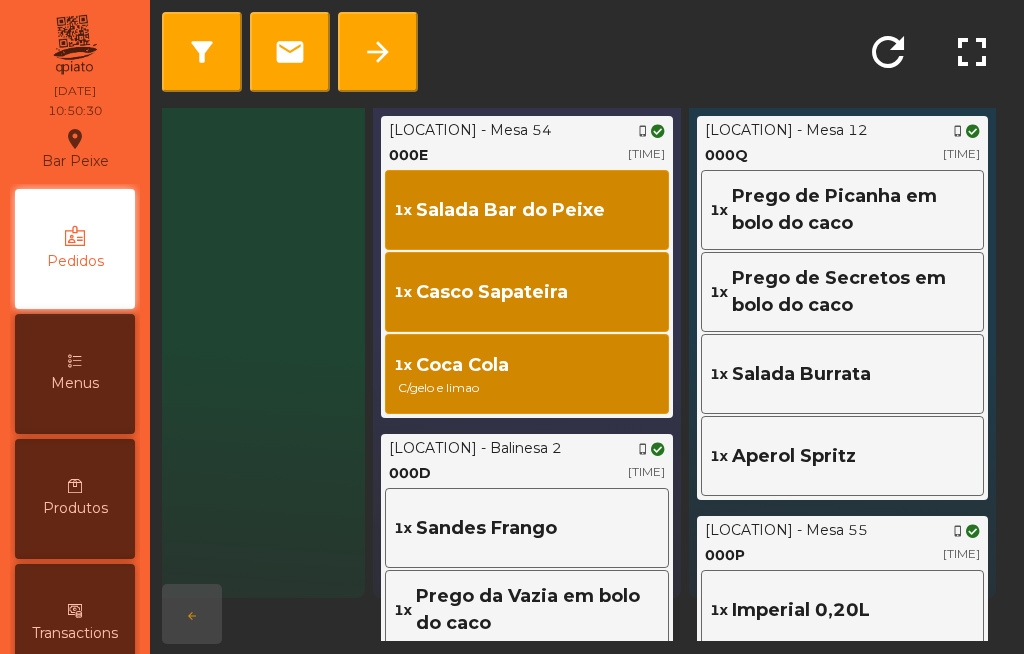 click on "arrow_forward" 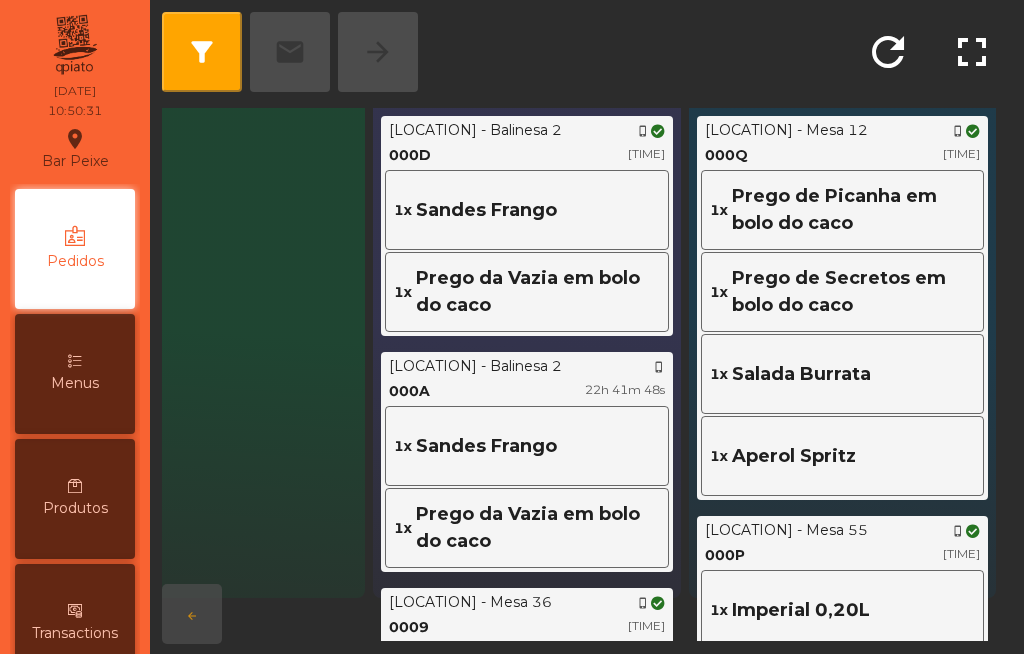 click on "Prego da Vazia em bolo do caco" 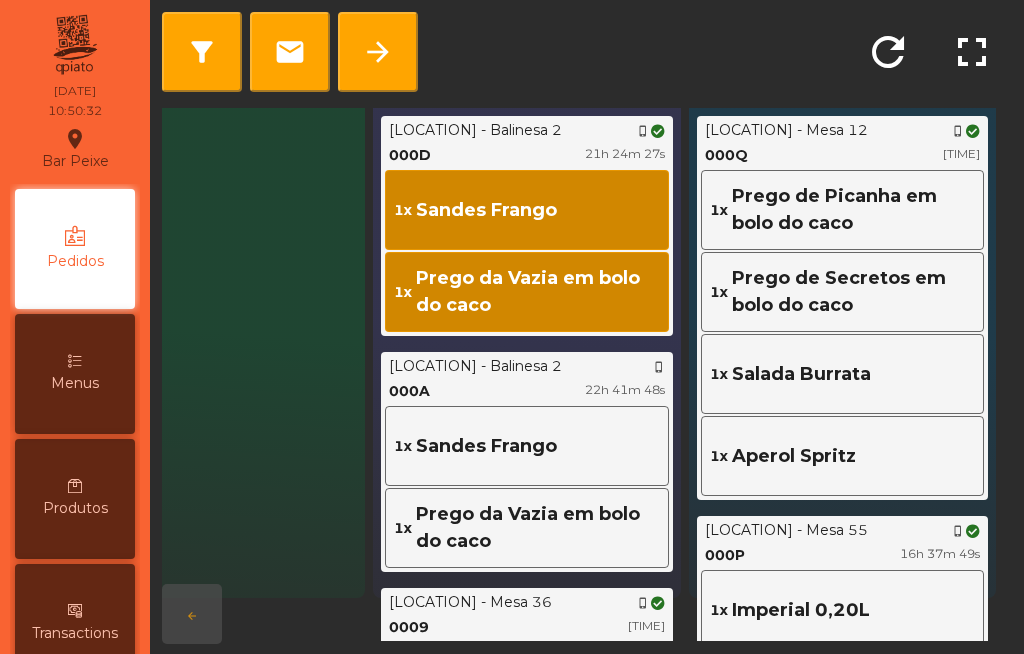 click on "arrow_forward" 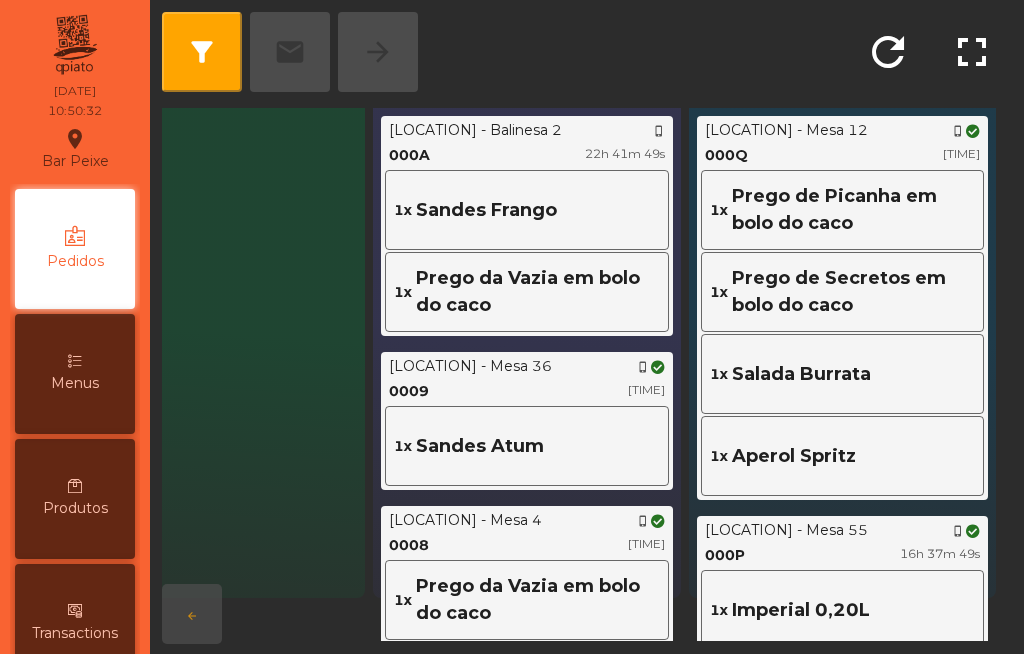 click on "1x   Sandes Frango" 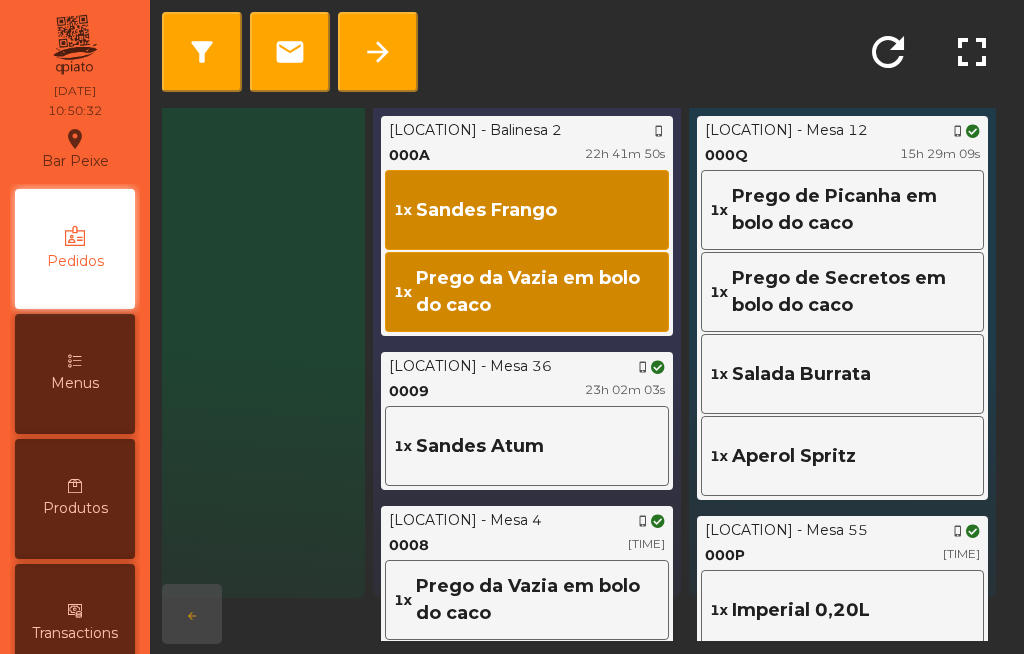 click on "arrow_forward" 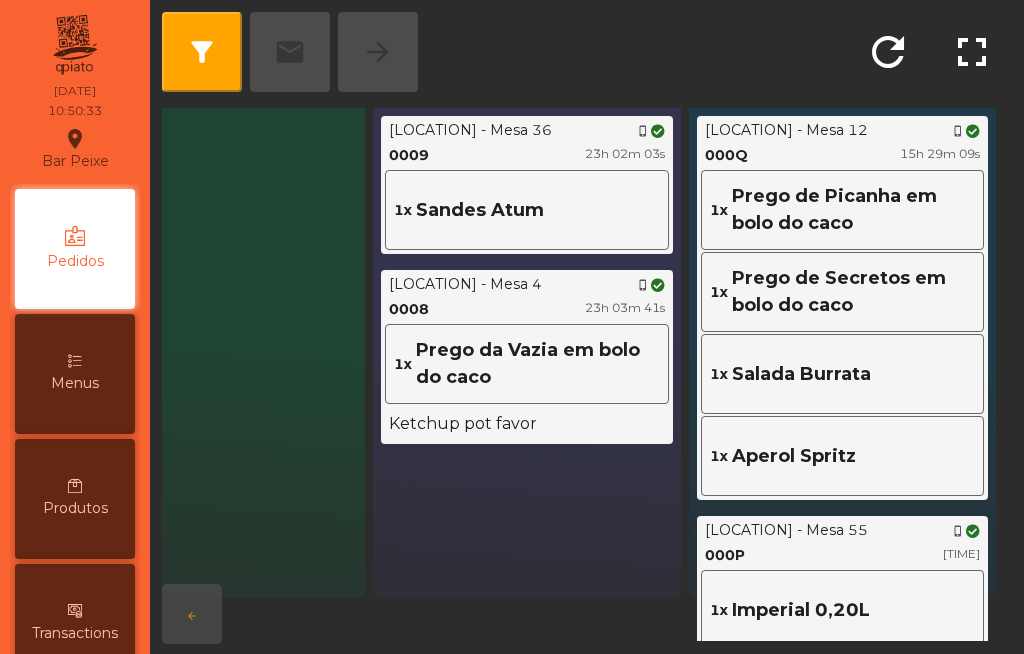 click on "1x   [PRODUCT]" 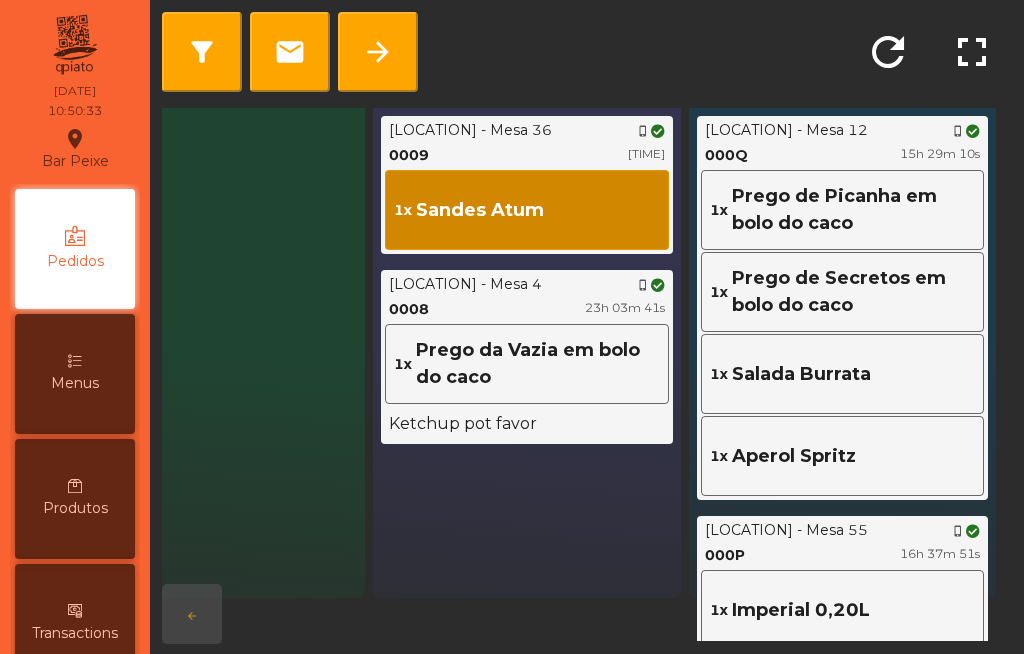 click on "filter_alt email arrow_forward refresh fullscreen Zonas Todos Pendente 1 ... Praia - Balinesa 2 phone_iphone 000B [TIME] 1x Sandes Frango 1x Prego da Vazia em bolo do caco Em Curso 0 Pronto 2 ... Praia - Mesa 36 phone_iphone 0009 [TIME] 1x Sandes Atum Praia - Mesa 4 phone_iphone 0008 [TIME] 1x Prego da Vazia em bolo do caco Ketchup pot favor Concluido 15 ... Praia - Mesa 12 phone_iphone 000Q [TIME] 1x Prego de Picanha em bolo do caco 1x Prego de Secretos em bolo do caco 1x Salada Burrata 1x Aperol Spritz Praia - Mesa 55 phone_iphone 000P [TIME] 1x Imperial 0,20L Praia - Mesa 26 phone_iphone 000O [TIME] 1x Mojito Praia - Mesa 13 phone_iphone 000N [TIME] 1x Salada Burrata 1x Salada Bar do Peixe 1x Sangria Branca 1x Sandes Atum Praia - Mesa 54 phone_iphone 000M [TIME] 1x Água das Pedras C/gelo e limao Praia - 000L" 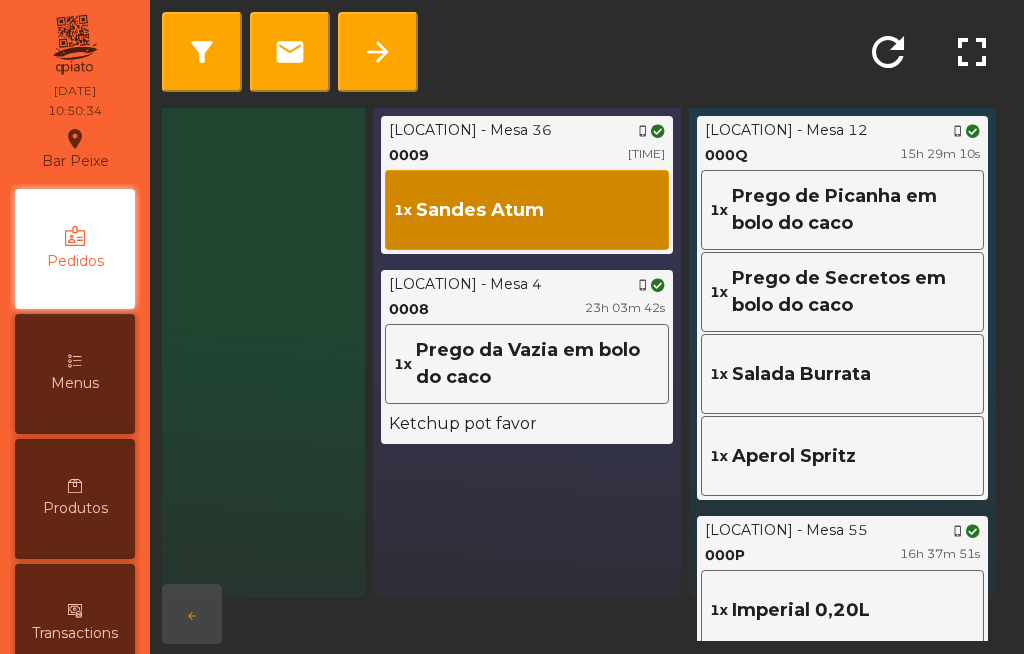 click on "arrow_forward" 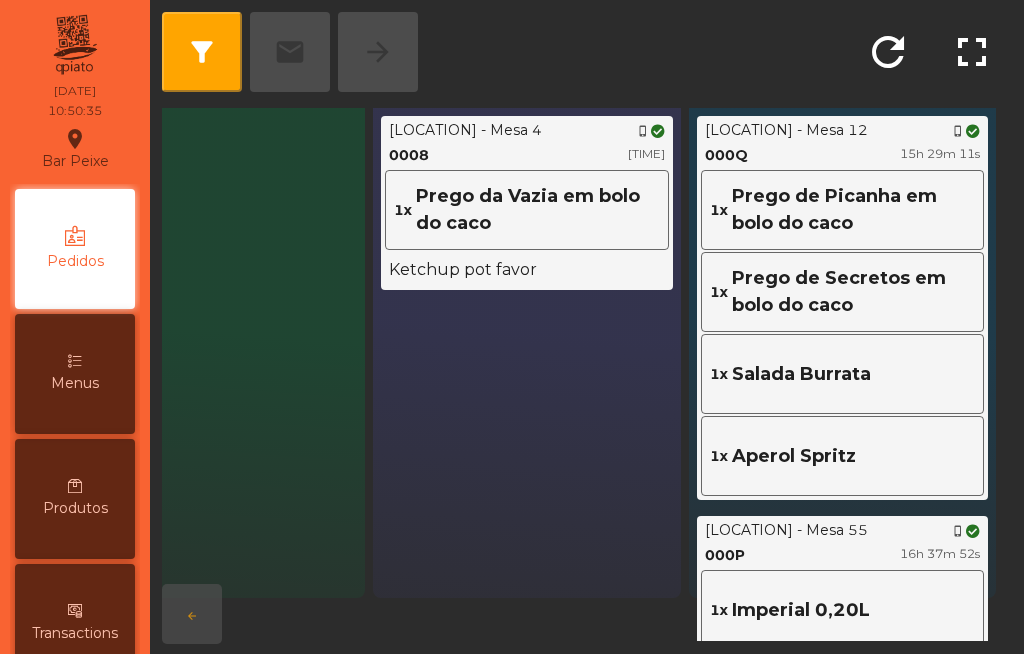click on "Prego da Vazia em bolo do caco" 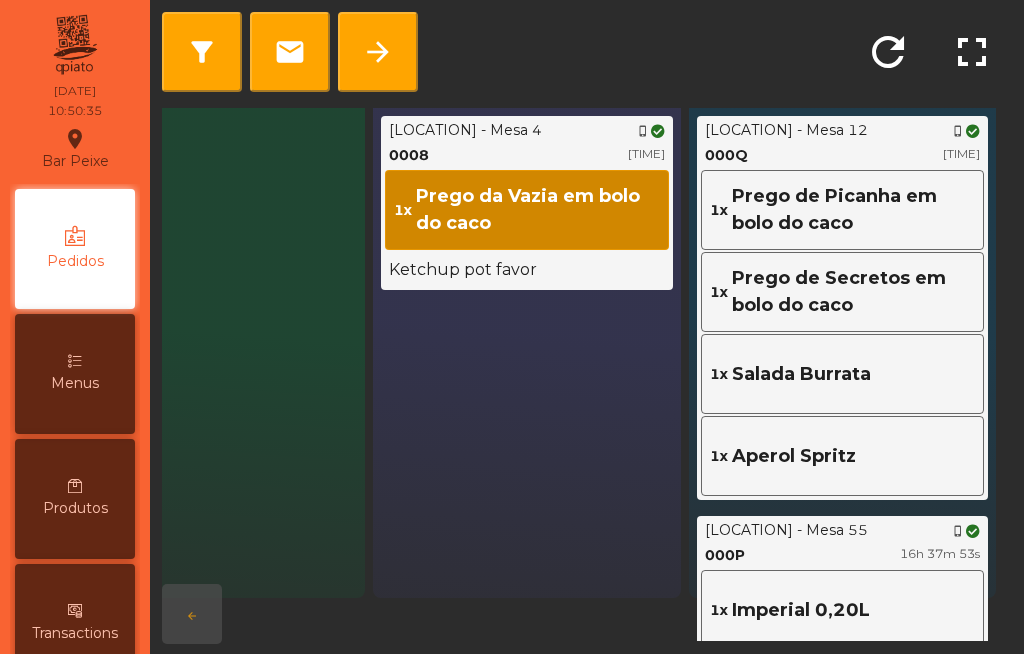click on "arrow_forward" 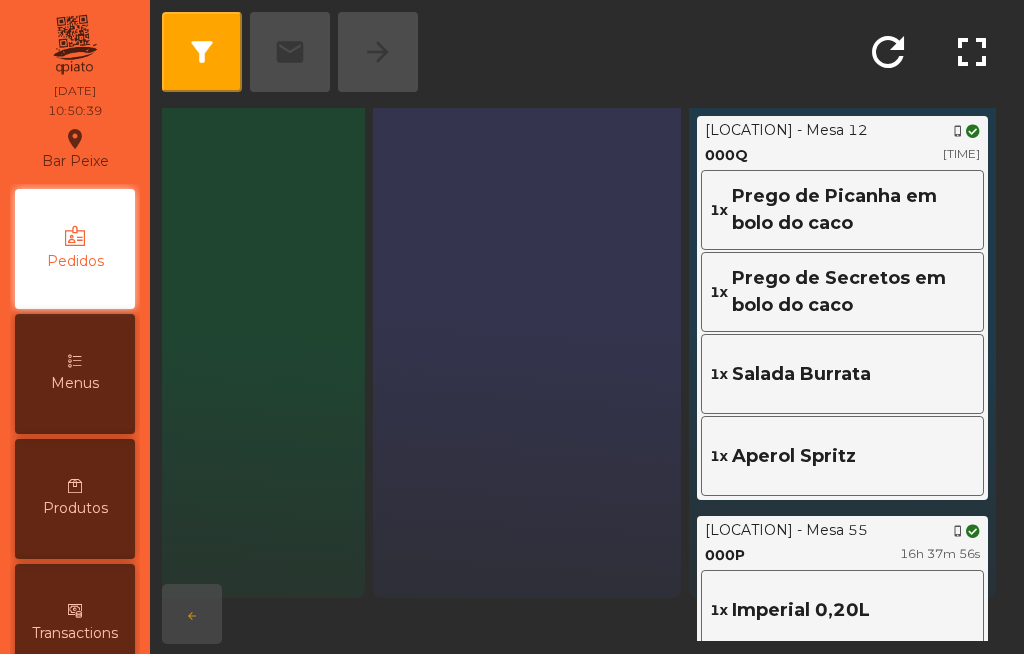 click on "refresh" 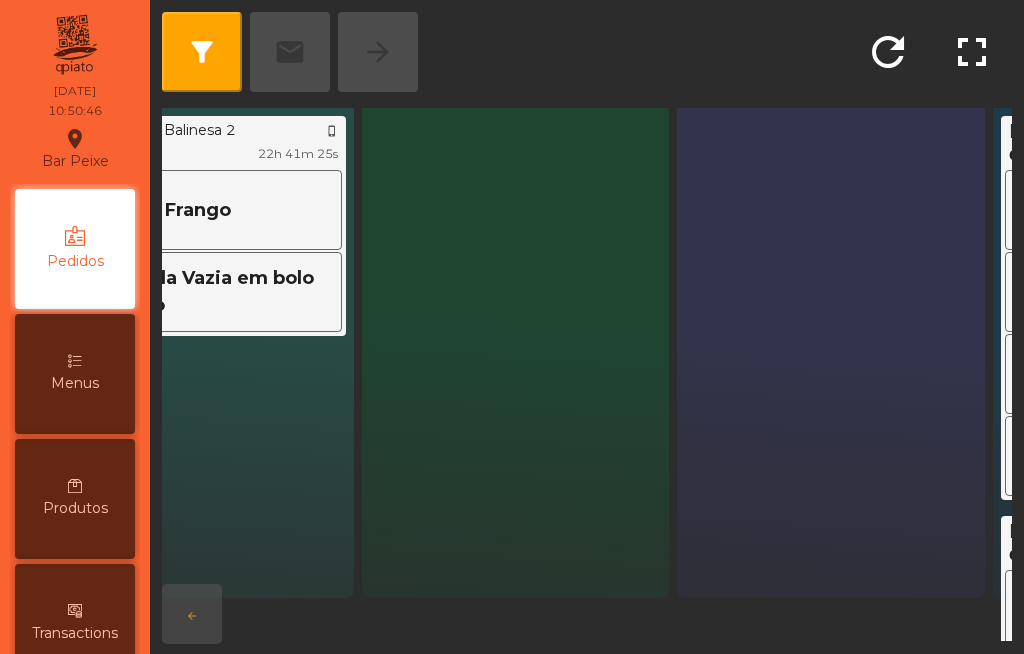 scroll, scrollTop: 43, scrollLeft: 449, axis: both 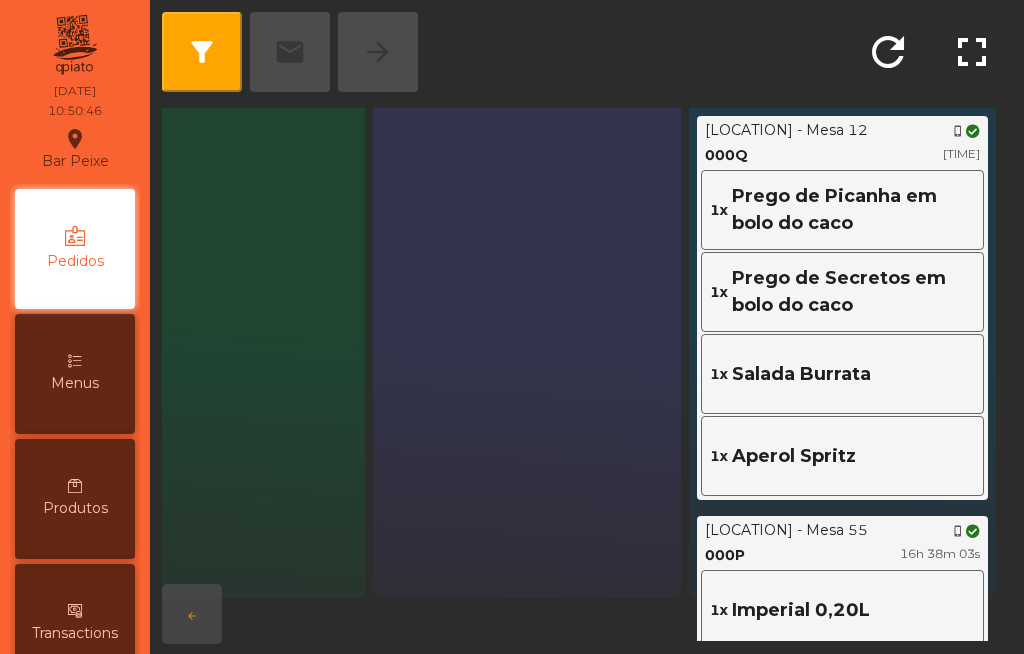 click on "1x   Prego de Picanha em bolo do caco" 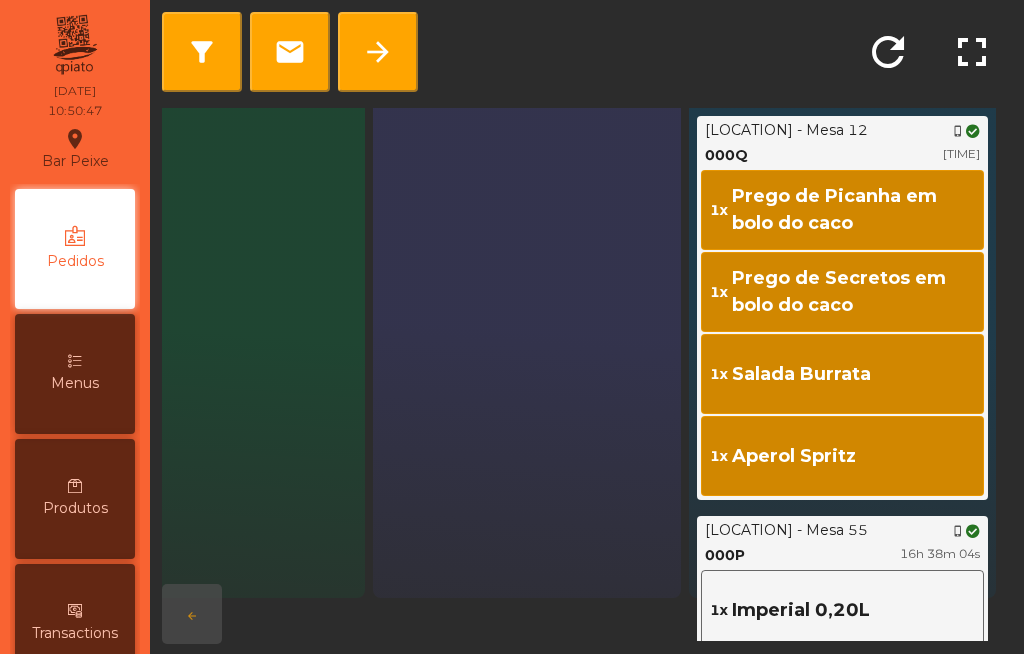 click on "1x   [PRODUCT]" 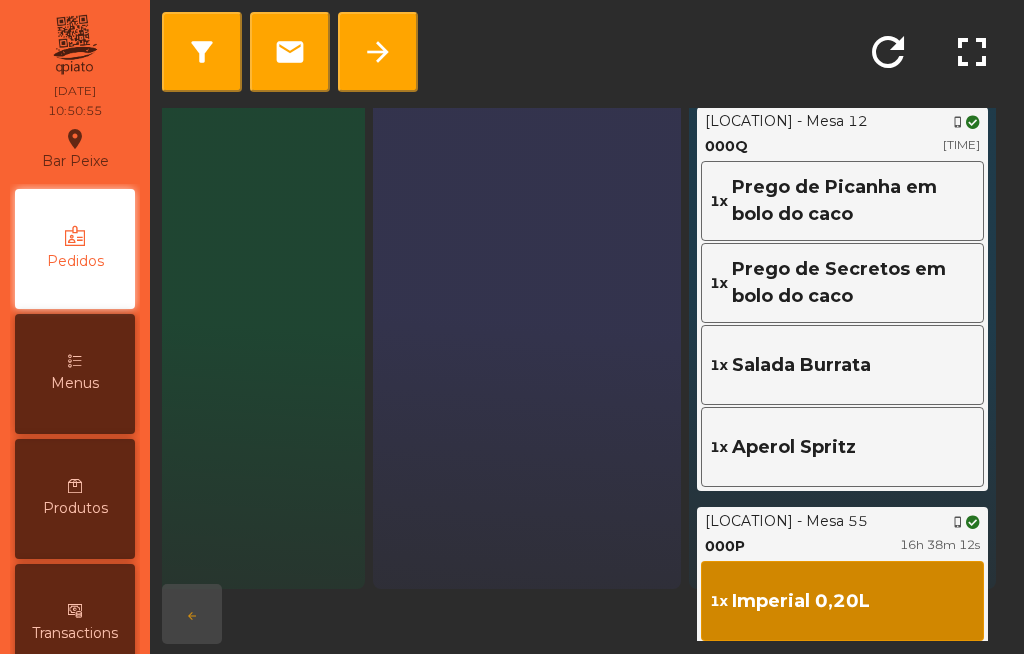 scroll, scrollTop: 0, scrollLeft: 449, axis: horizontal 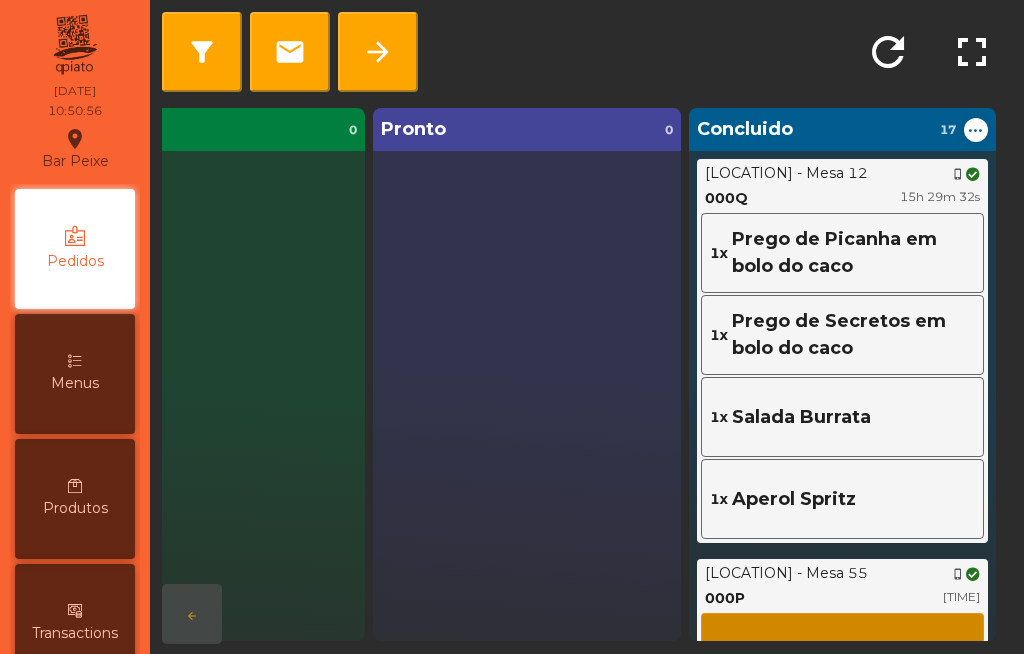 click on "Prego de Picanha em bolo do caco" 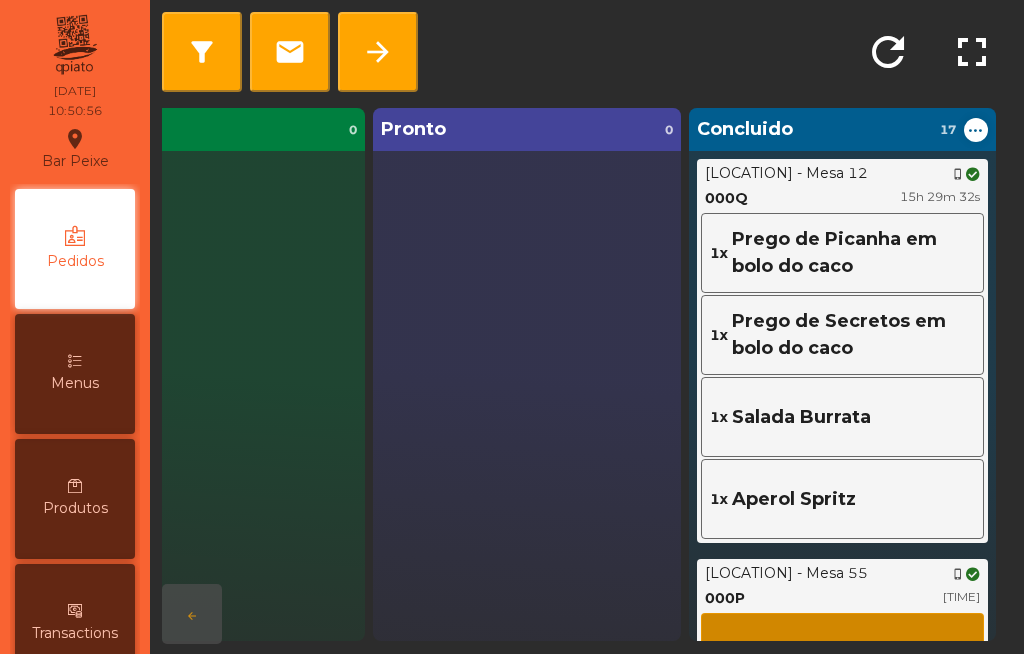 scroll, scrollTop: 43, scrollLeft: 449, axis: both 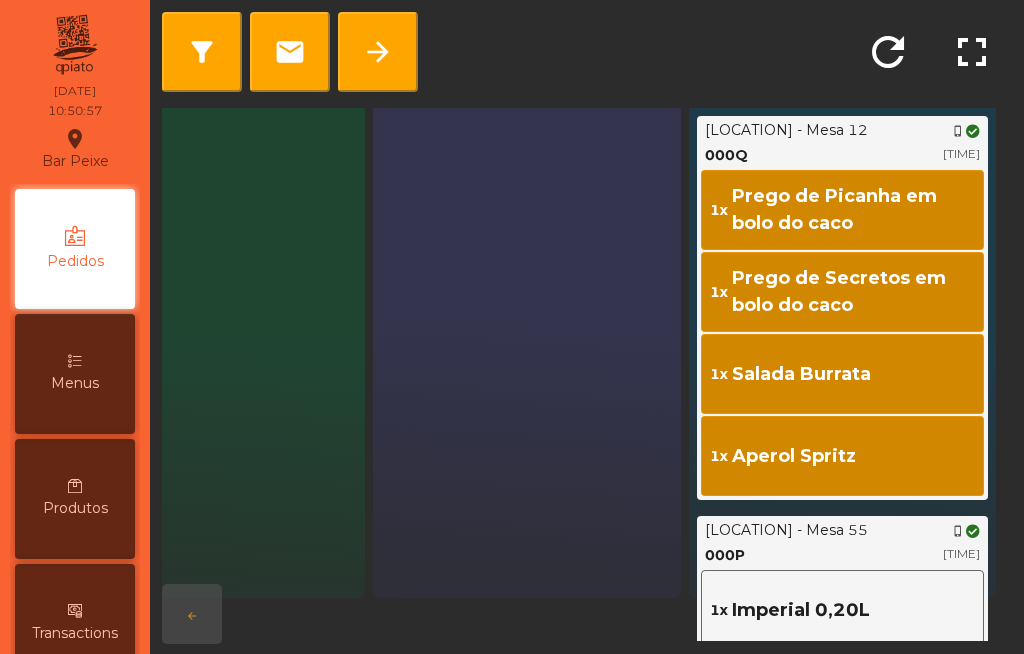 click on "arrow_forward" 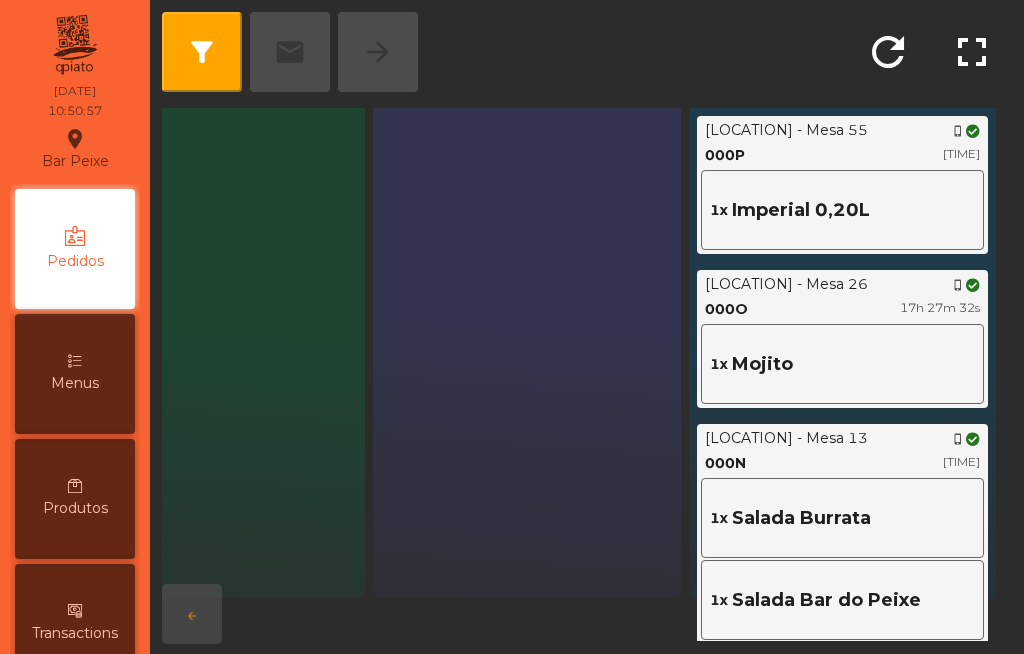 click on "1x   [PRODUCT]" 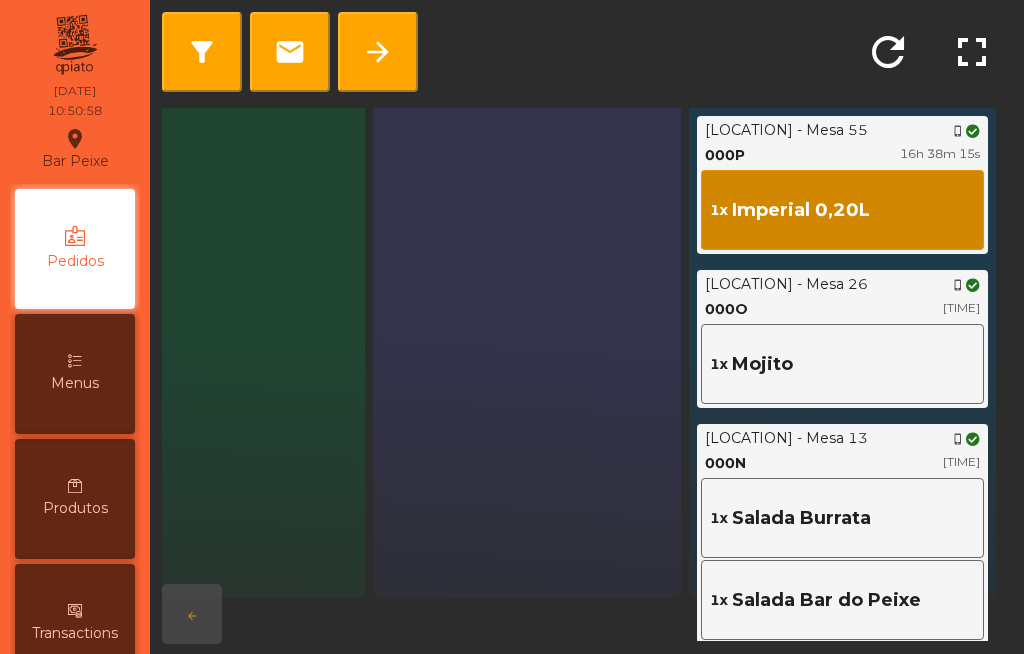click on "arrow_forward" 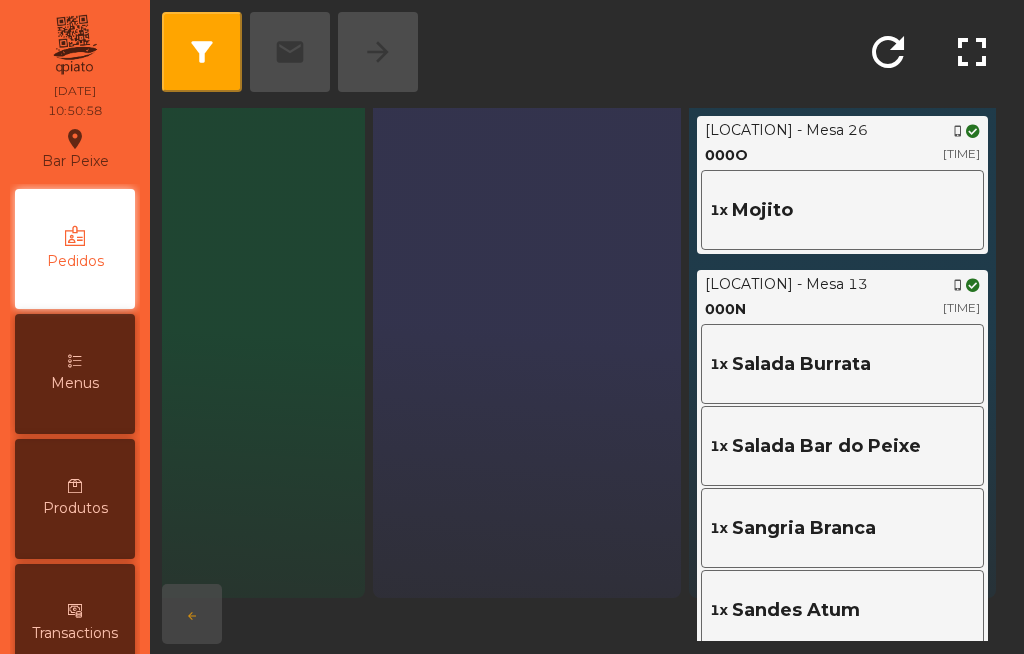 click on "1x   [DRINK]" 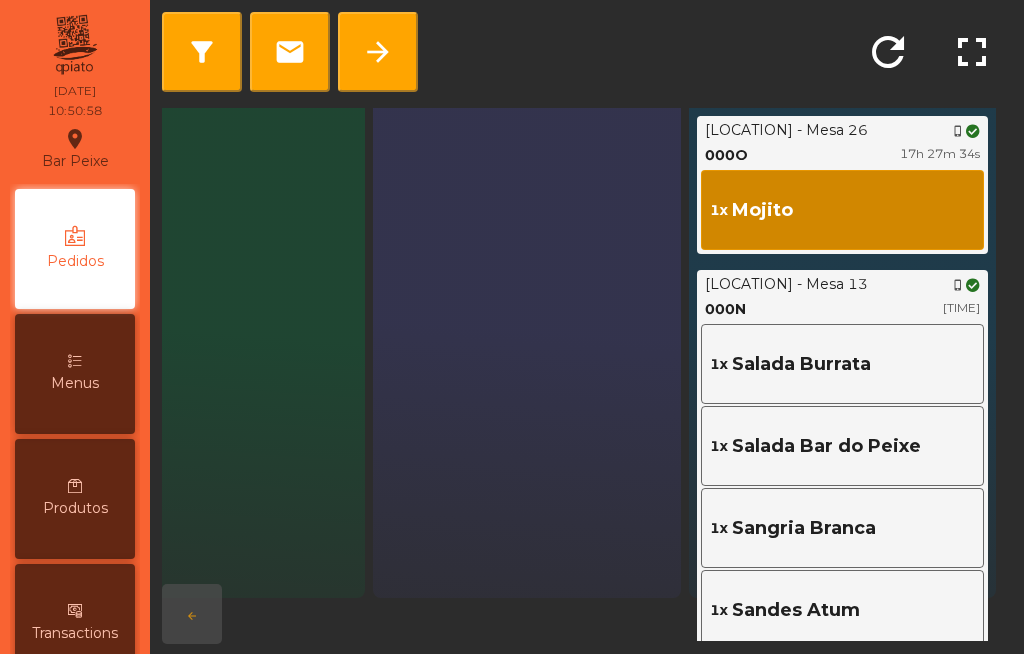 click on "arrow_forward" 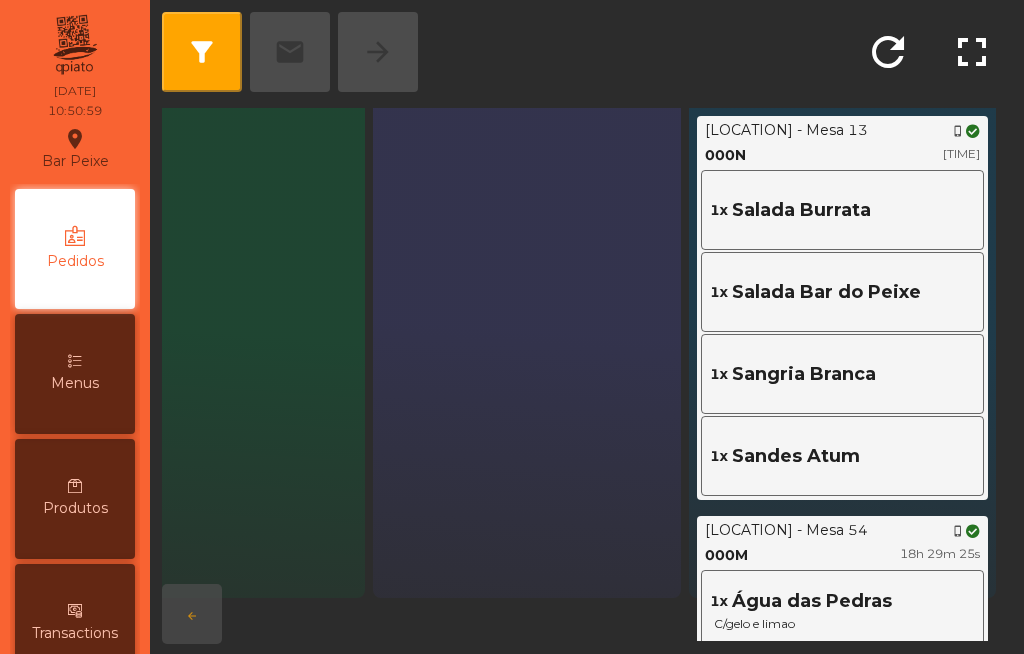 click on "1x   [FOOD]" 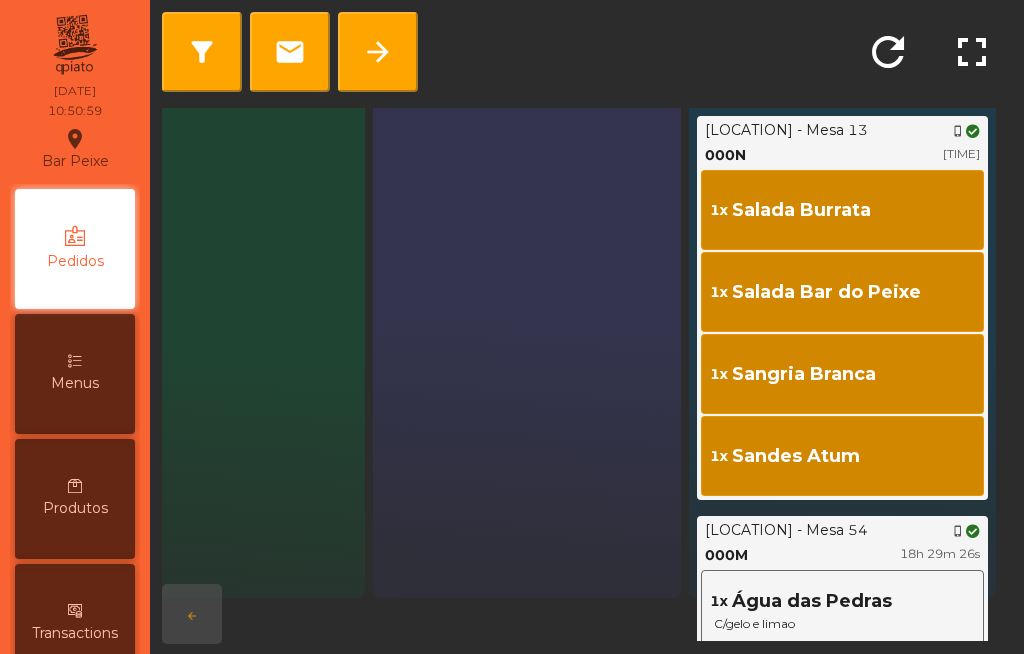 click on "arrow_forward" 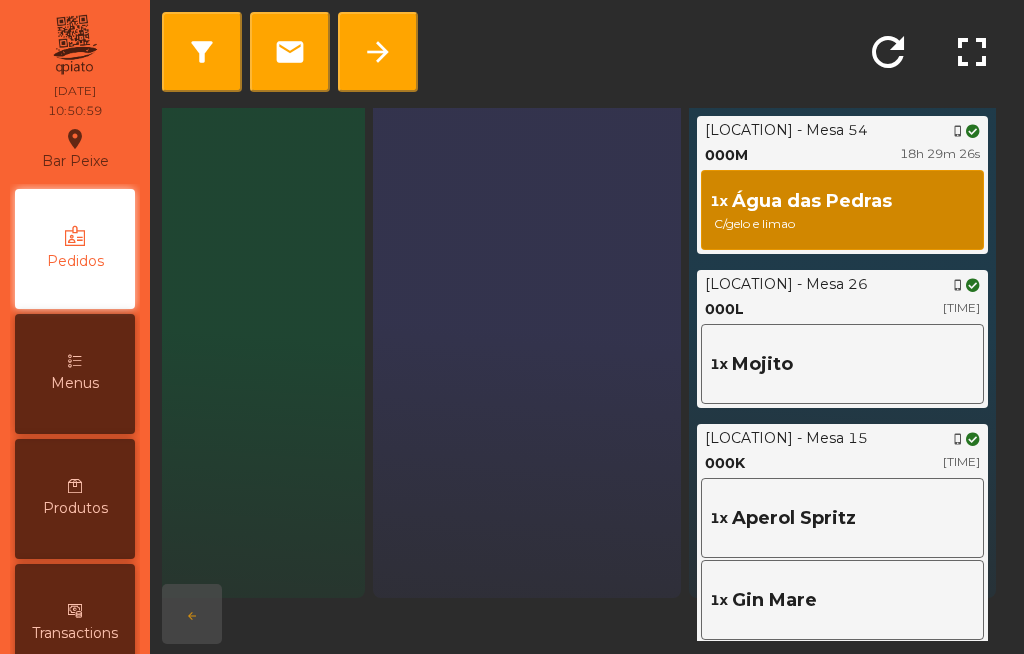 click on "arrow_forward" 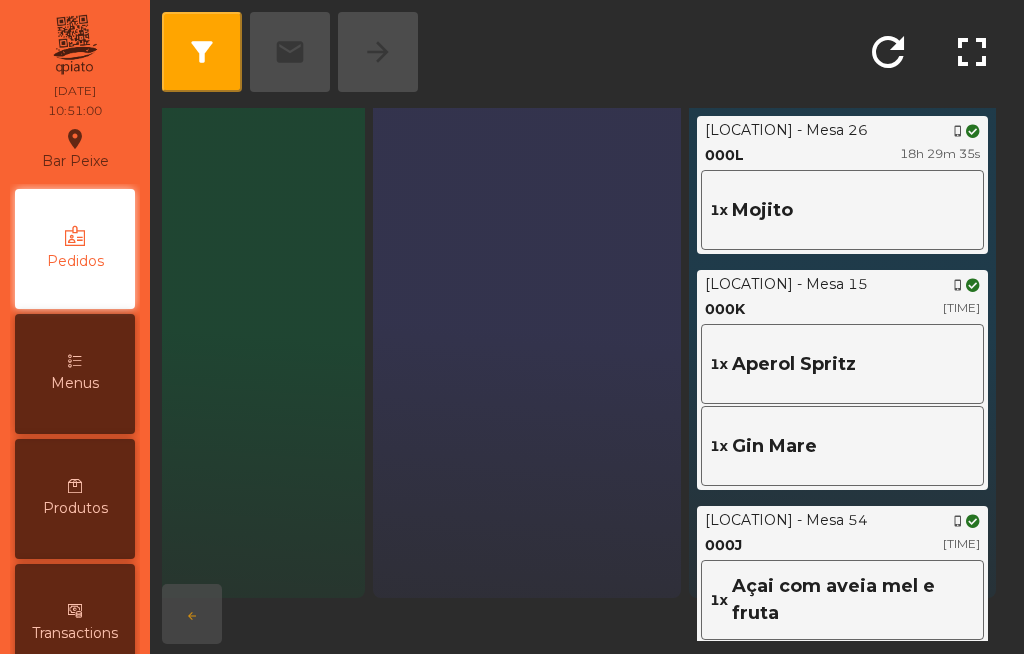 click on "1x   [DRINK]" 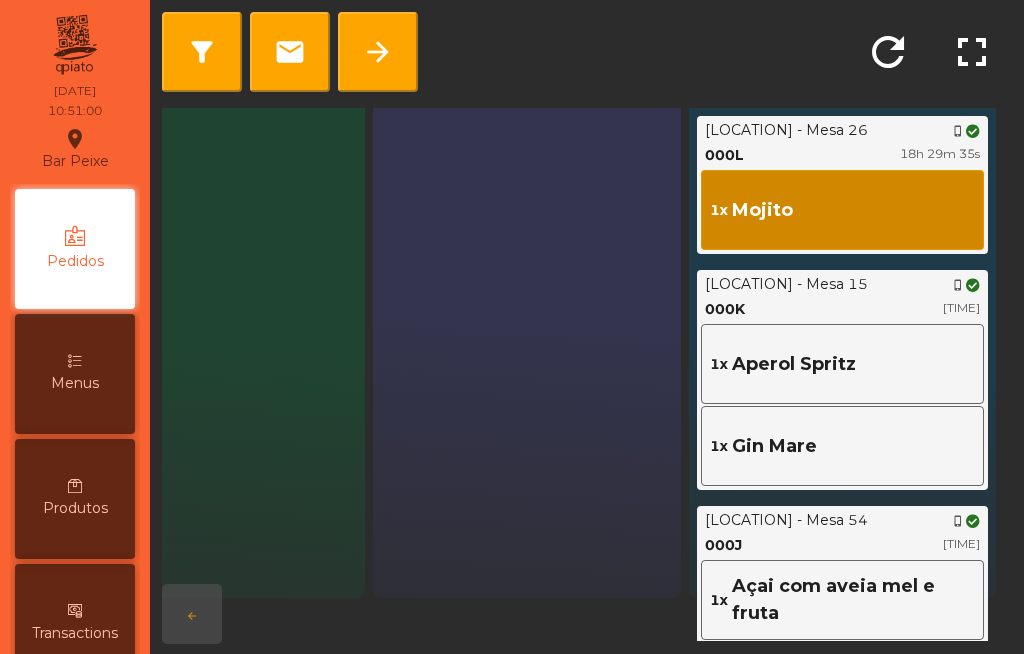 click on "arrow_forward" 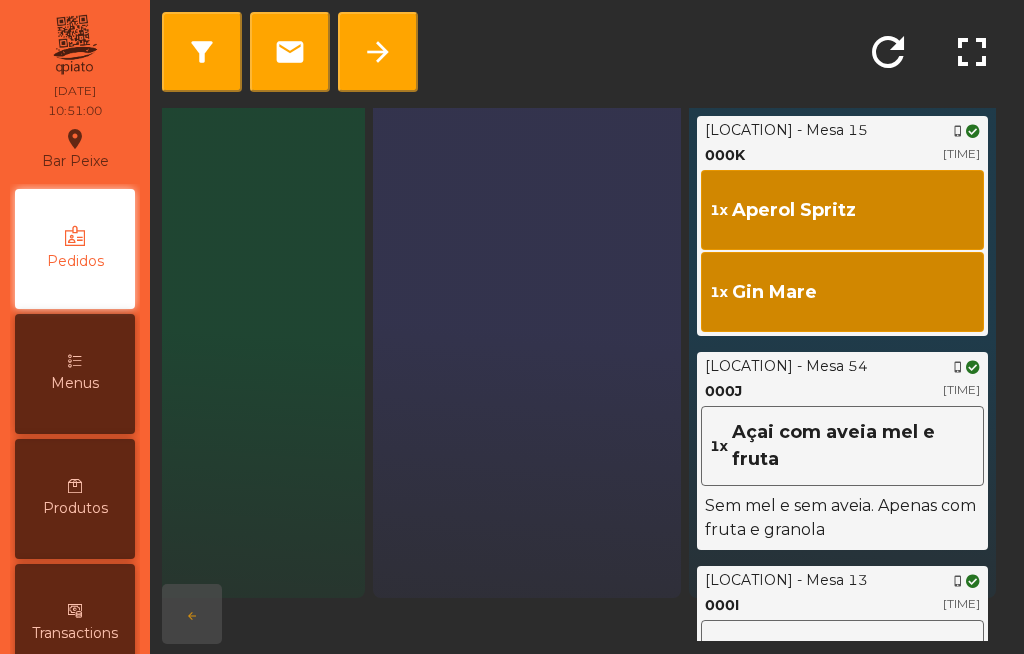 click on "arrow_forward" 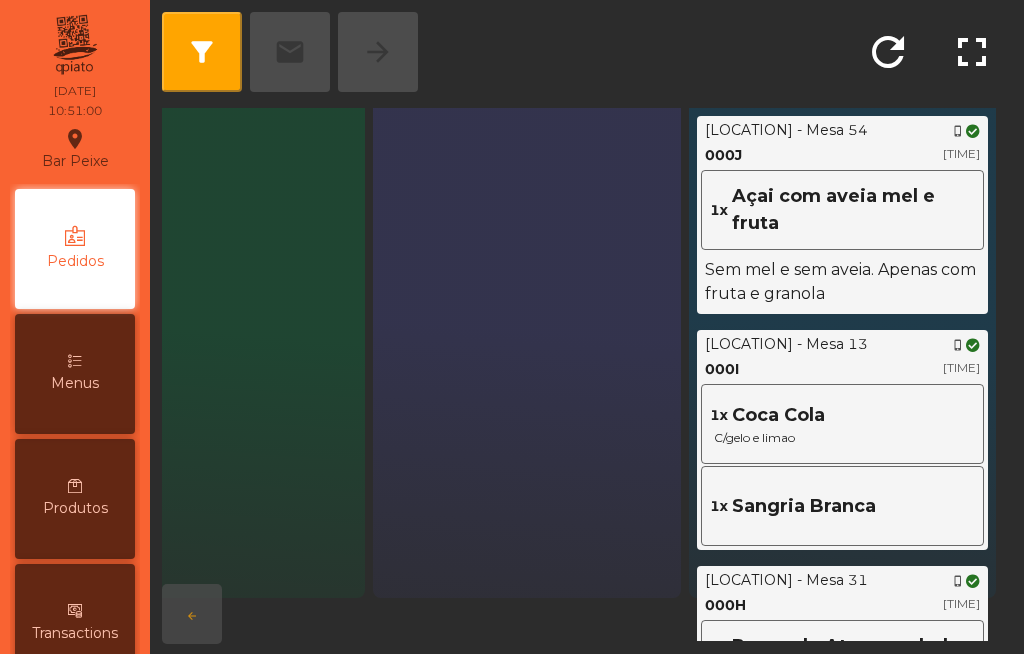 click on "1x   [PRODUCT]" 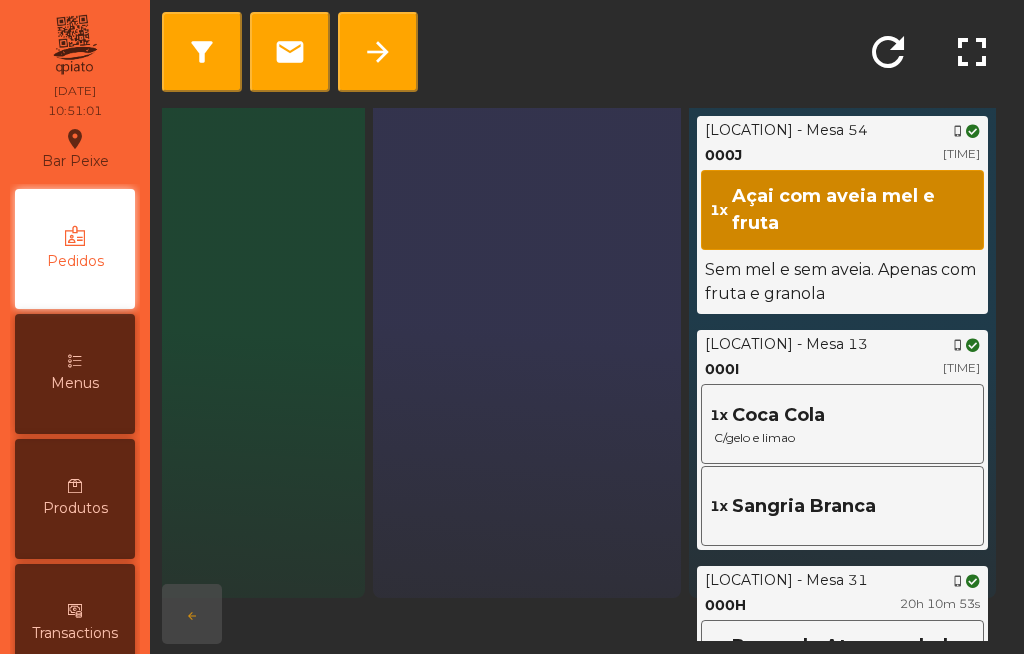 click on "arrow_forward" 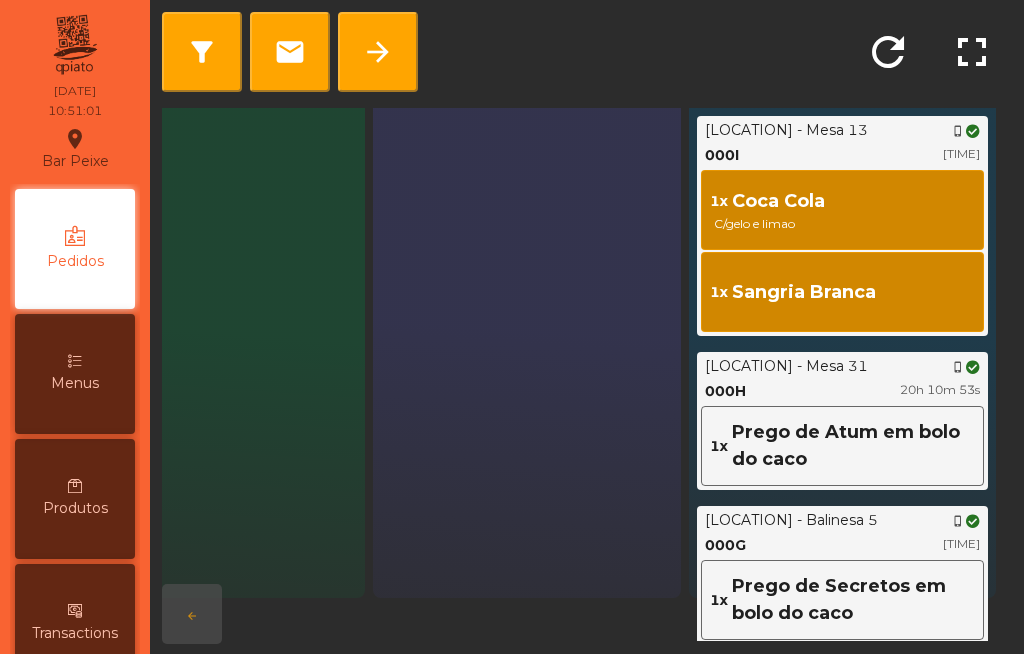 click on "arrow_forward" 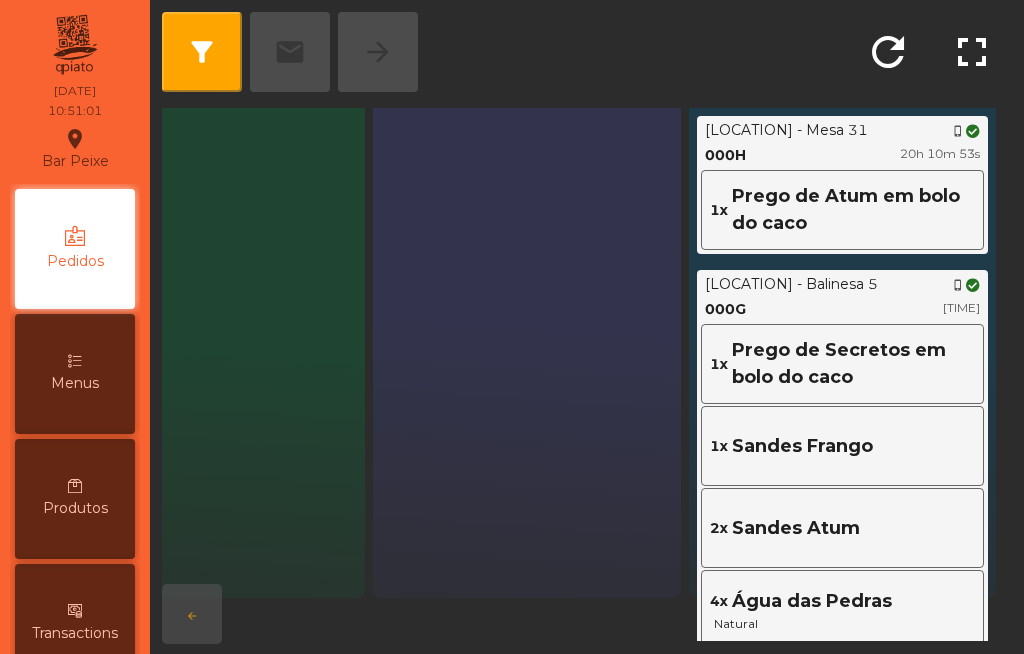 click on "[QUANTITY]x [PRODUCT]" 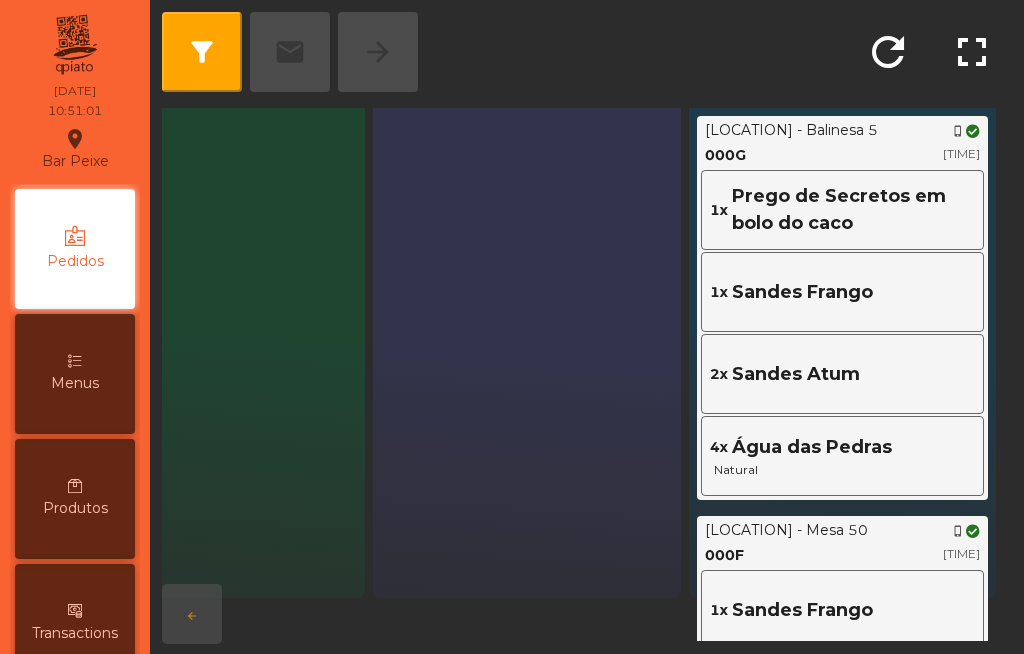 click on "1x   [PRODUCT]" 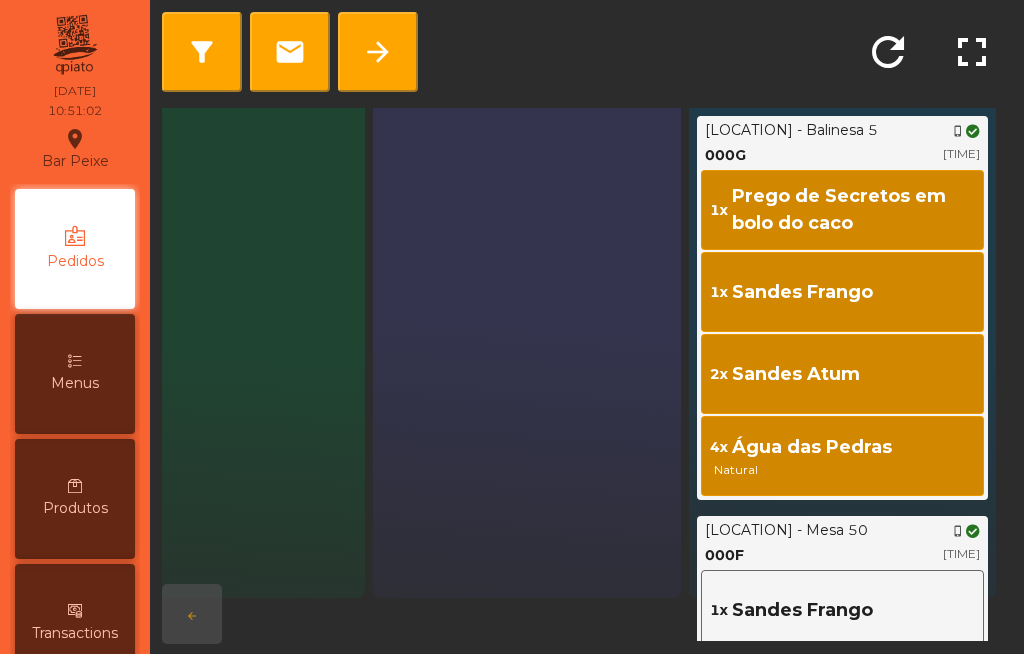 click on "arrow_forward" 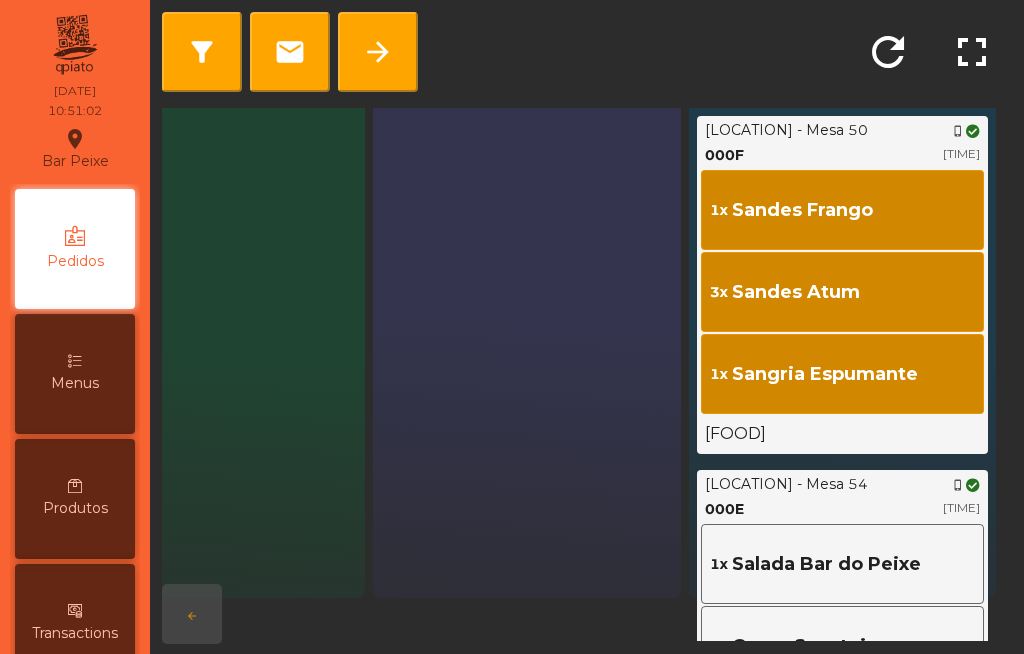 click on "arrow_forward" 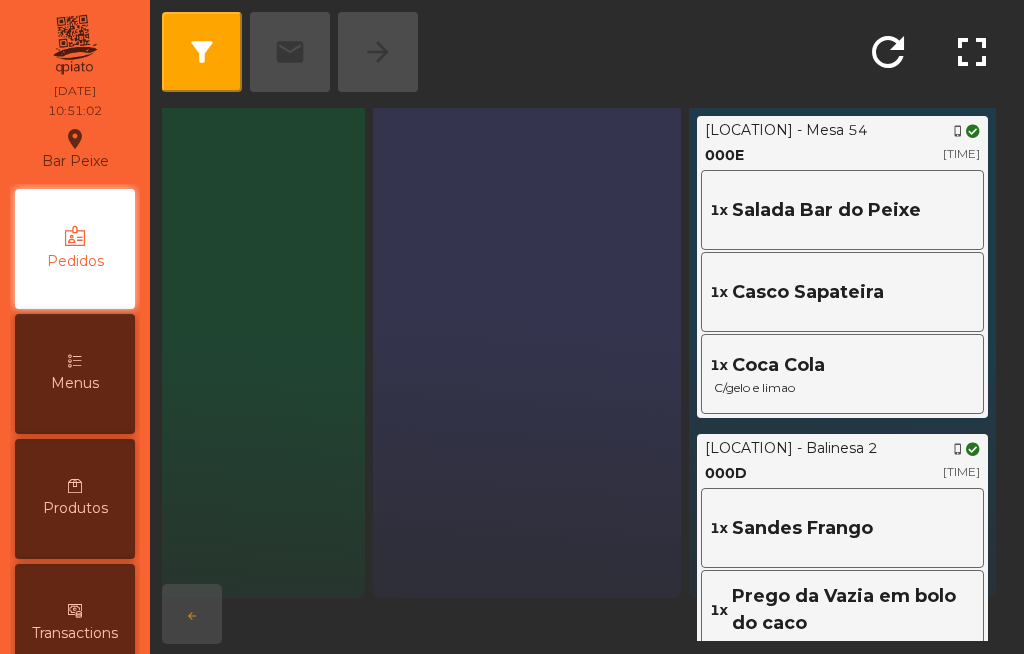 click on "1x   Salada Bar do Peixe" 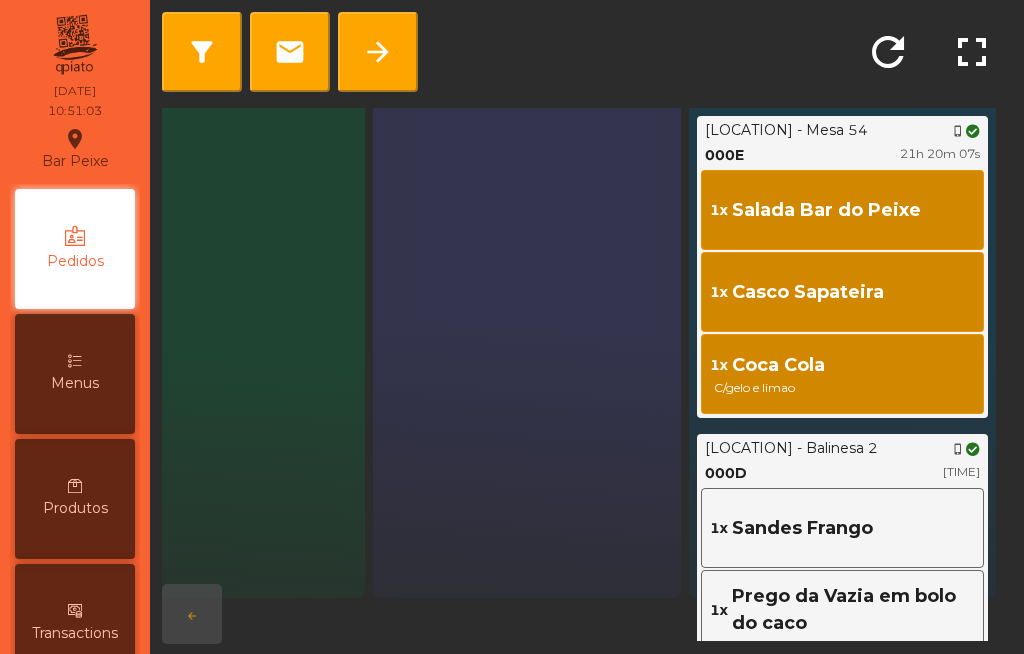 click on "1x   Salada Bar do Peixe" 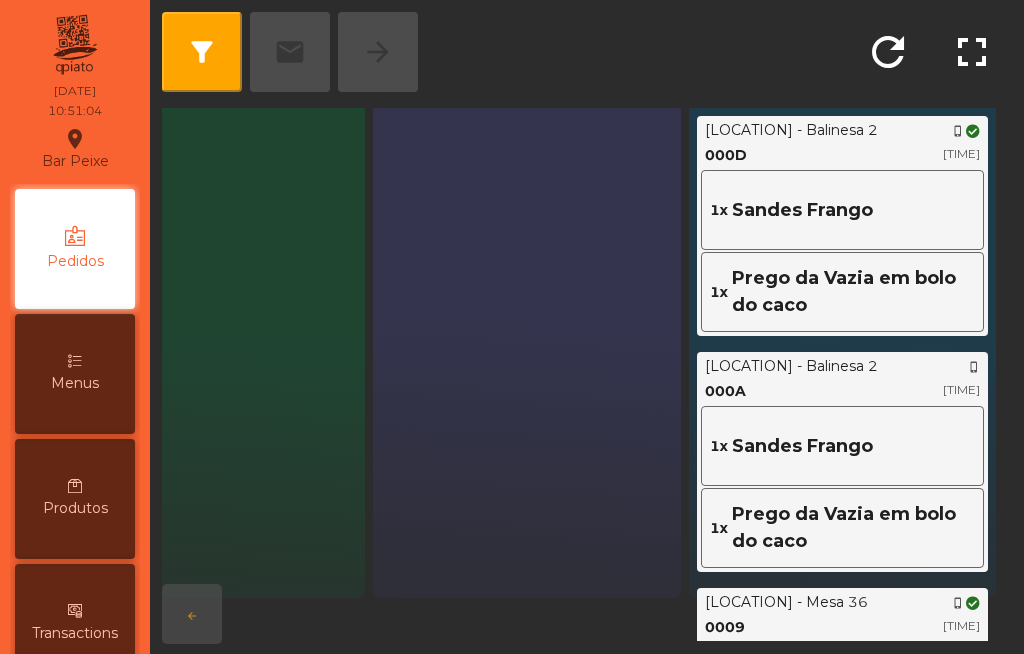 click on "filter_alt   email   arrow_forward" 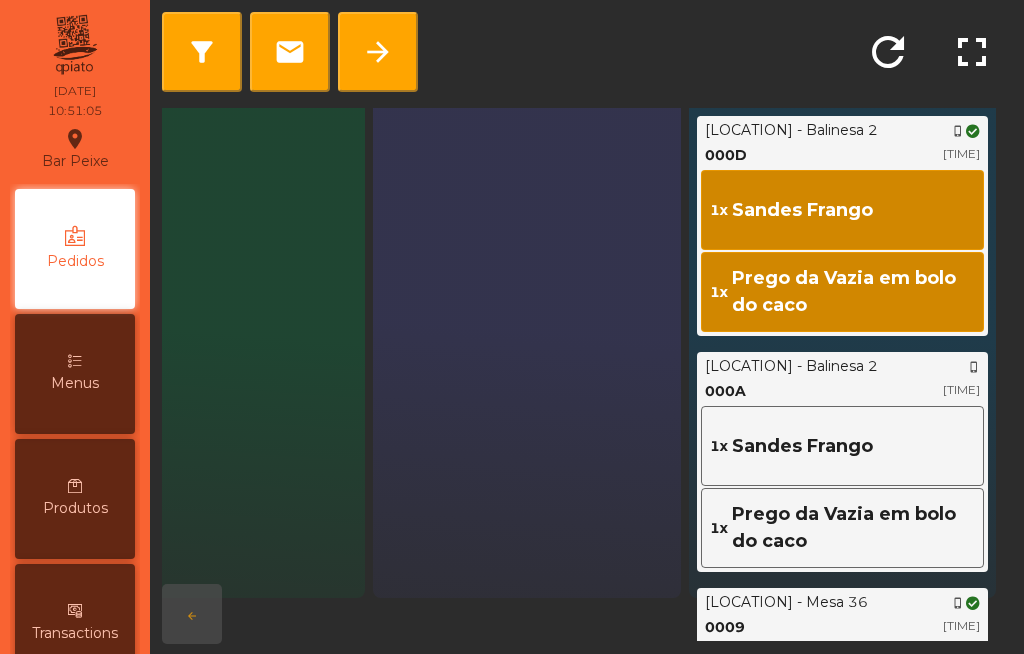click on "arrow_forward" 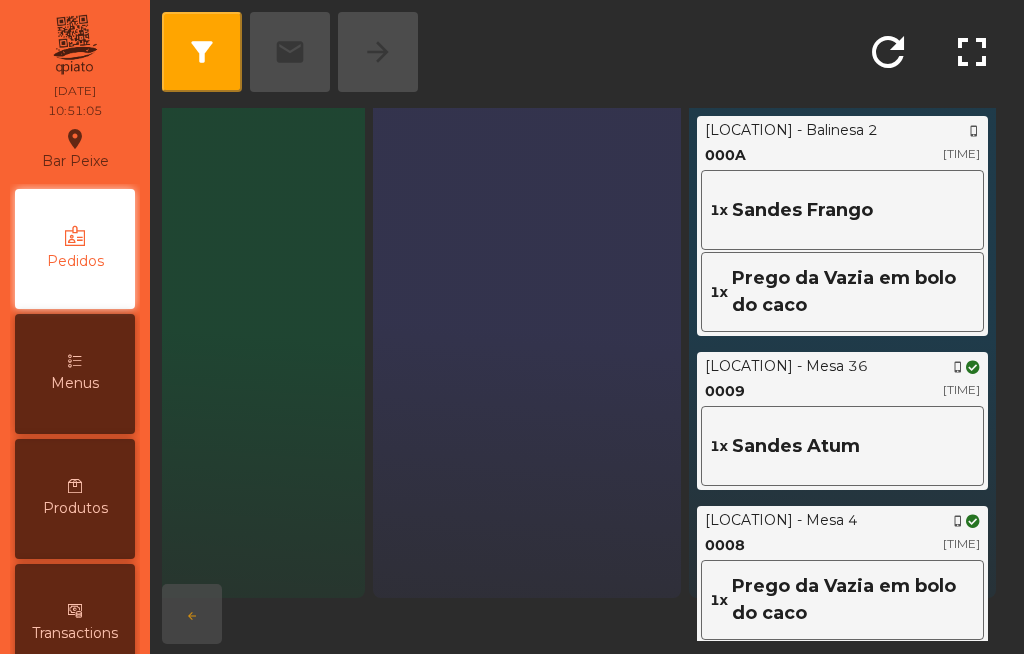 click on "1x   Sandes Frango" 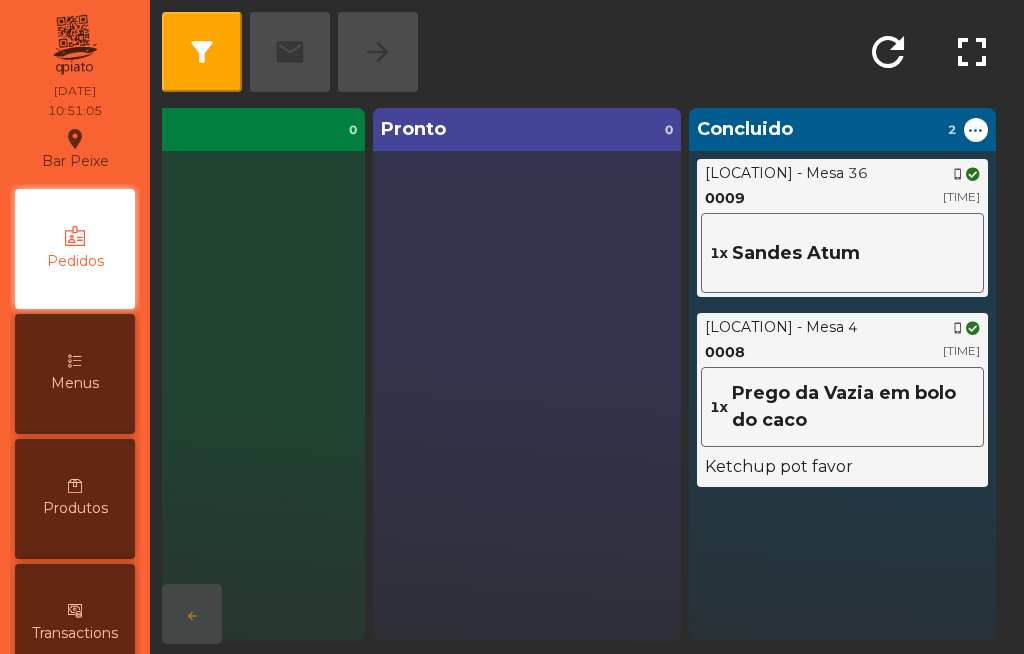 scroll, scrollTop: 0, scrollLeft: 449, axis: horizontal 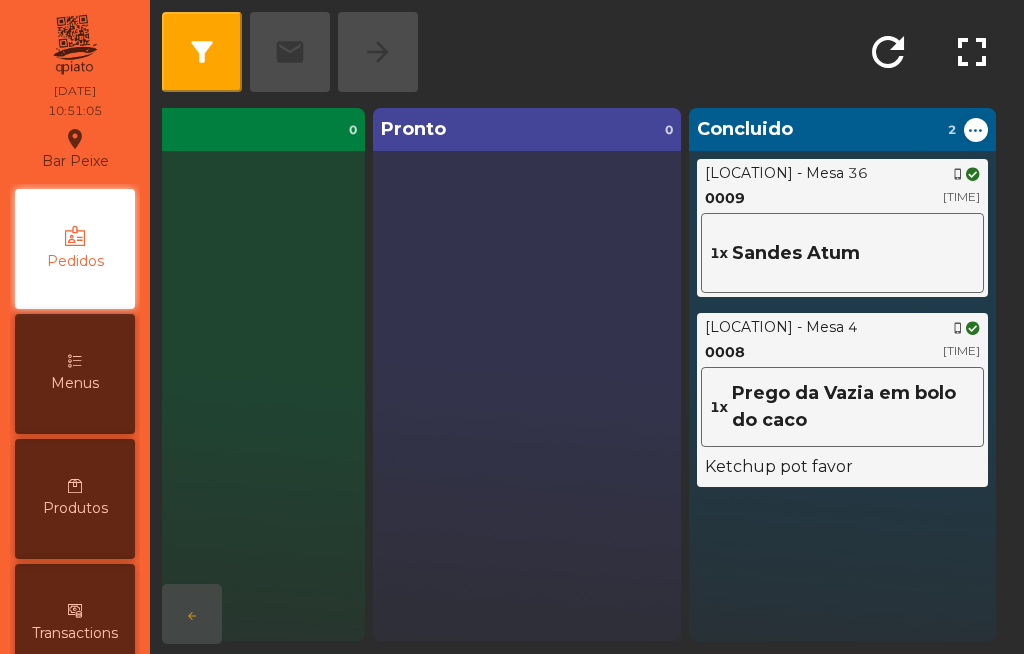 click on "[LOCATION] - Mesa [NUMBER] phone_[DEVICE]" 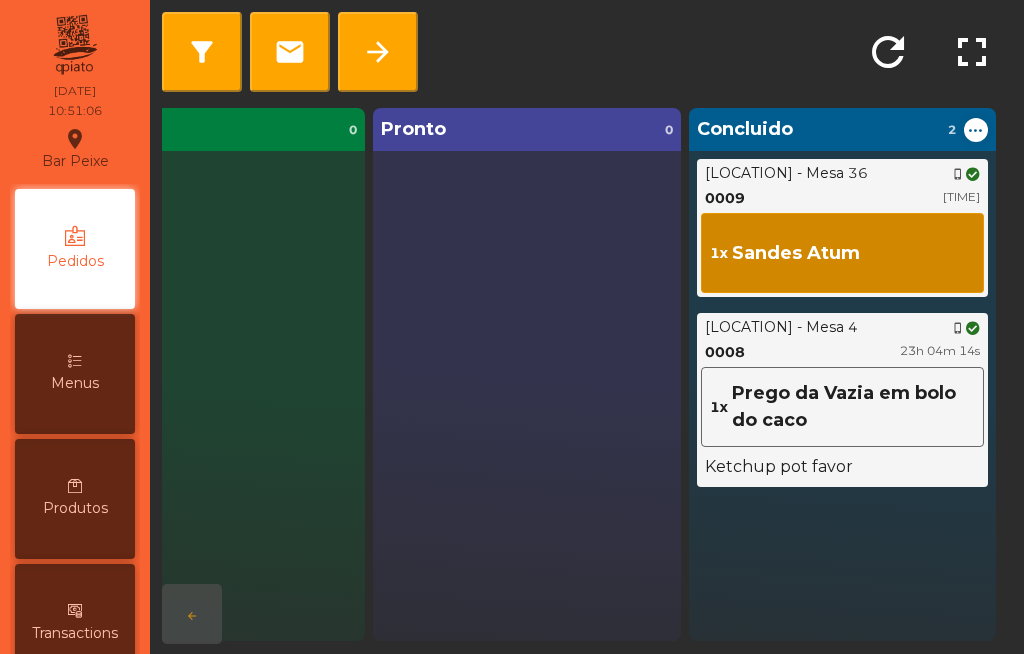 click on "arrow_forward" 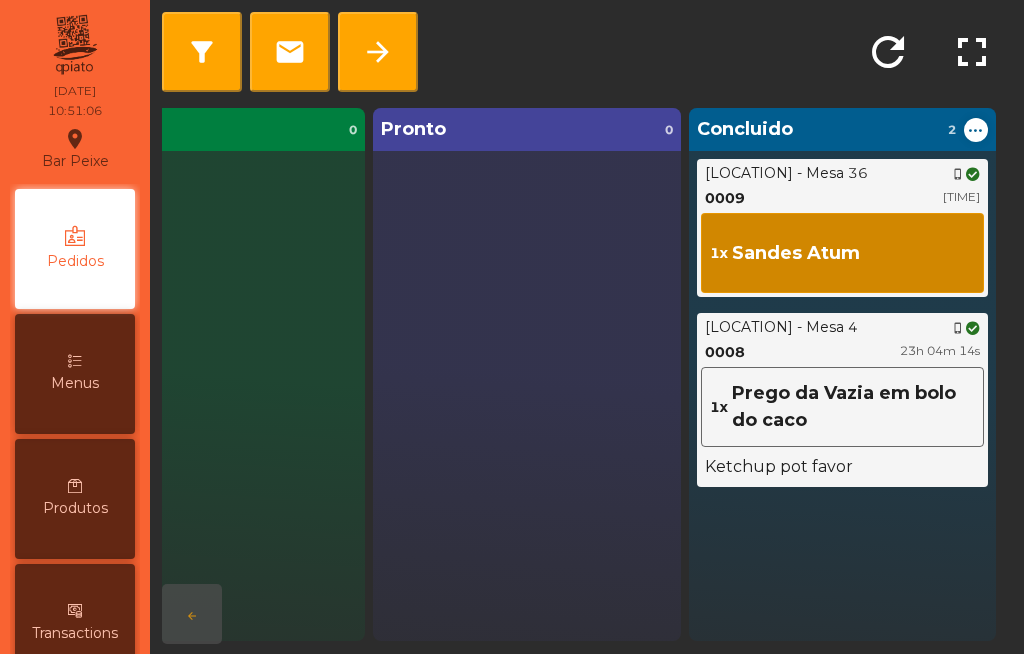 click on "[LOCATION] - Mesa [NUMBER] phone_[DEVICE]" 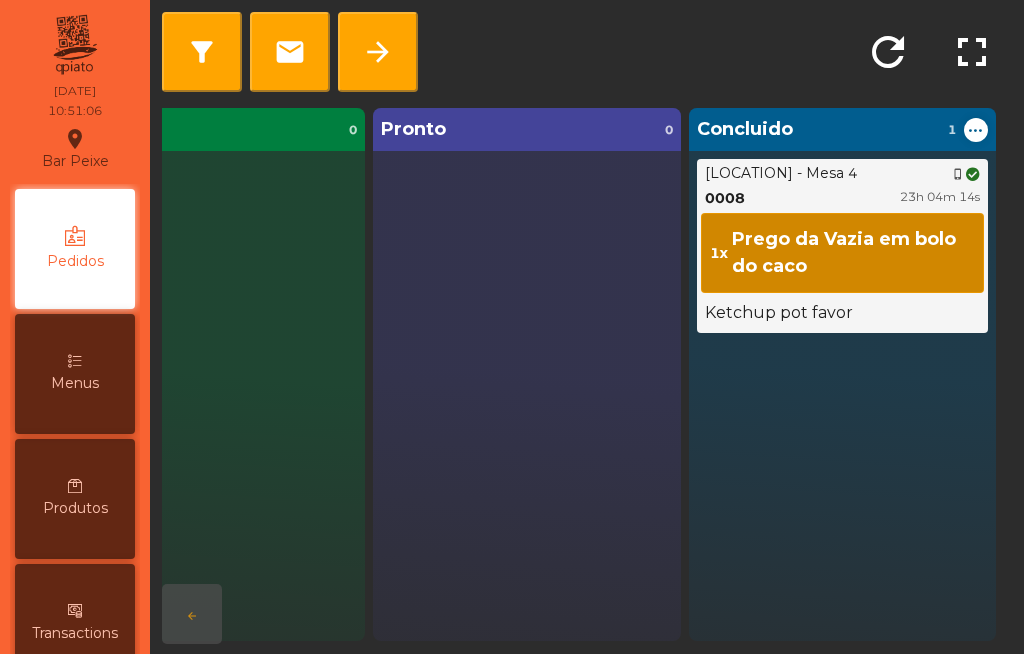 click on "arrow_forward" 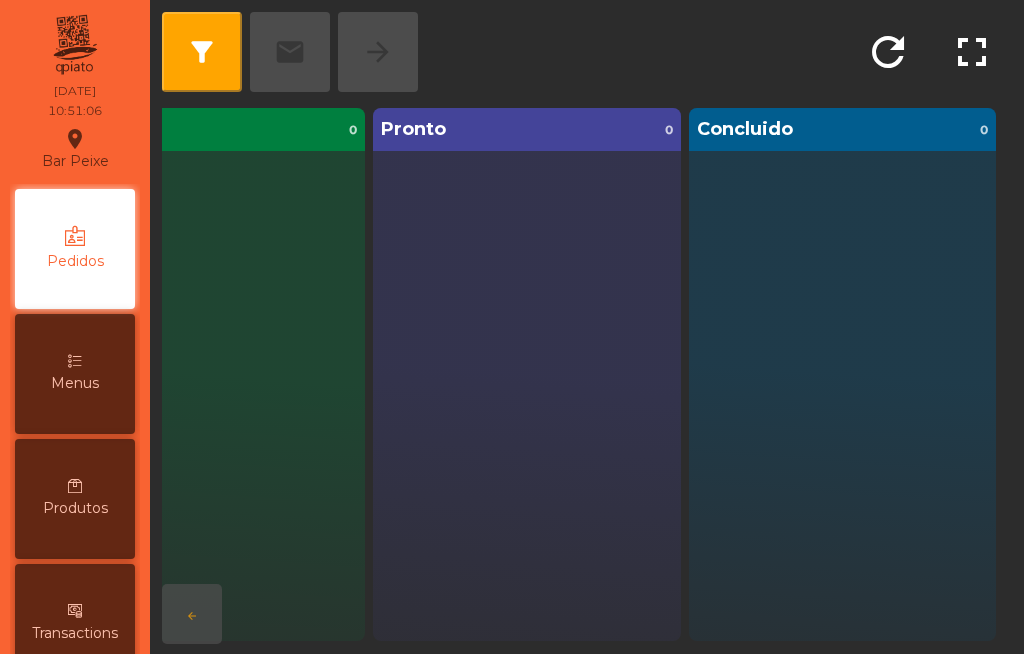 click 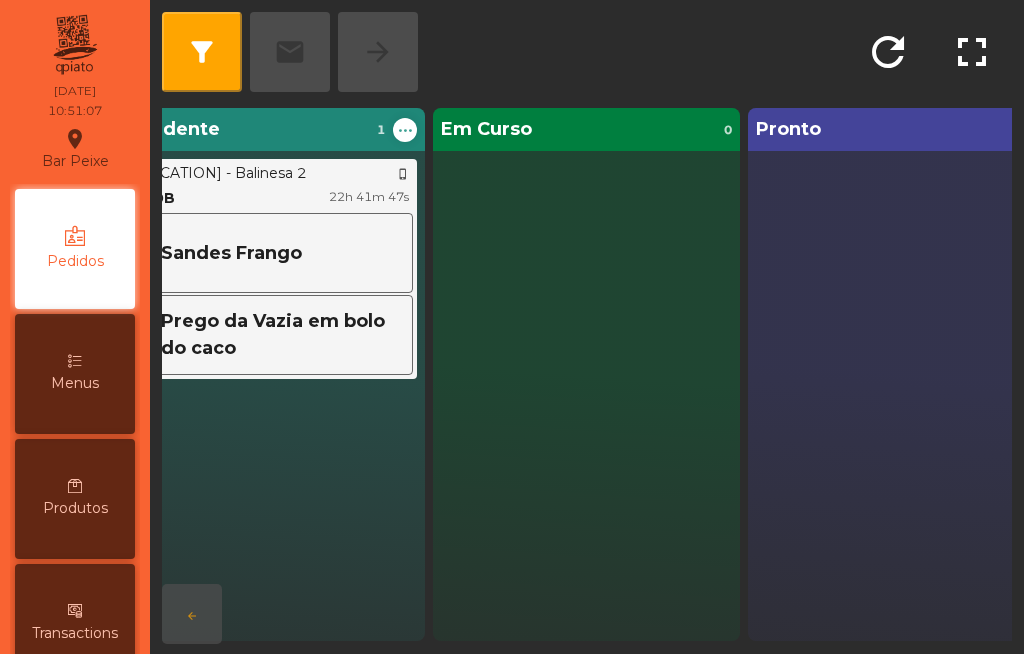 scroll, scrollTop: 0, scrollLeft: 0, axis: both 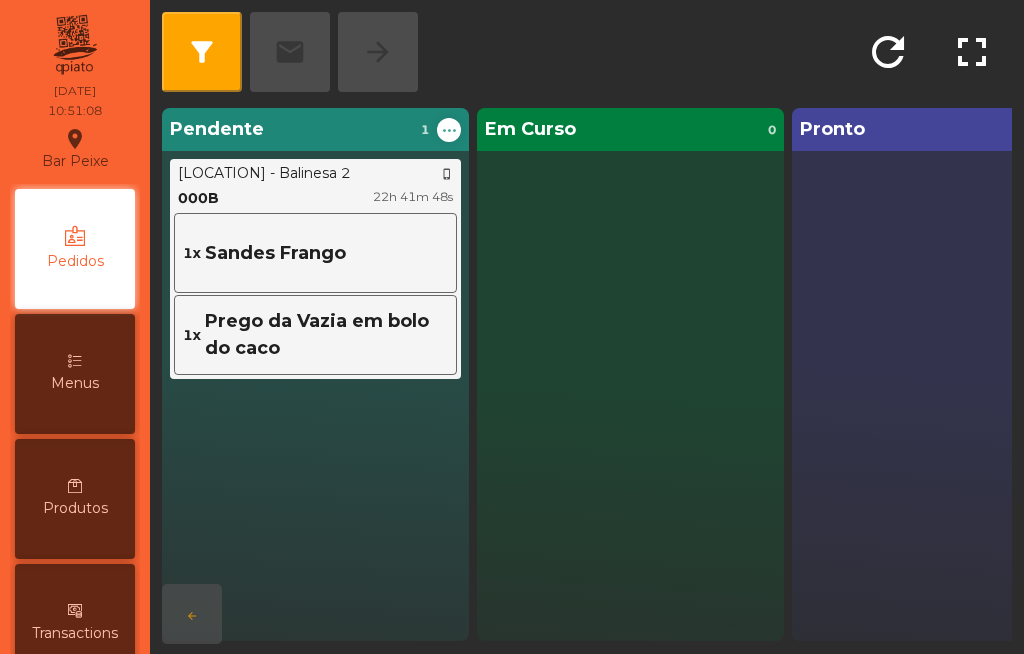 click on "Sandes Frango" 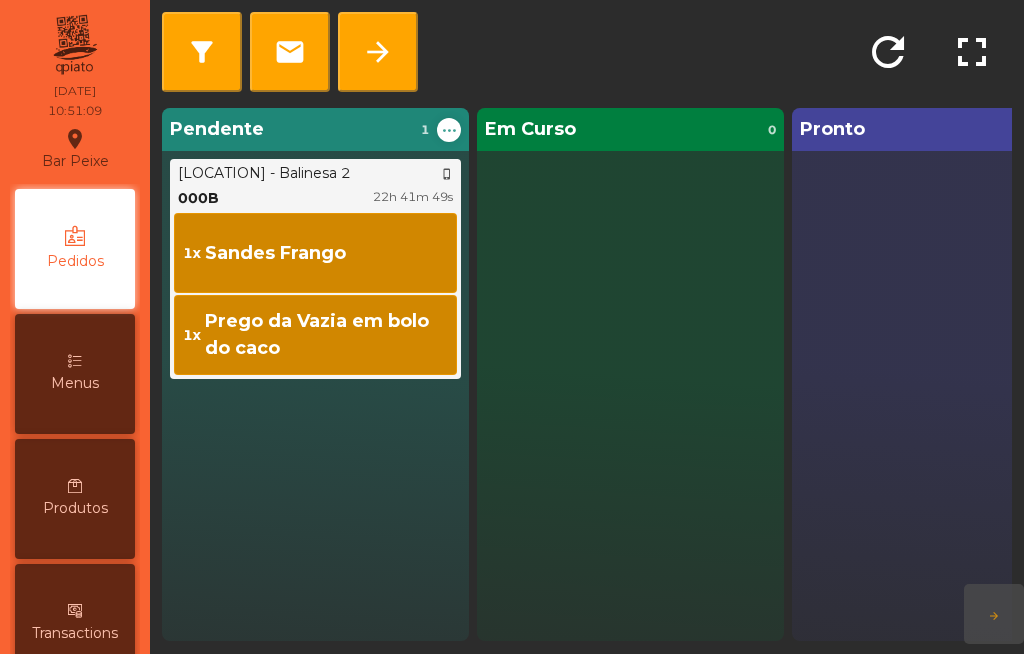 click on "Prego da Vazia em bolo do caco" 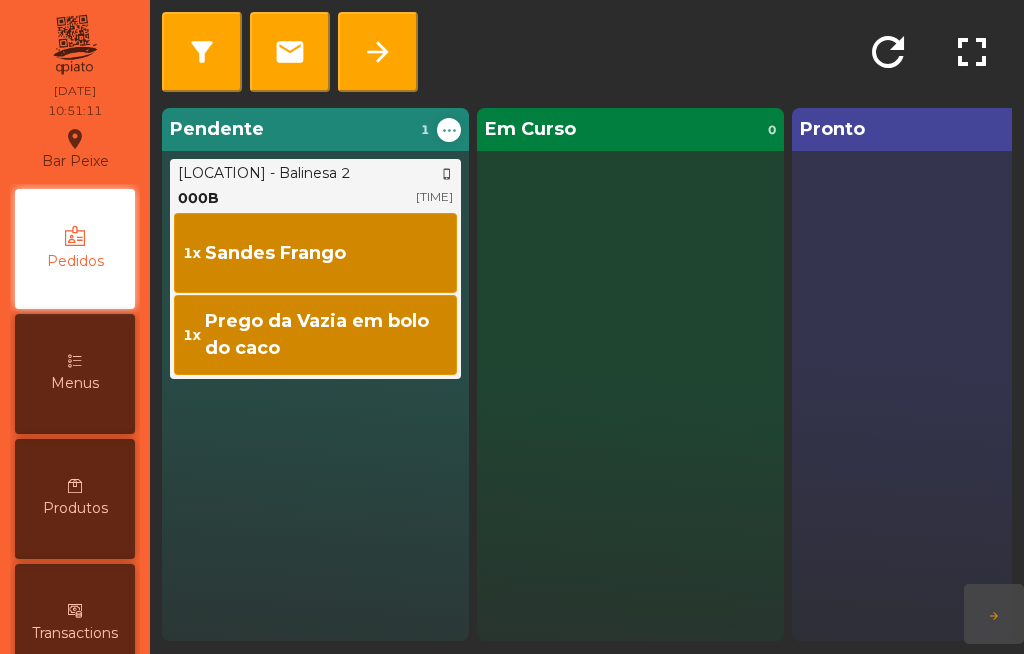 click on "arrow_forward" 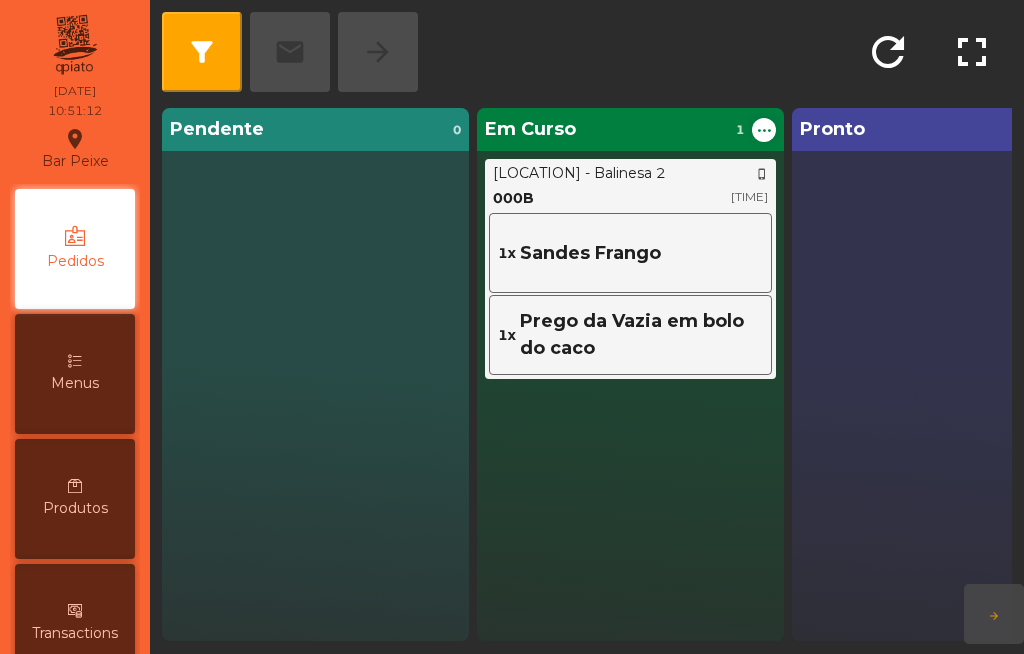 click on "1x   Sandes Frango" 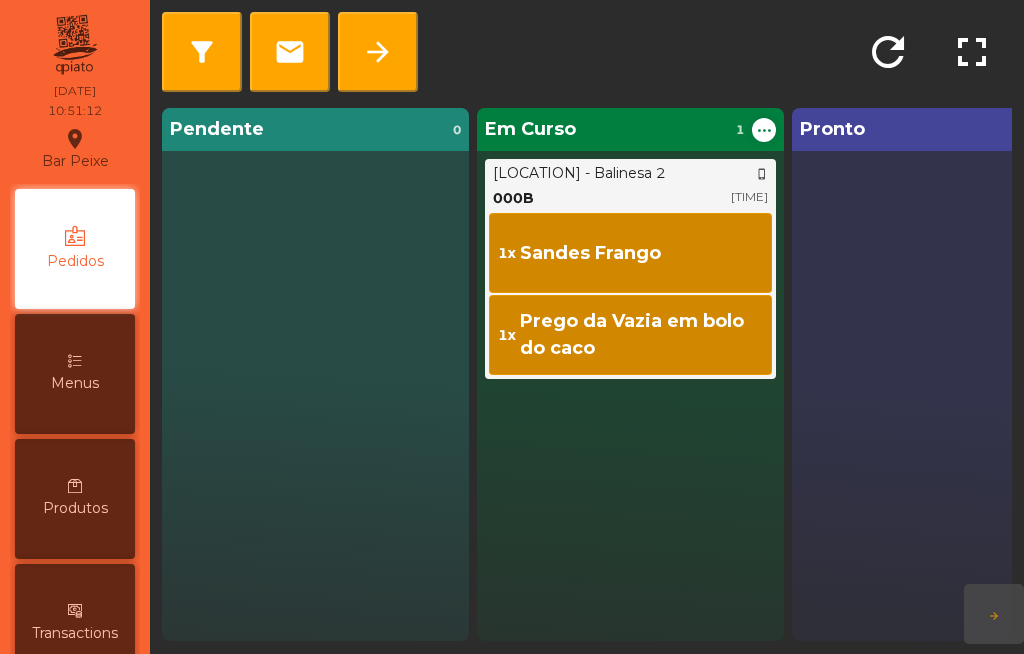 click on "arrow_forward" 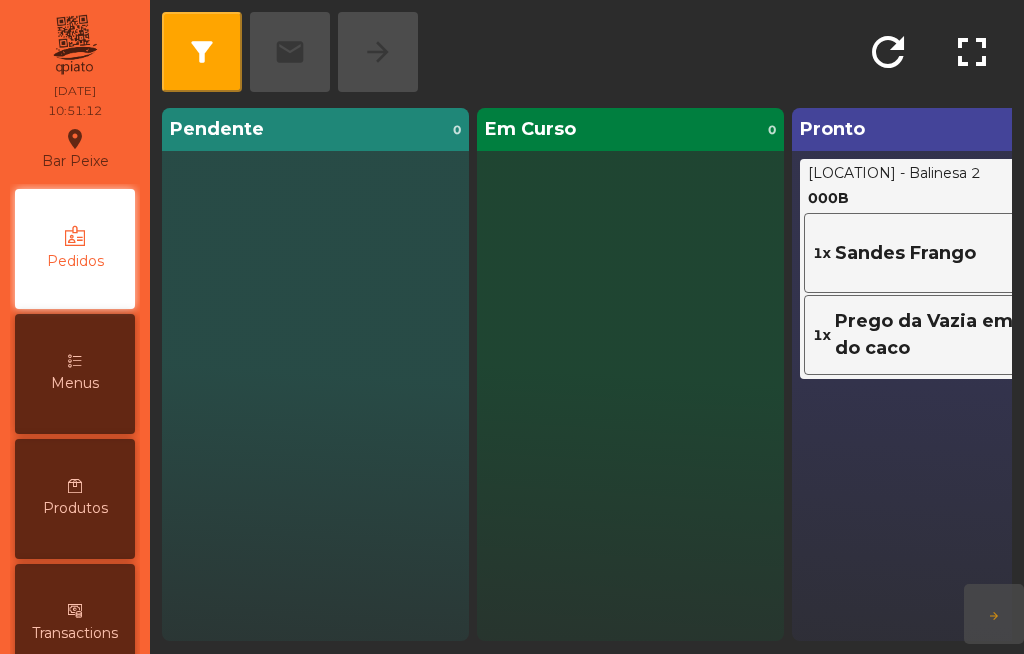 click on "Em Curso  [NUMBER]" 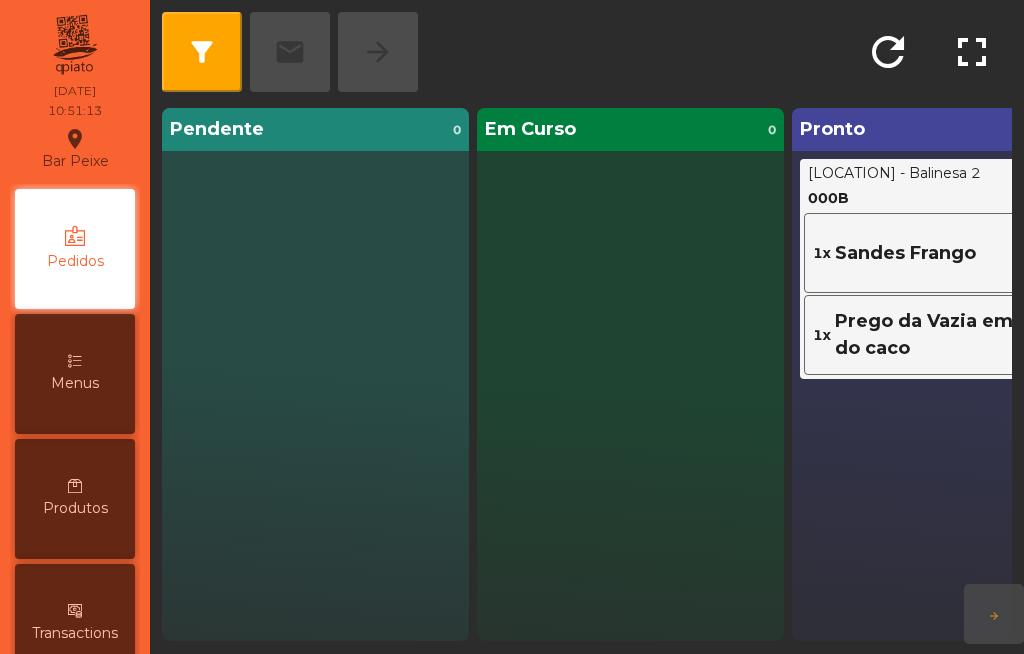 click on "1x   Sandes Frango" 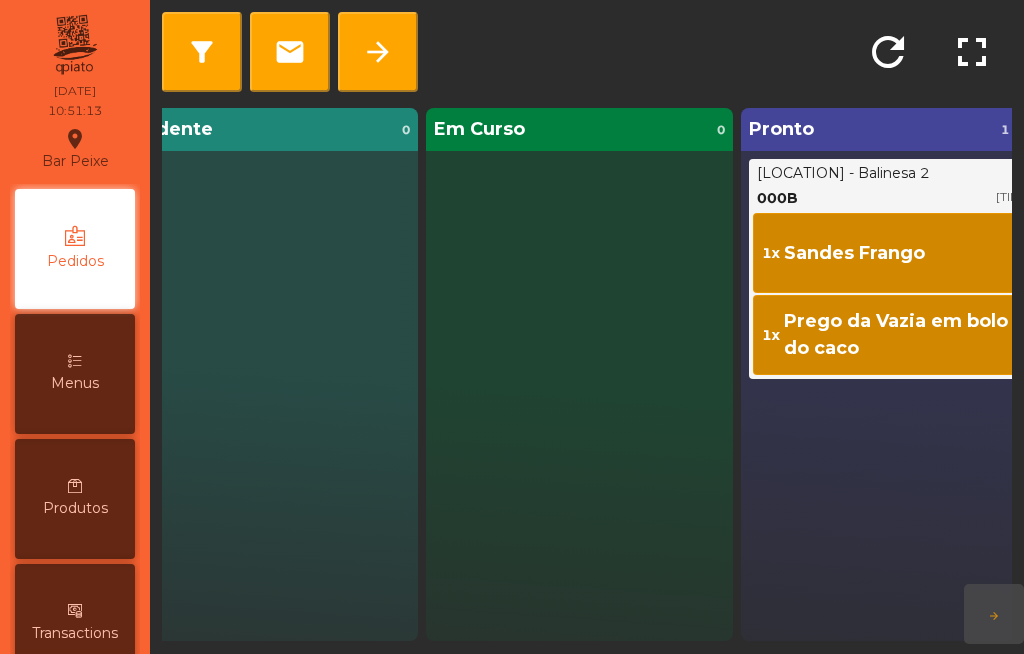 scroll, scrollTop: 0, scrollLeft: 110, axis: horizontal 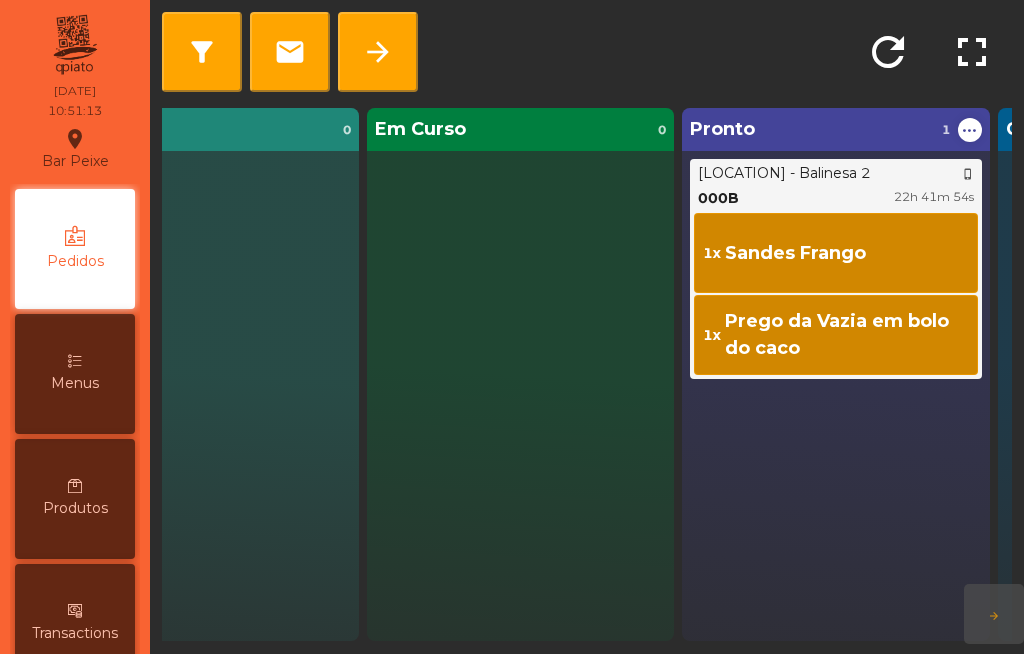 click on "arrow_forward" 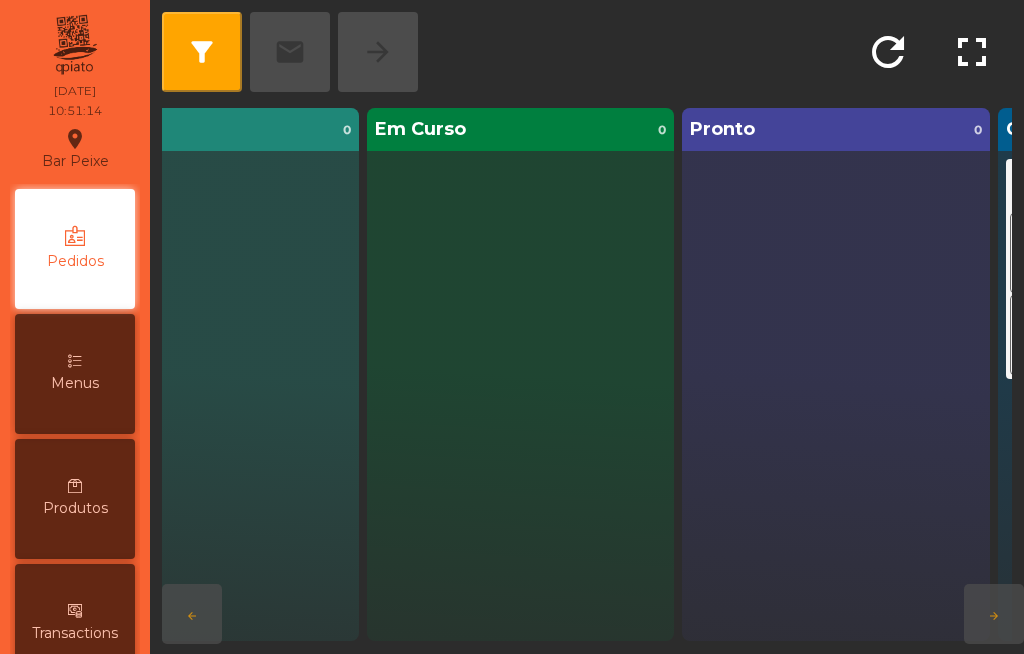 scroll, scrollTop: 0, scrollLeft: 0, axis: both 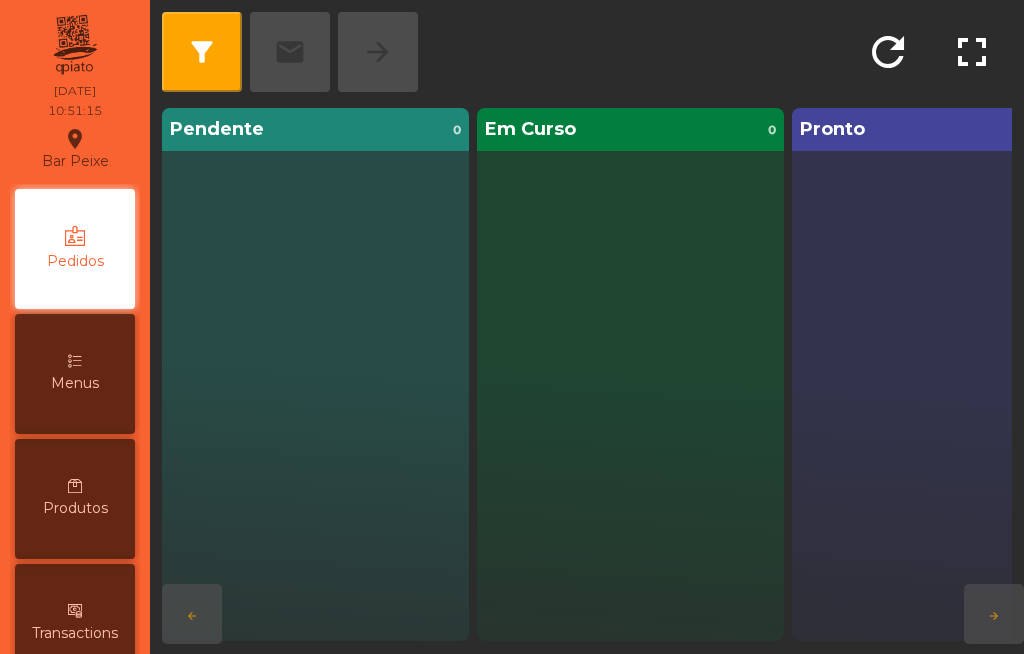 click on "Produtos" at bounding box center (75, 508) 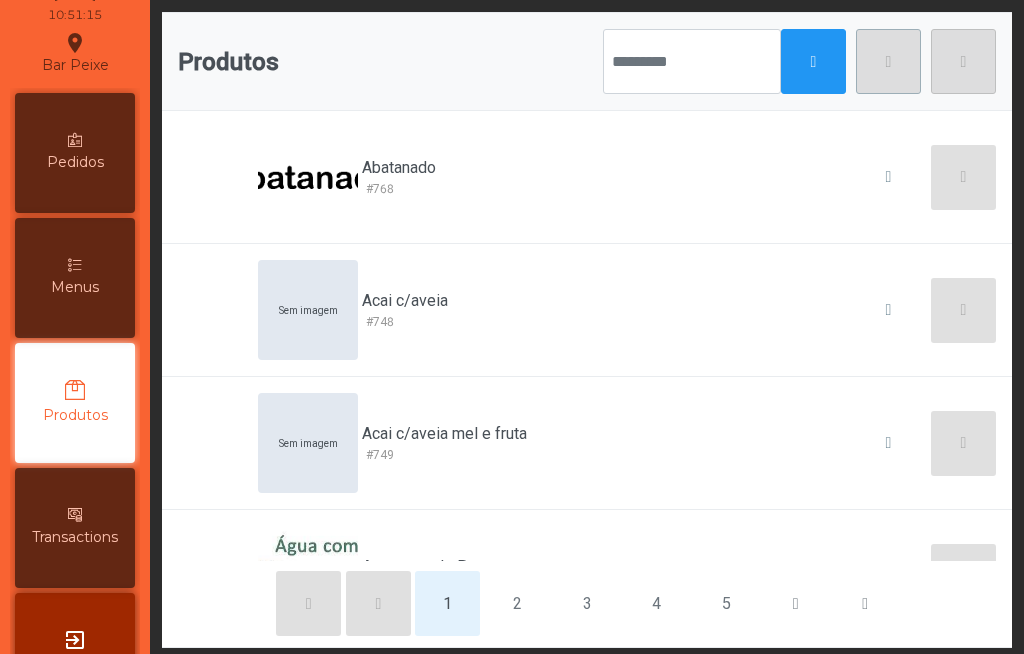scroll, scrollTop: 170, scrollLeft: 0, axis: vertical 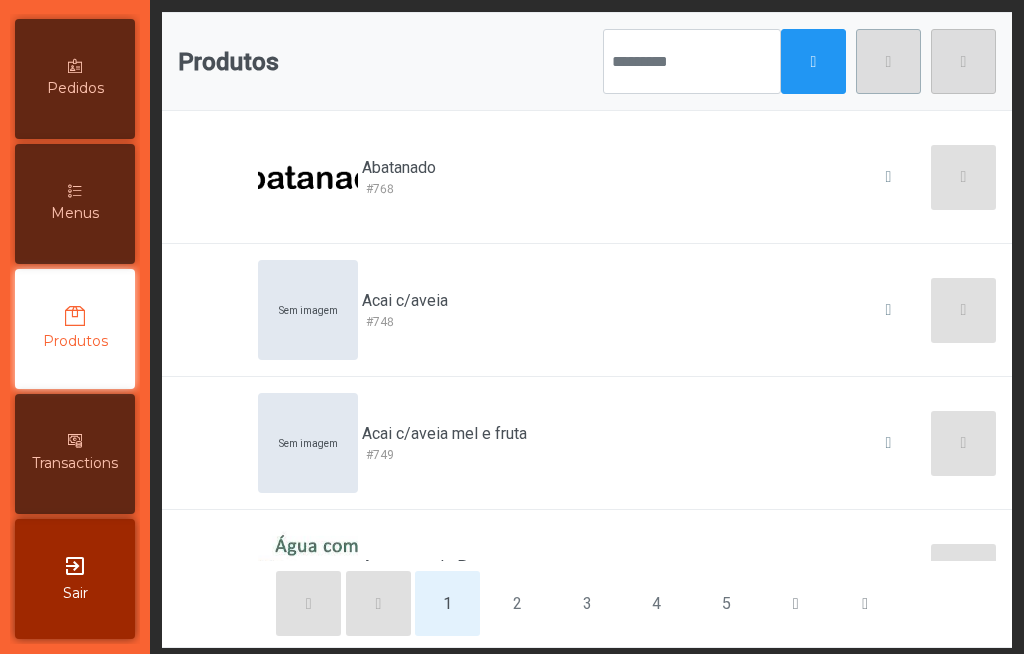 click on "Transactions" at bounding box center [75, 454] 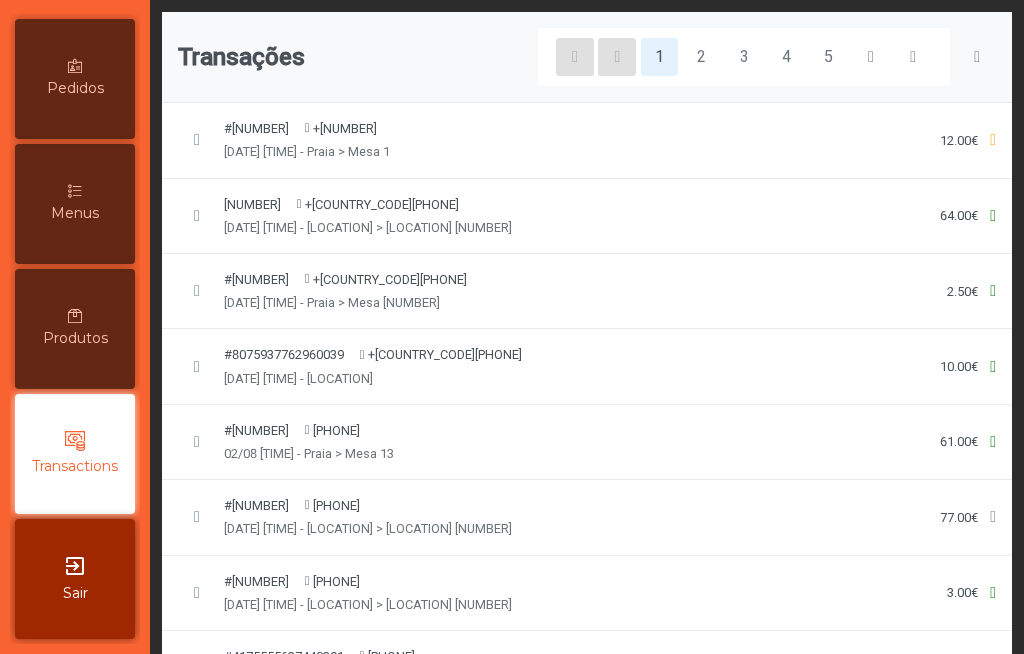click on "Menus" at bounding box center [75, 204] 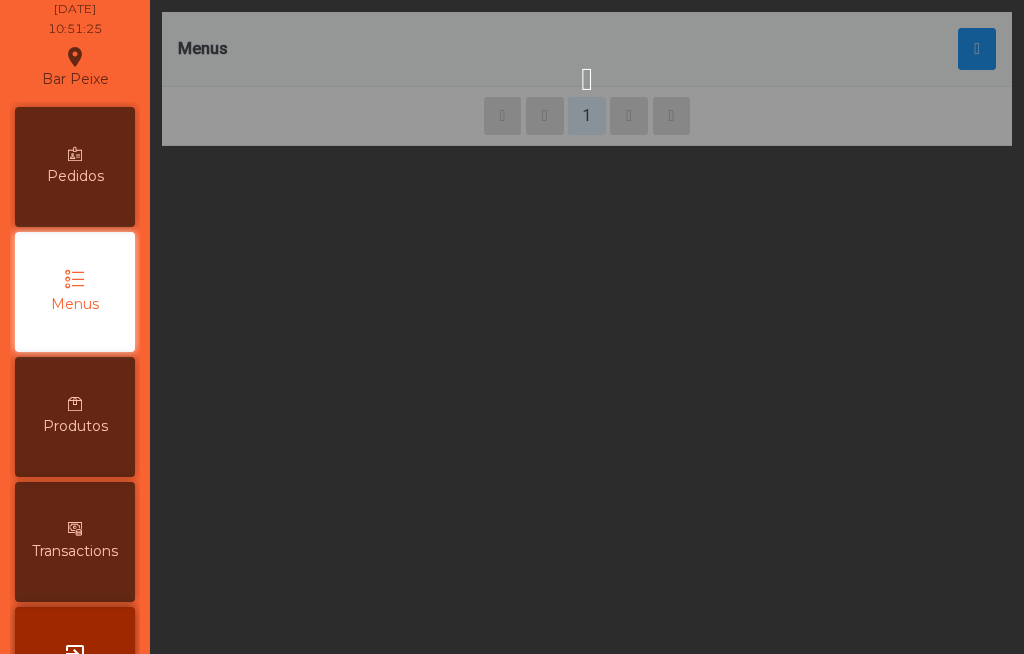 click on "Bar Peixe location_on" 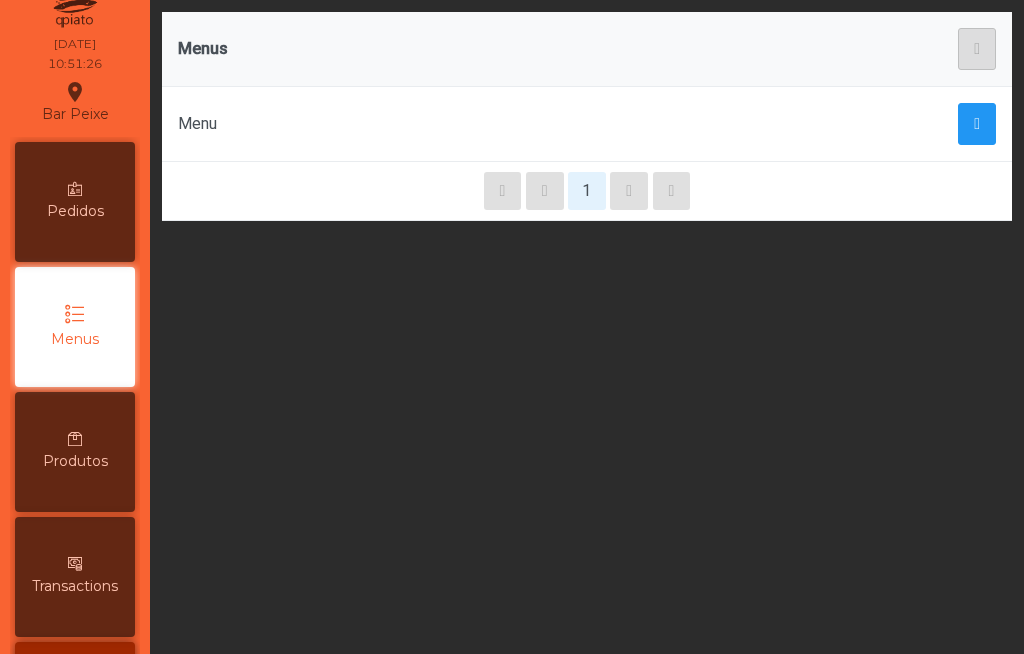 click on "Pedidos" at bounding box center (75, 202) 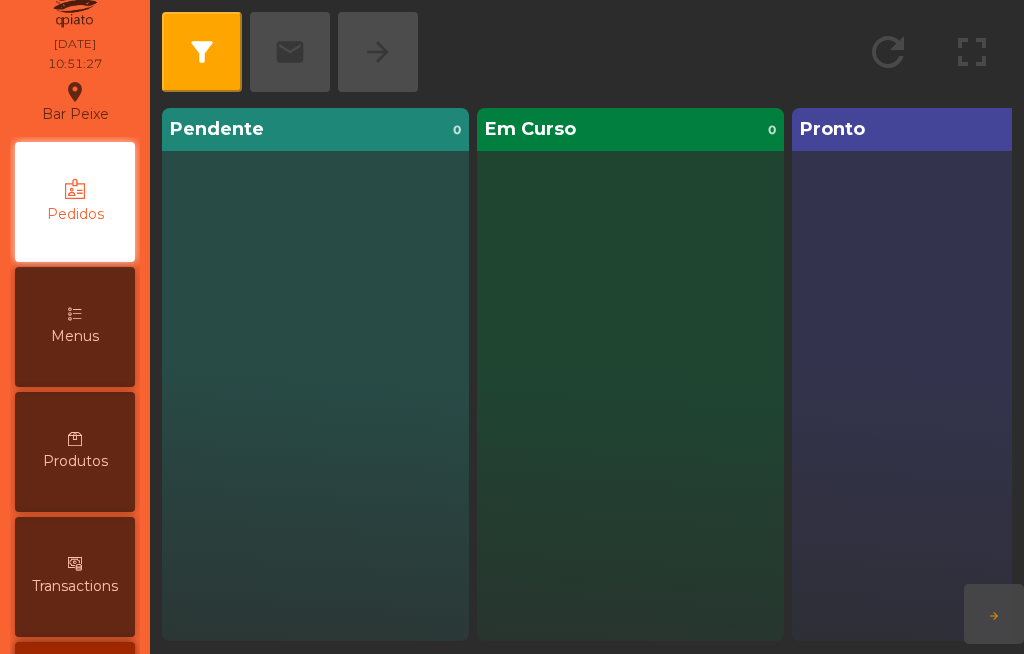 scroll, scrollTop: 0, scrollLeft: 0, axis: both 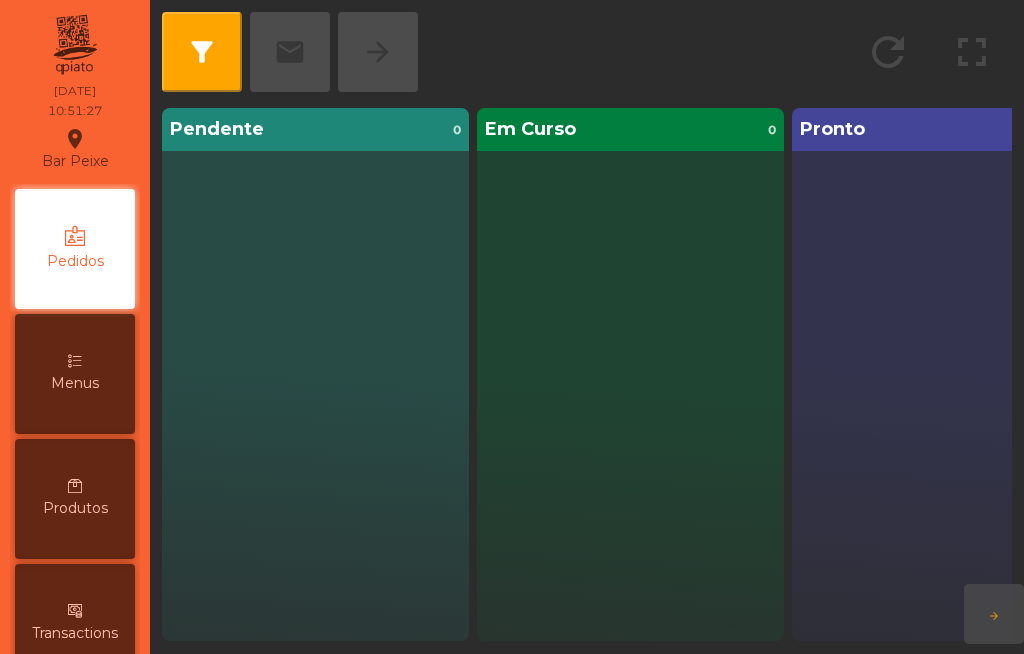 click on "Bar Peixe location_on" 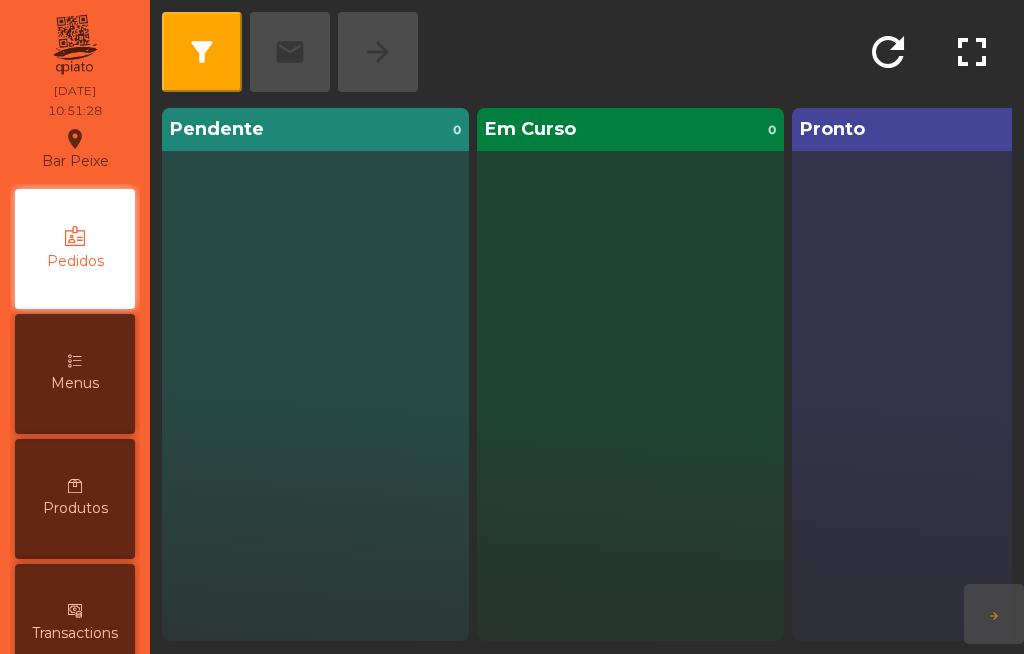 click on "Transactions" at bounding box center [75, 624] 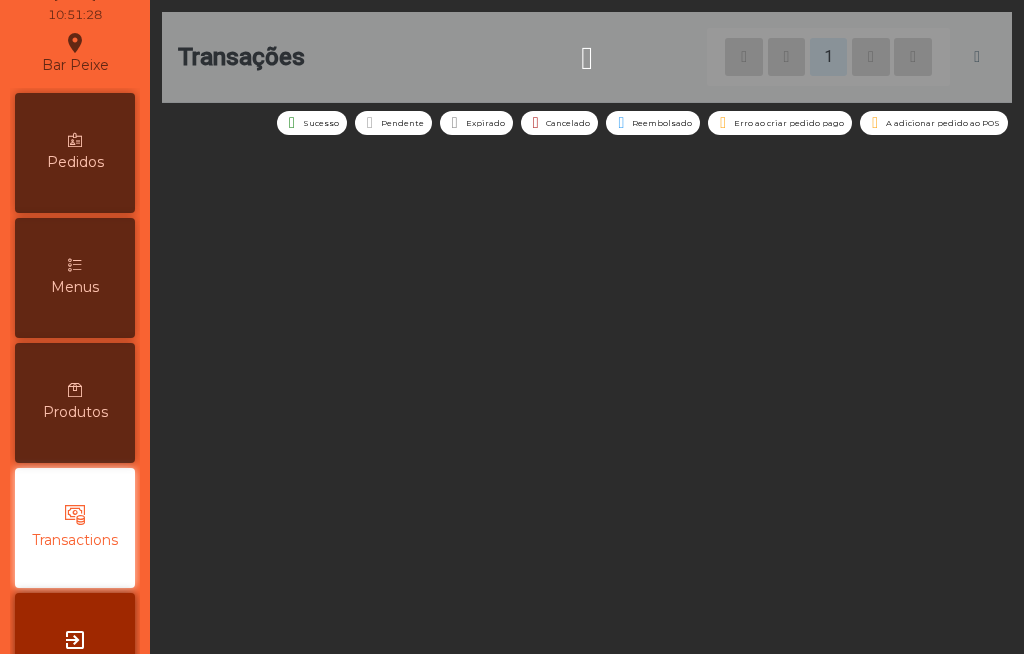 scroll, scrollTop: 170, scrollLeft: 0, axis: vertical 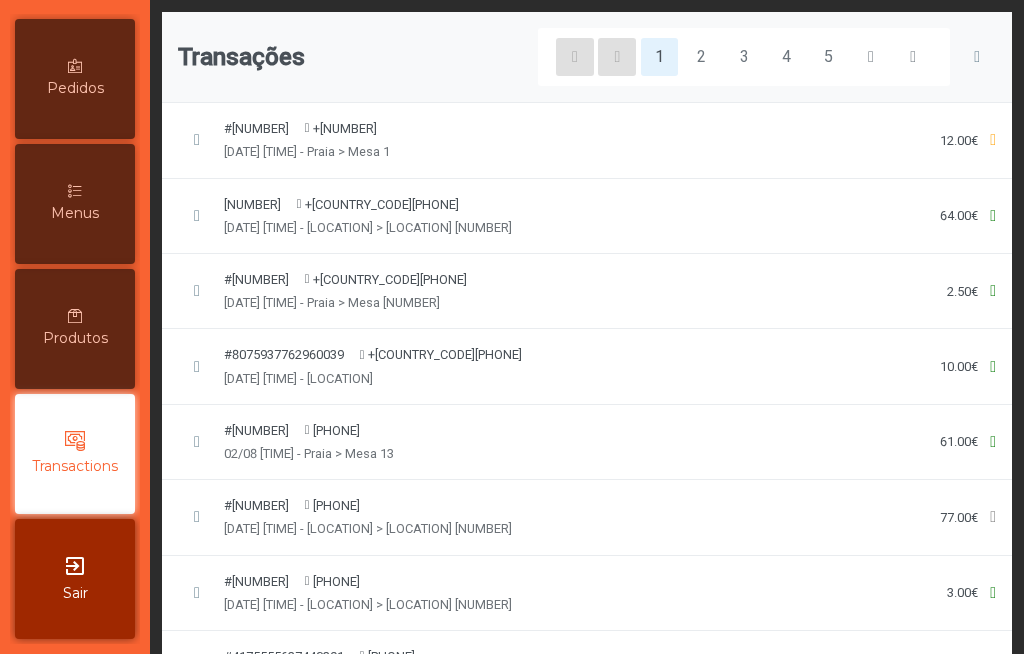 click 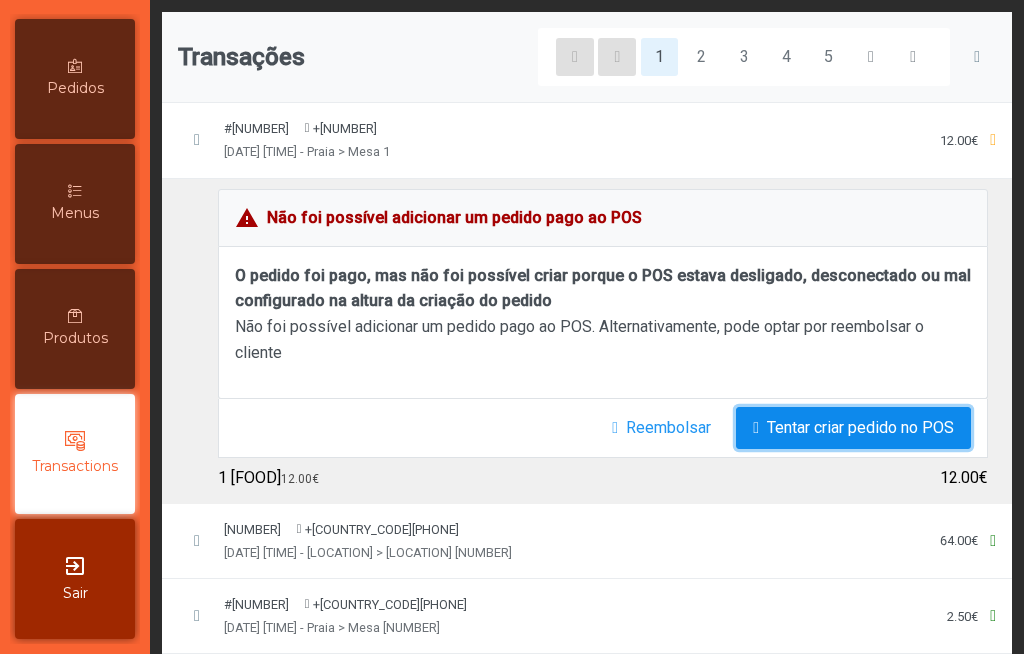 click on "Tentar criar pedido no POS" at bounding box center (860, 428) 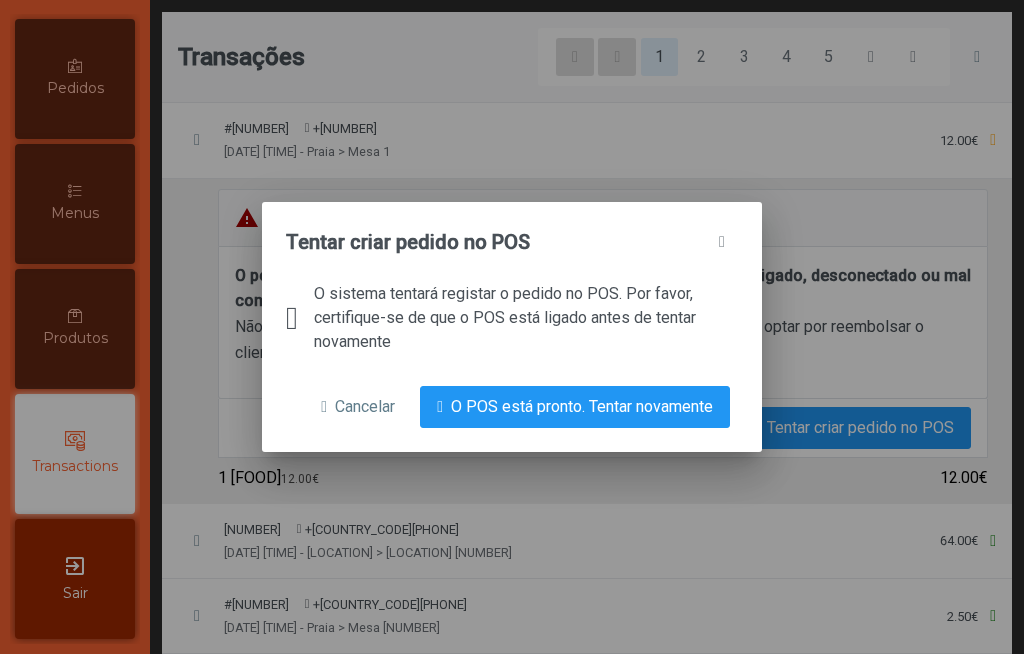 click on "O sistema tentará registar o pedido no POS. Por favor, certifique-se de que o POS está ligado antes de tentar novamente Cancelar O POS está pronto. Tentar novamente" 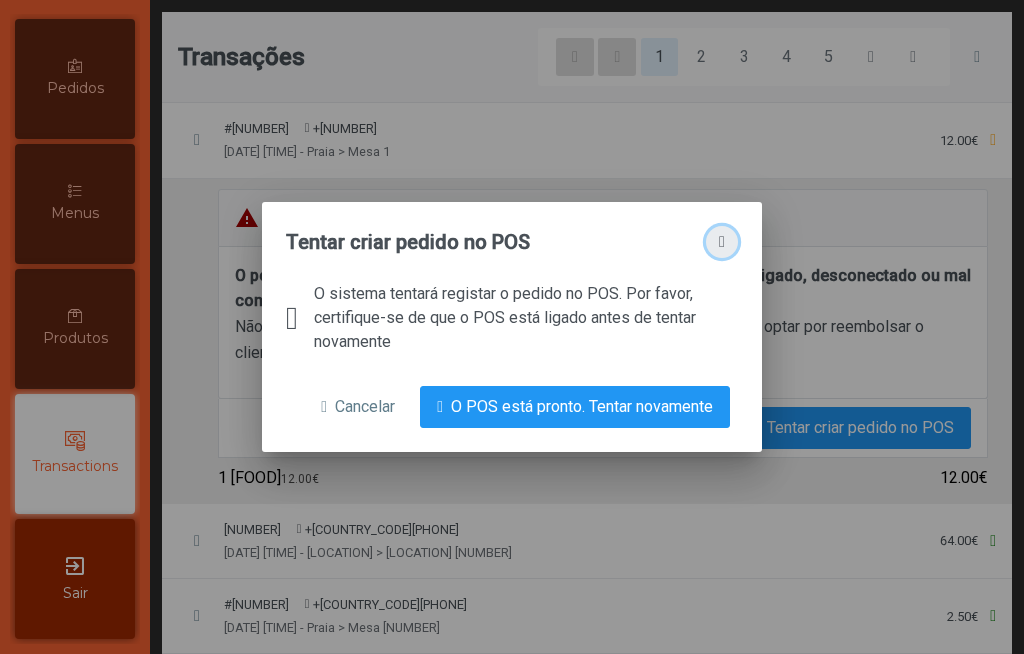 click 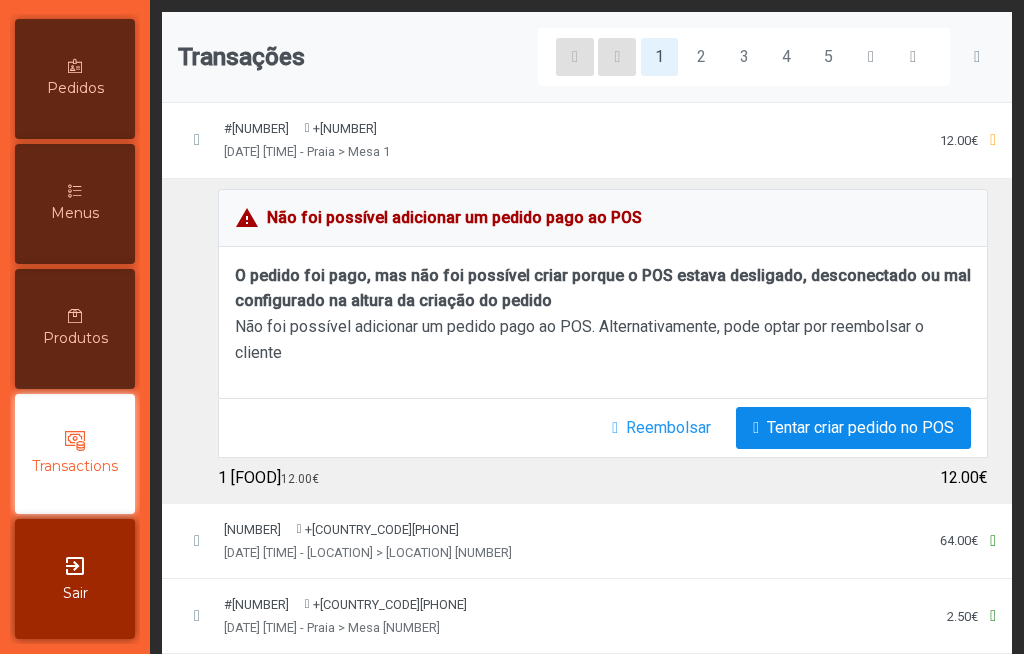 click on "Tentar criar pedido no POS" at bounding box center [860, 428] 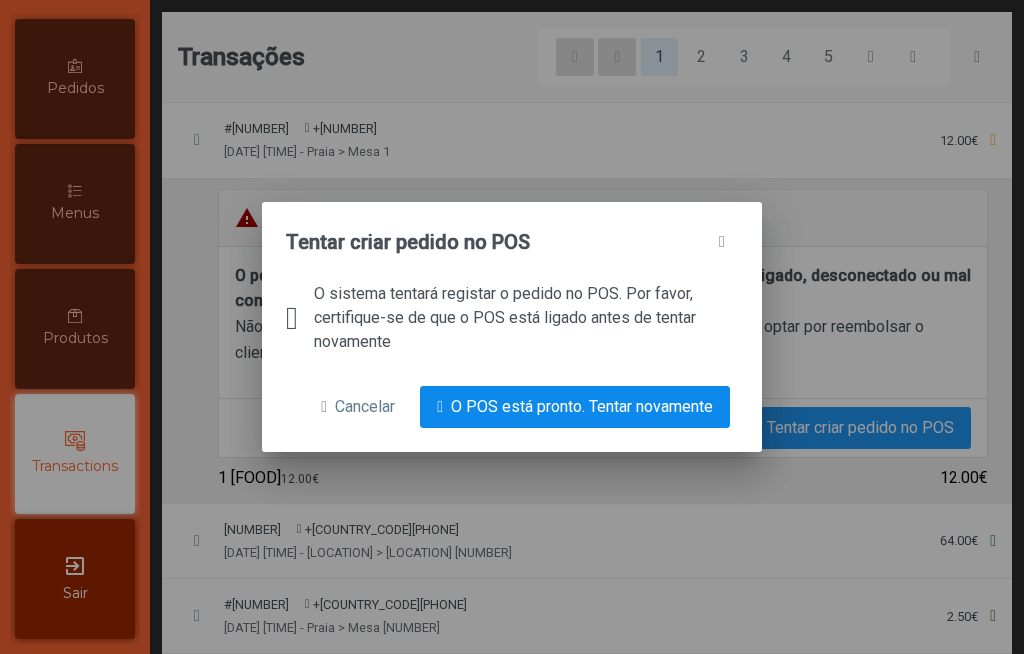 click on "O POS está pronto. Tentar novamente" 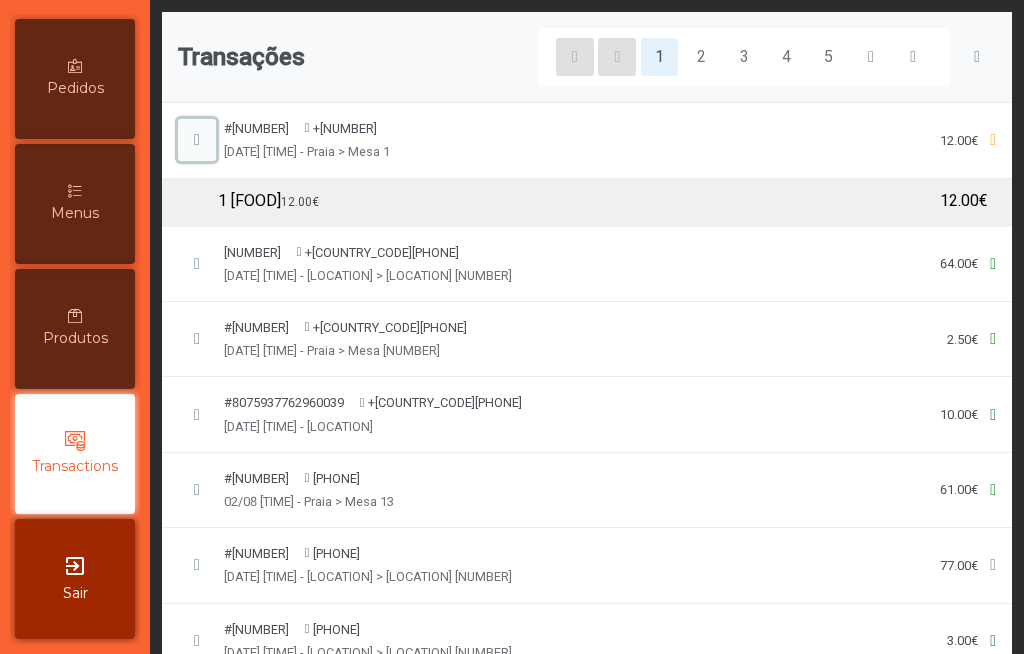 click 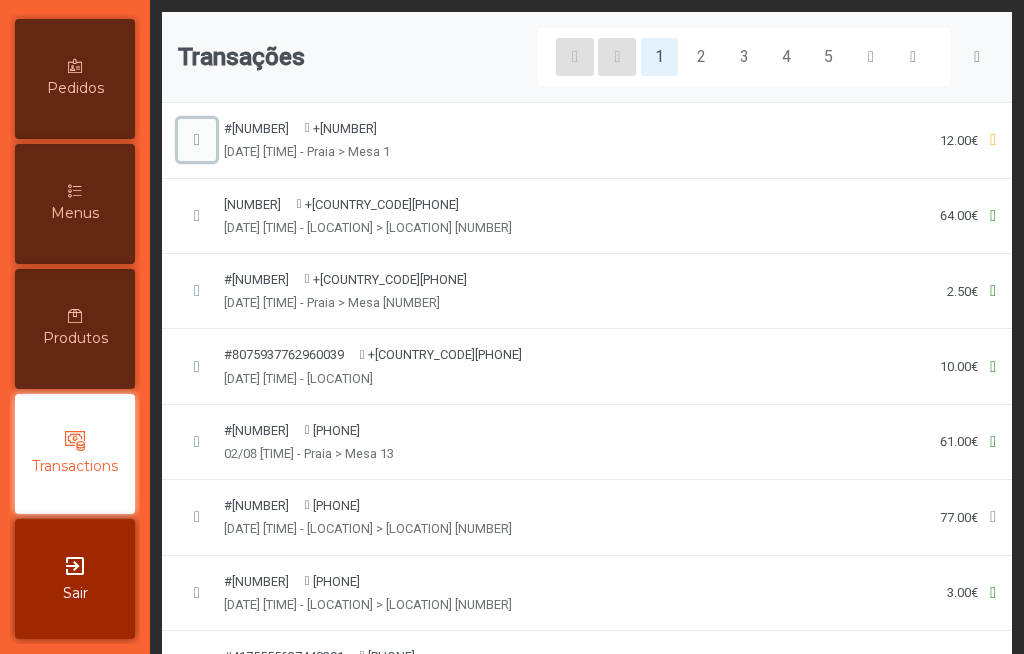 click 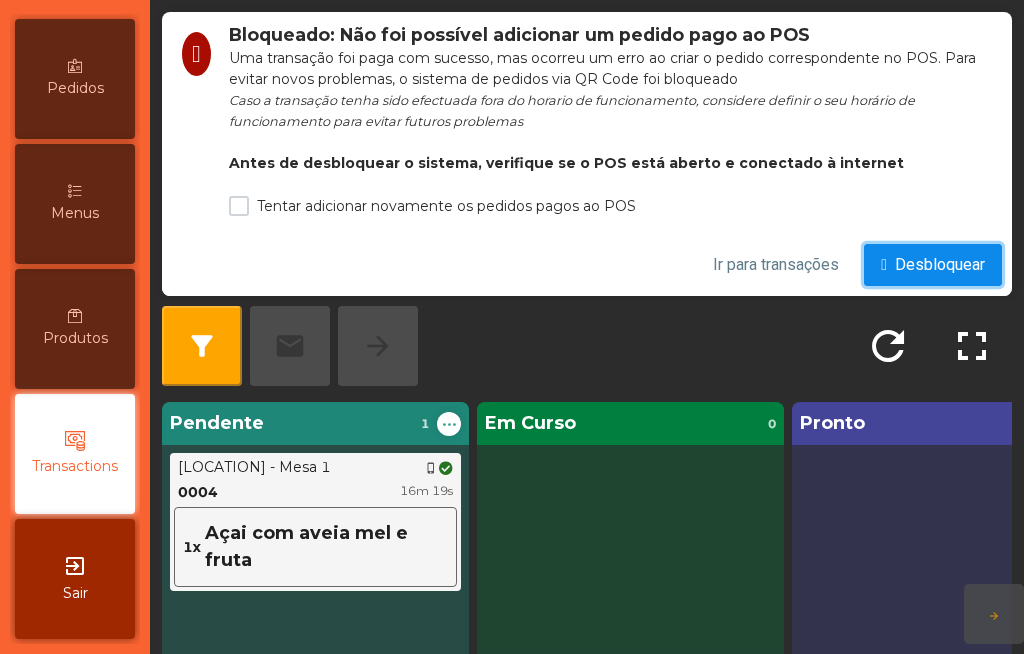 click on "Desbloquear" 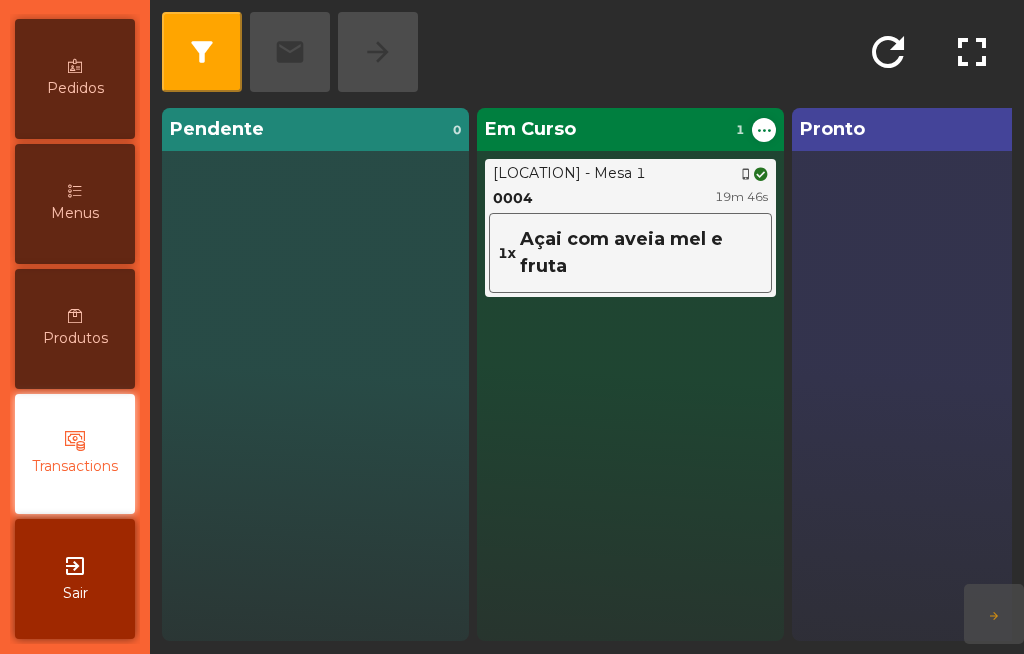 click on "Menus" at bounding box center (75, 204) 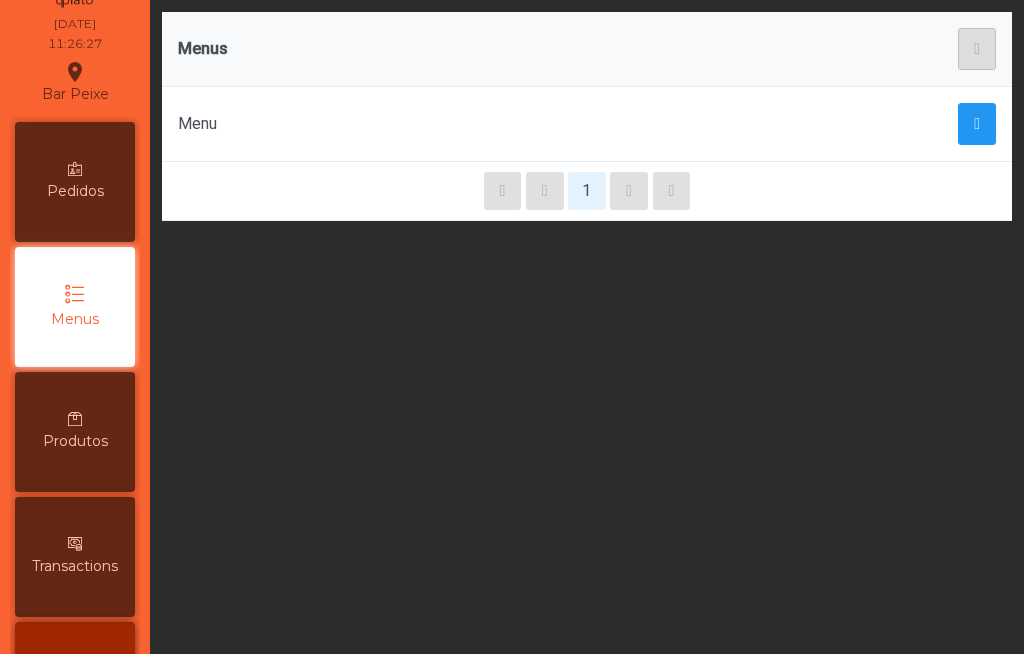scroll, scrollTop: 47, scrollLeft: 0, axis: vertical 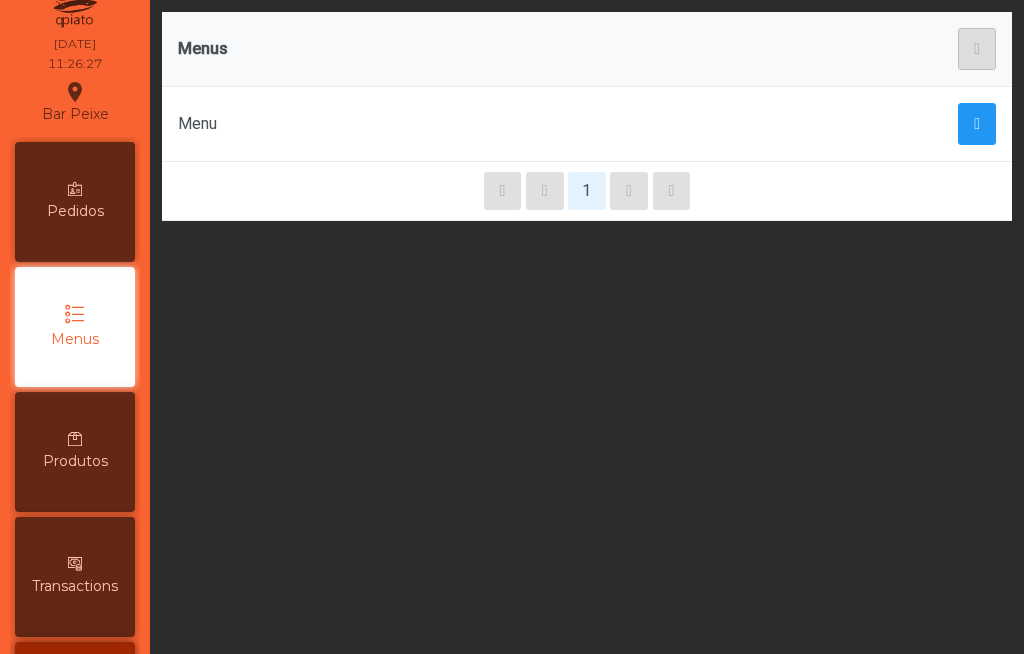 click on "Pedidos" at bounding box center (75, 202) 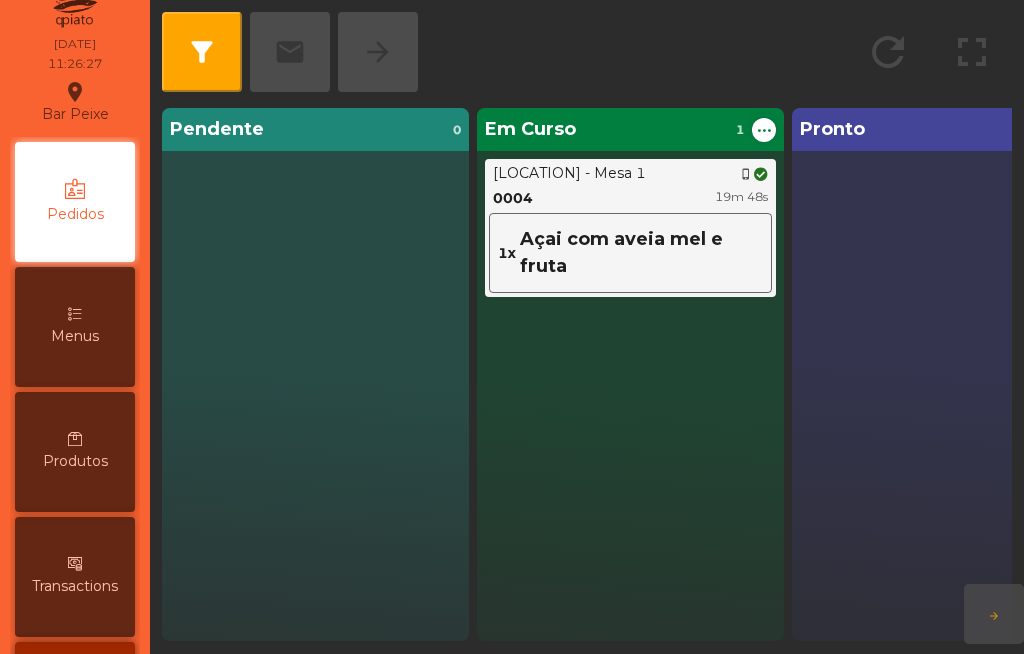 scroll, scrollTop: 0, scrollLeft: 0, axis: both 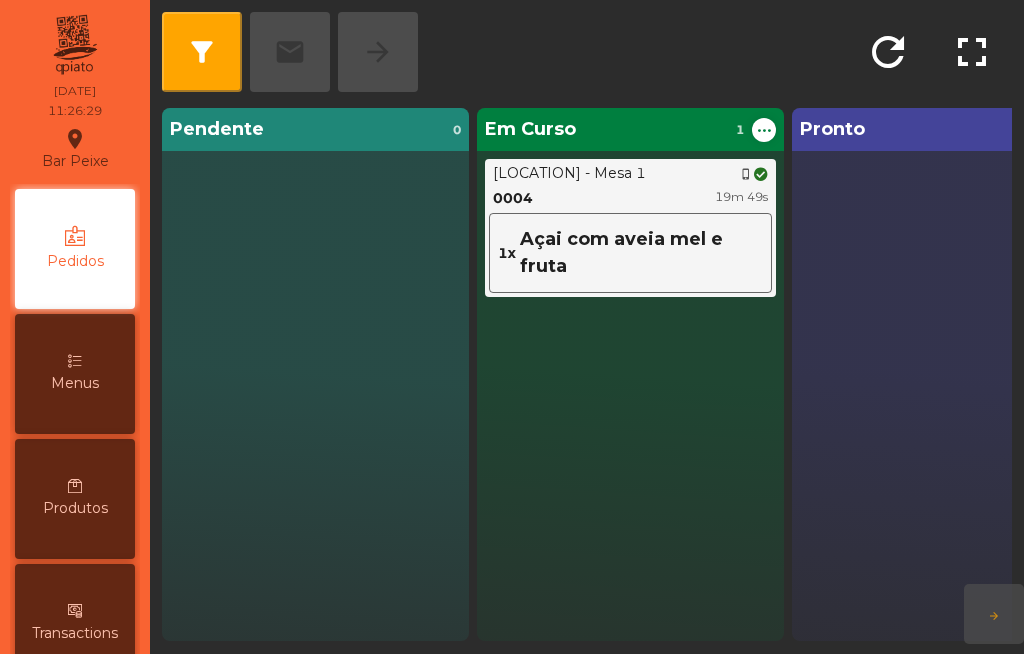 click on "Transactions" at bounding box center (75, 624) 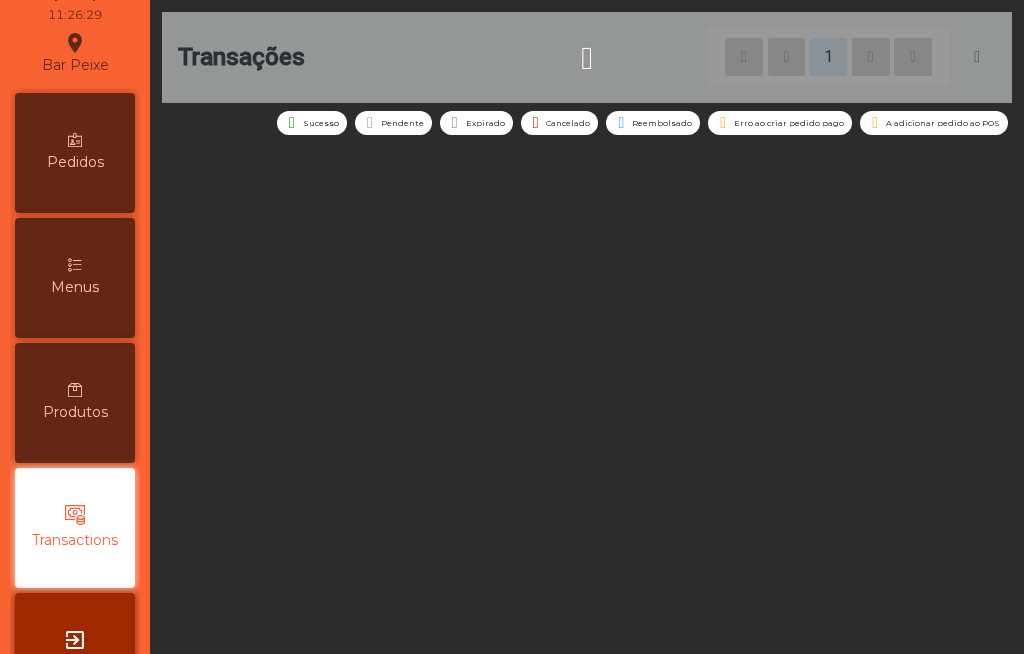 scroll, scrollTop: 170, scrollLeft: 0, axis: vertical 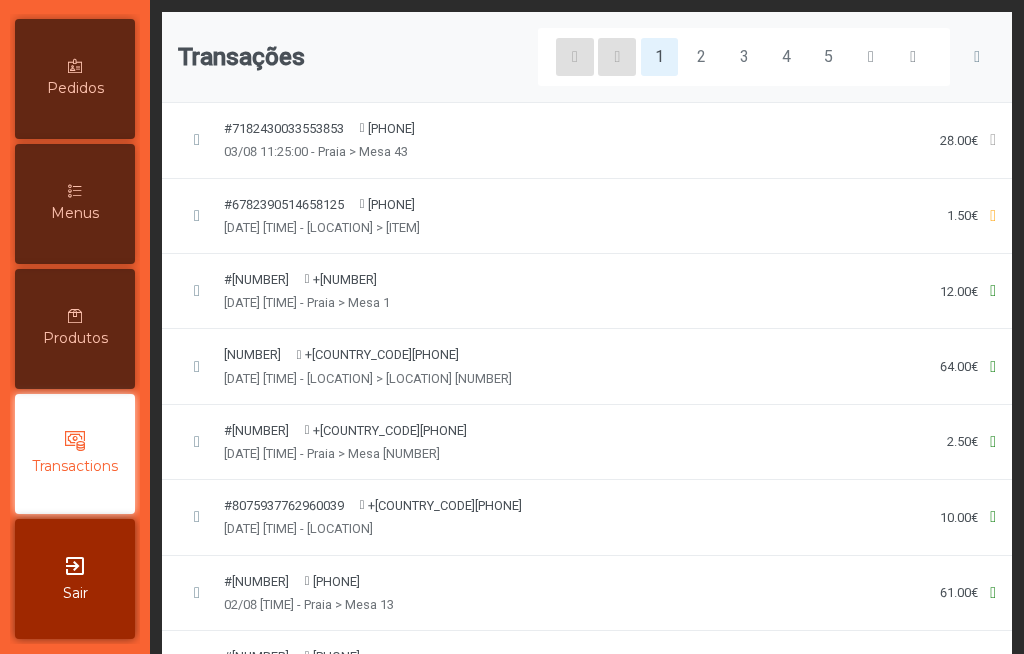 click 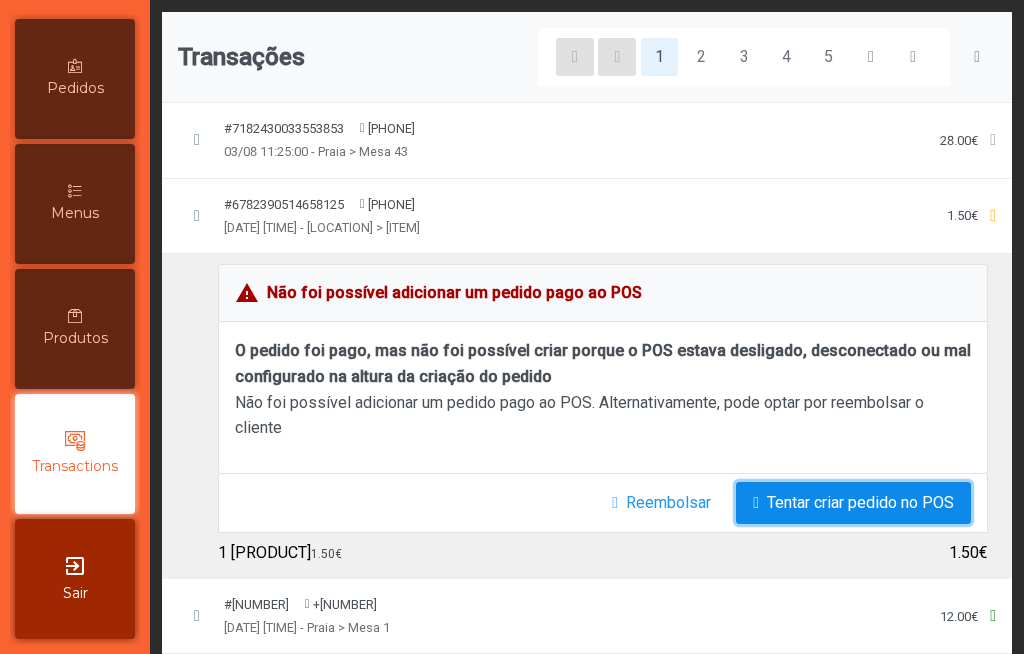 click on "Tentar criar pedido no POS" at bounding box center [860, 503] 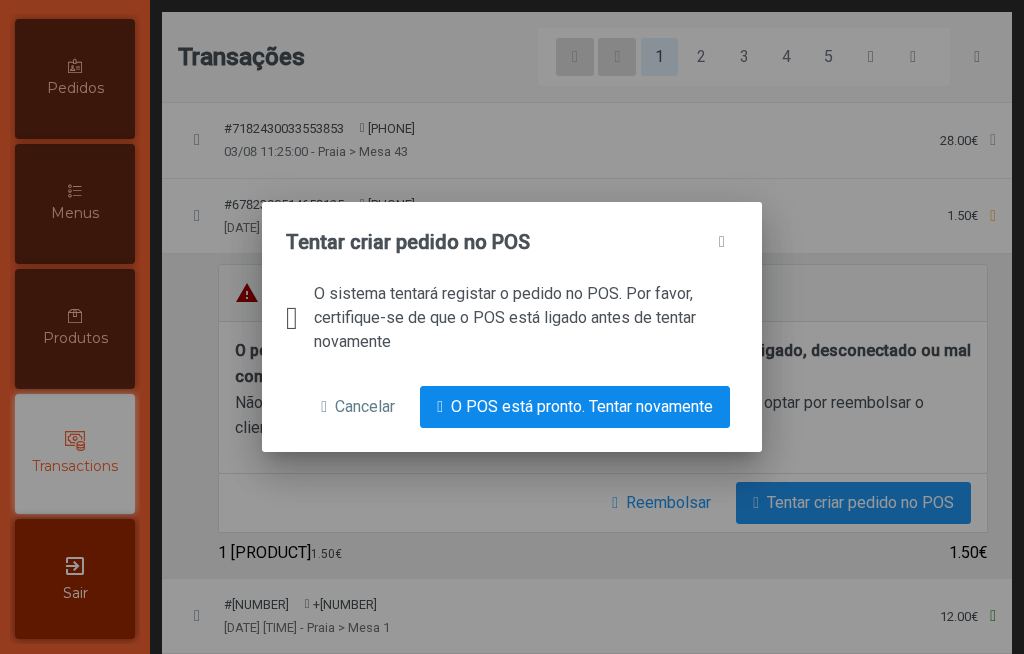 click on "O POS está pronto. Tentar novamente" 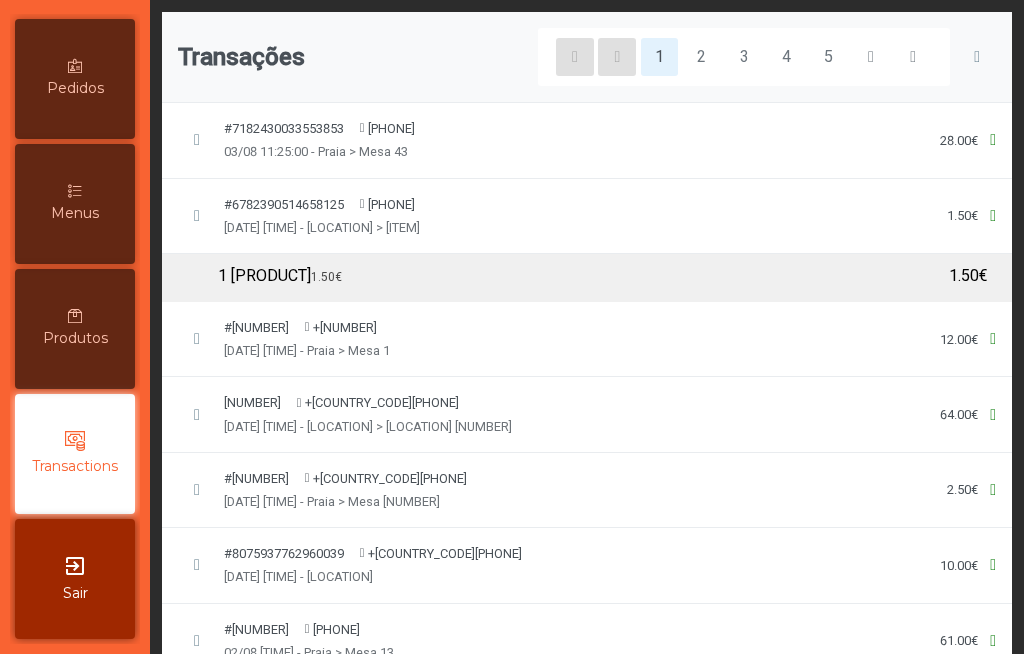 click on "Menus" at bounding box center [75, 204] 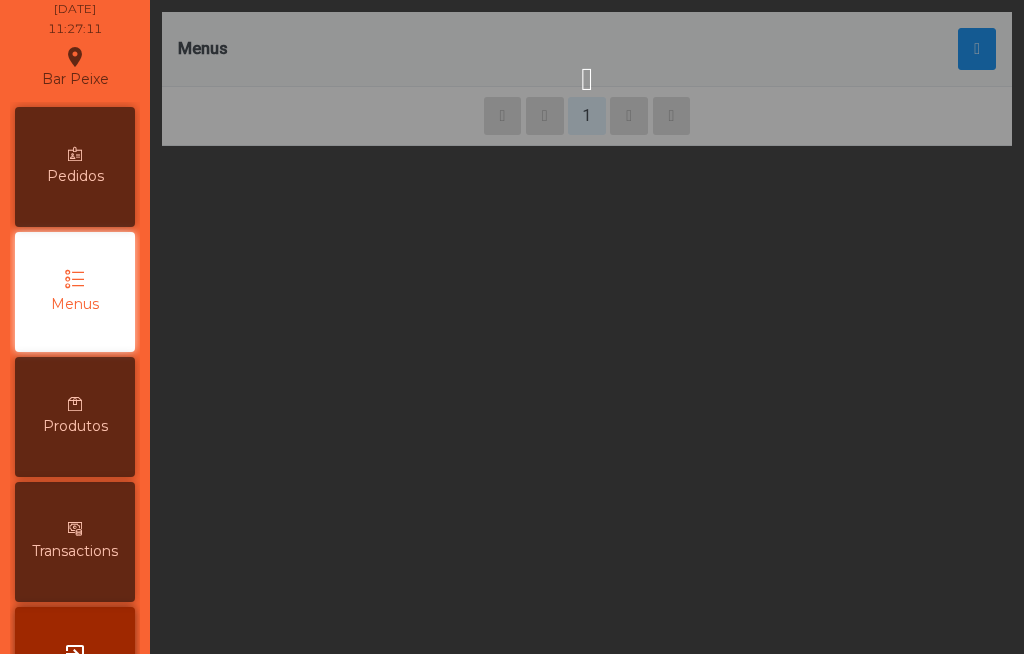 scroll, scrollTop: 47, scrollLeft: 0, axis: vertical 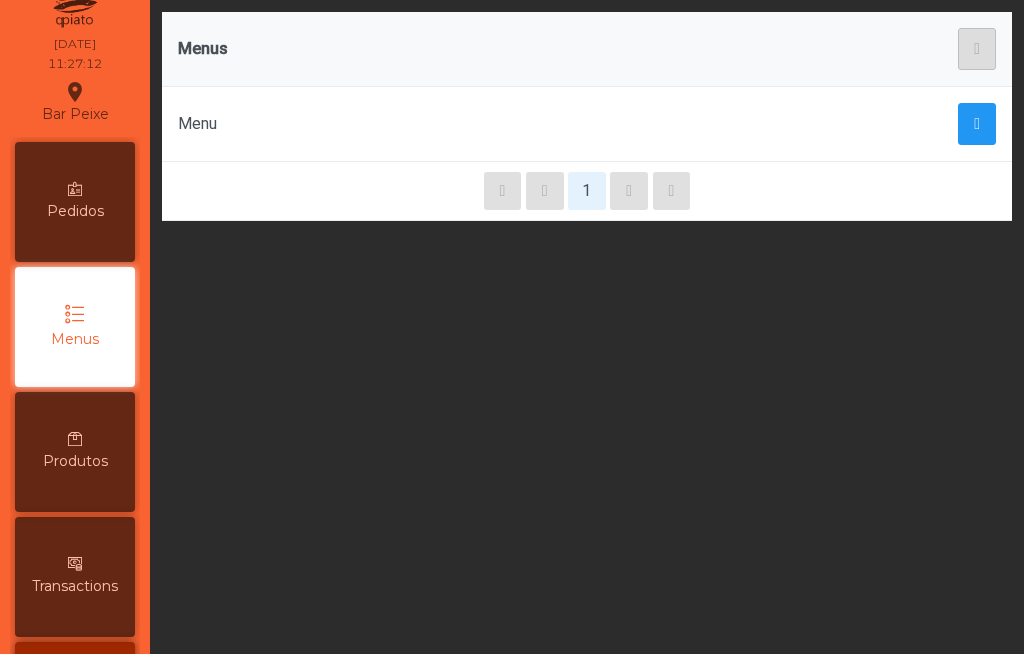 click on "Pedidos" at bounding box center [75, 202] 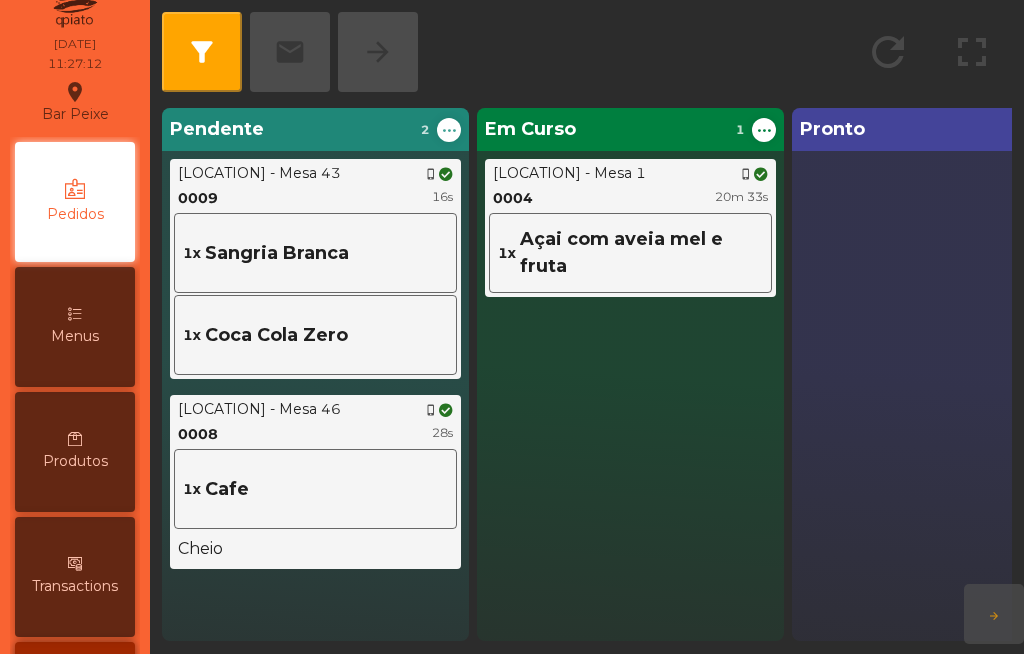 scroll, scrollTop: 0, scrollLeft: 0, axis: both 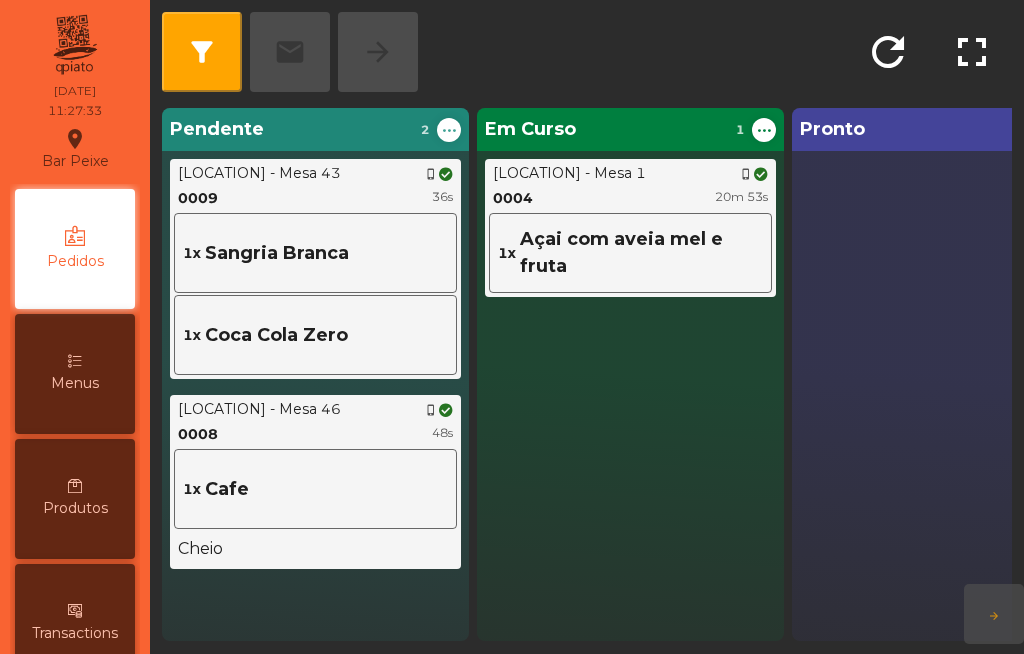 click on "[NUMBER] [TIME]" 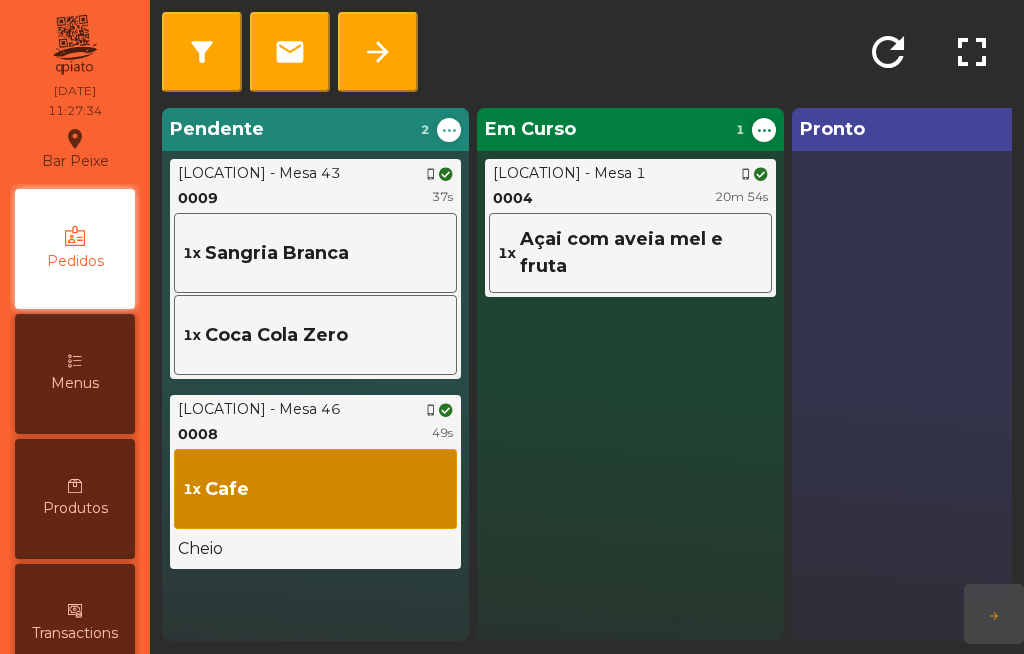 click on "arrow_forward" 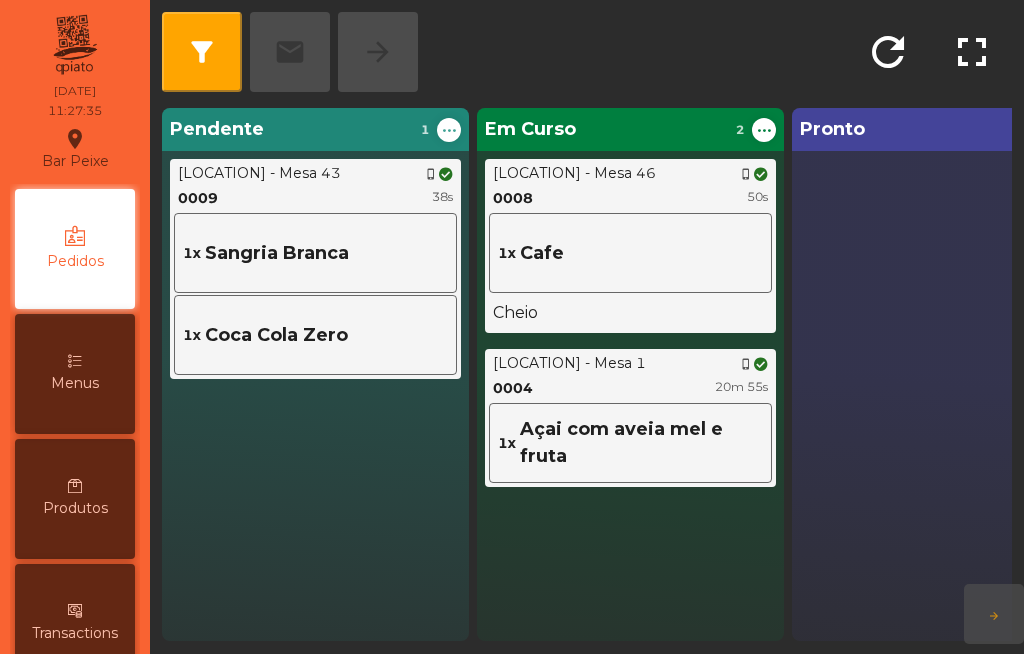 click on "Mesa 1" 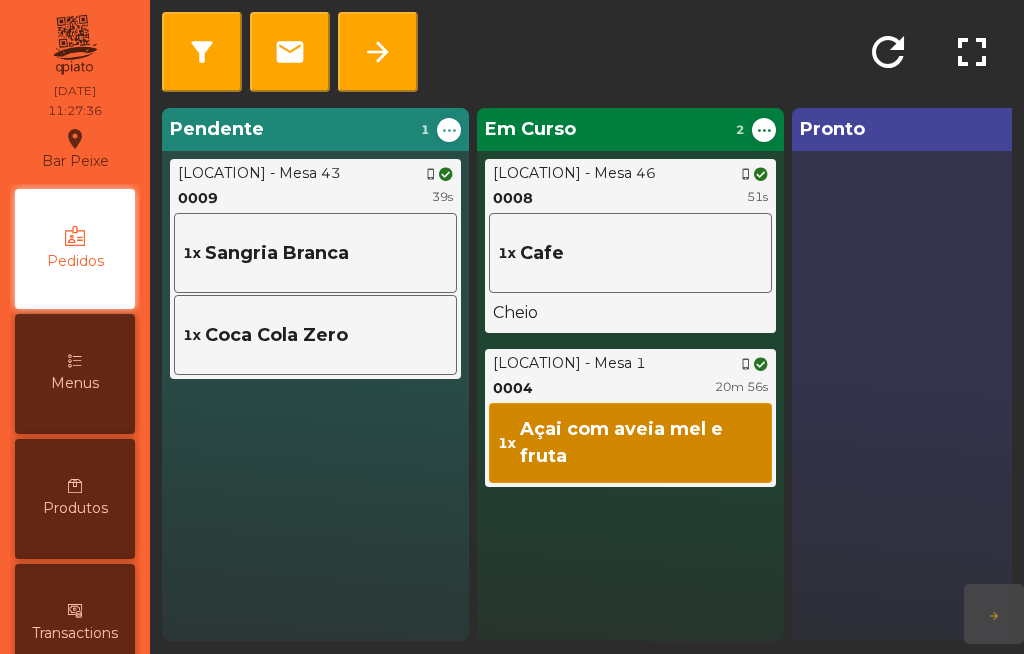 click on "arrow_forward" 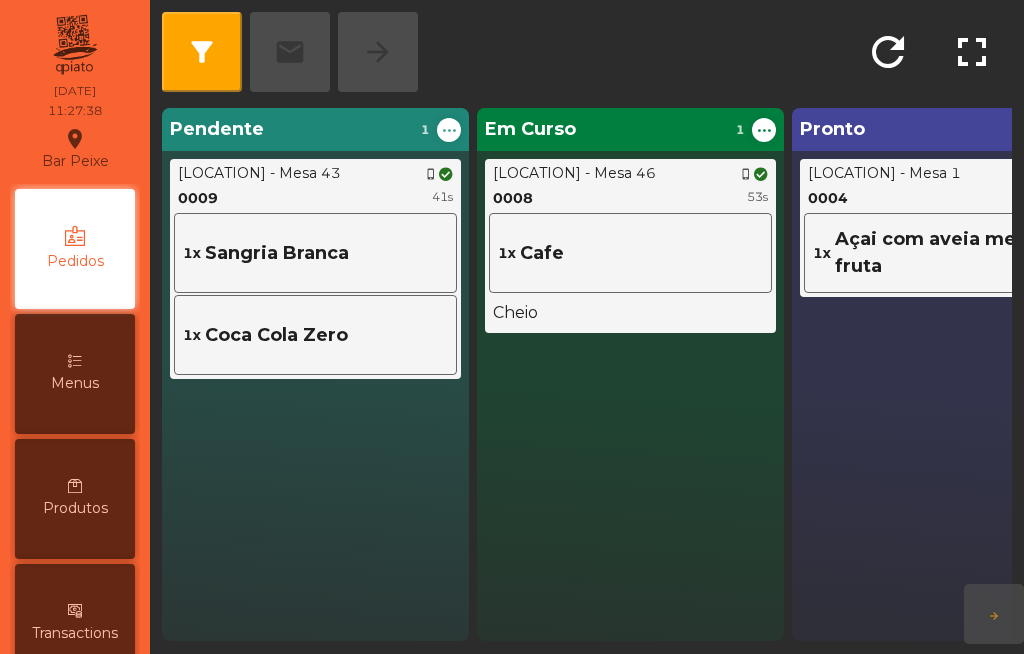 click on "1x   [PRODUCT]" 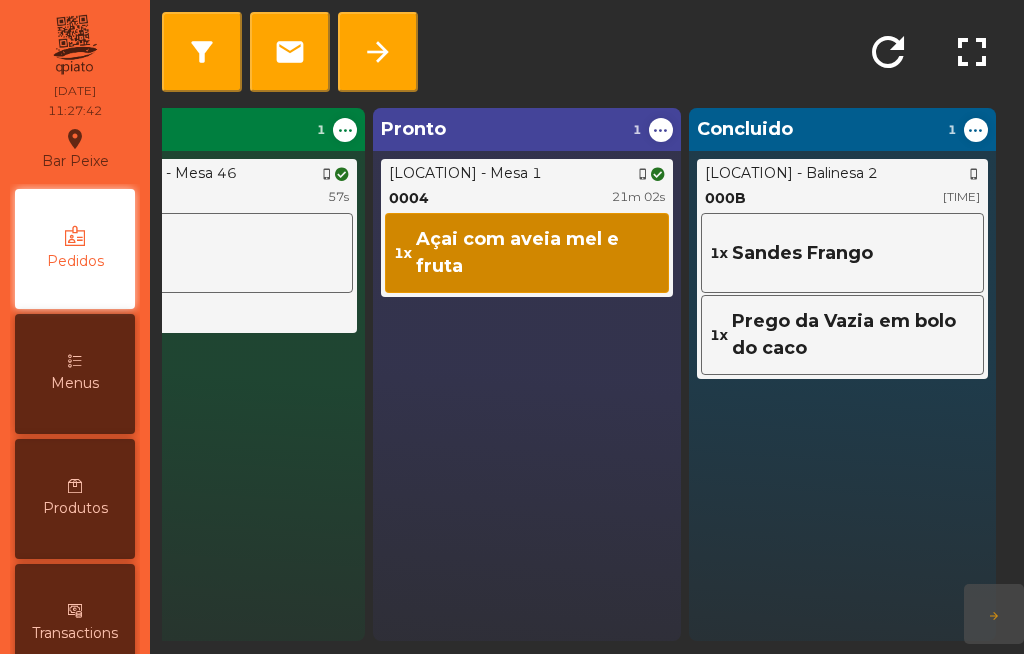 scroll, scrollTop: 0, scrollLeft: 446, axis: horizontal 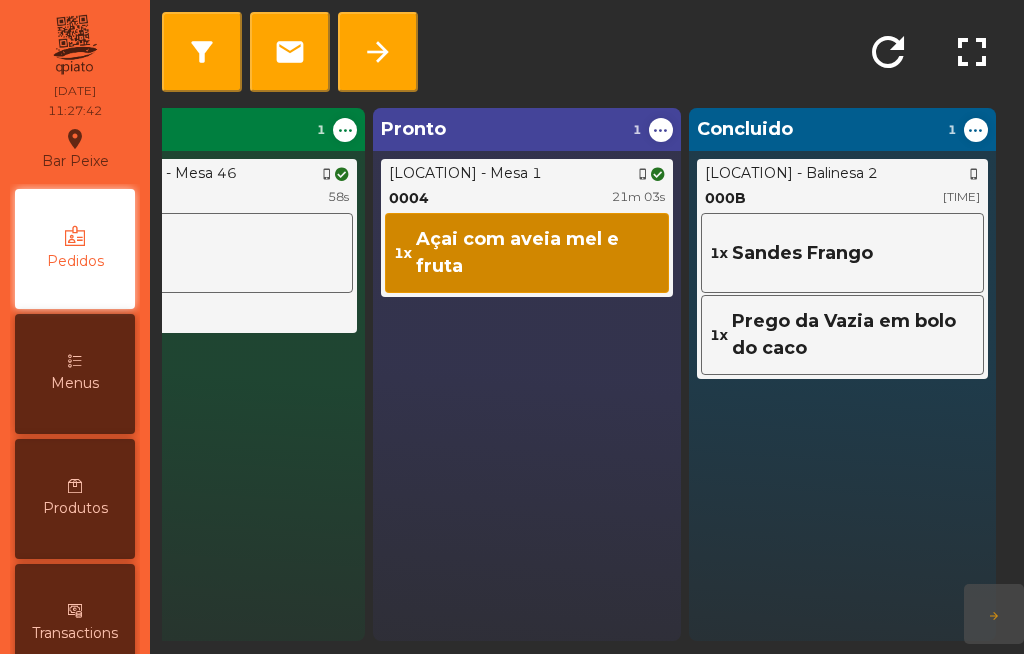 click on "Balinesa 2" 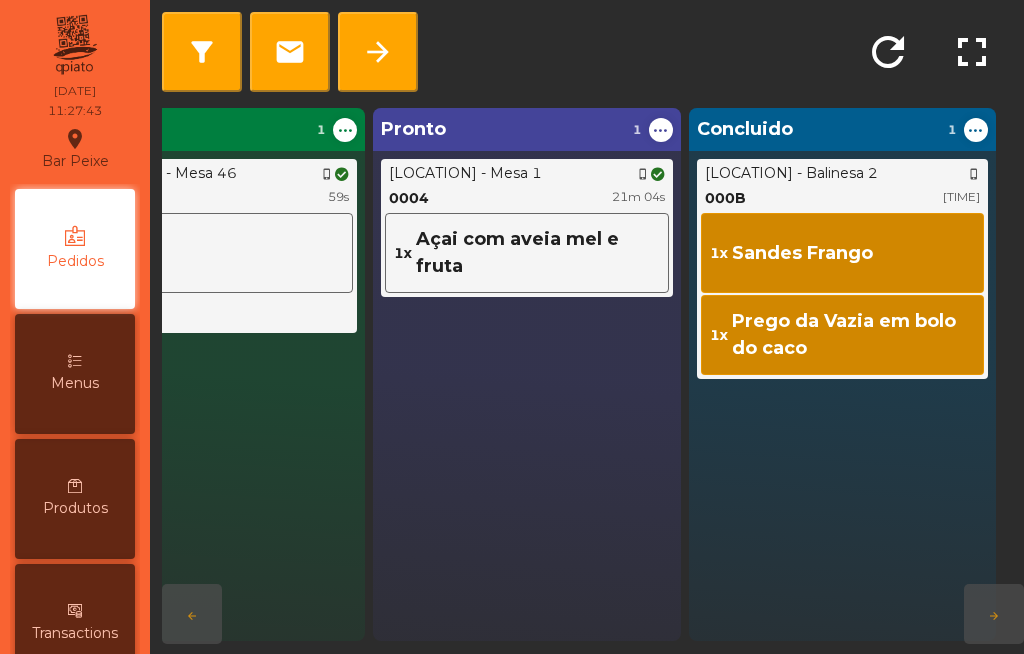 click on "arrow_forward" 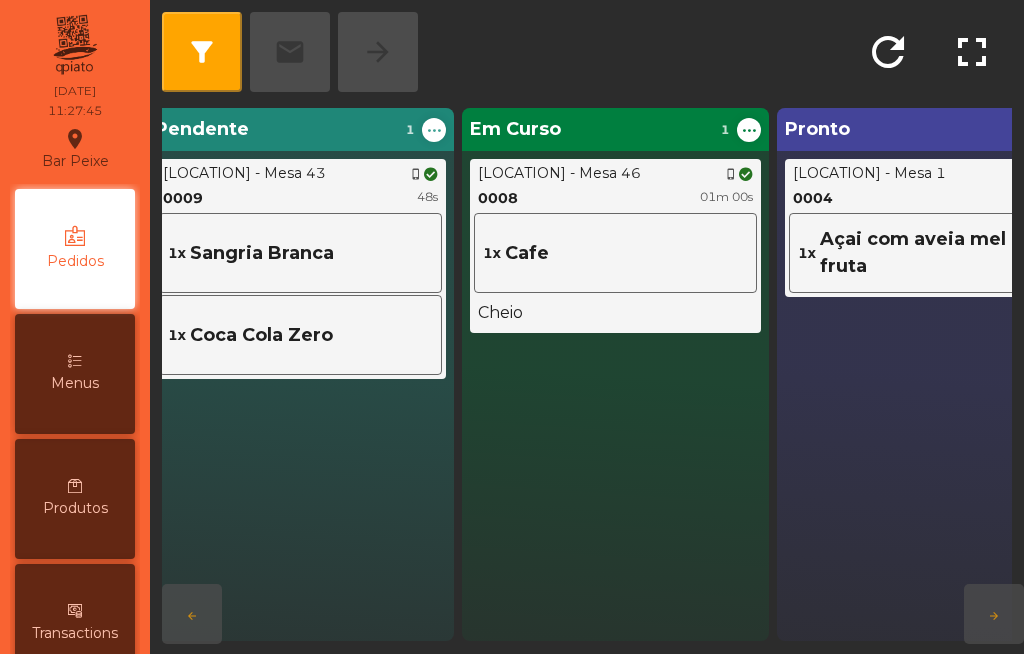 scroll, scrollTop: 0, scrollLeft: 0, axis: both 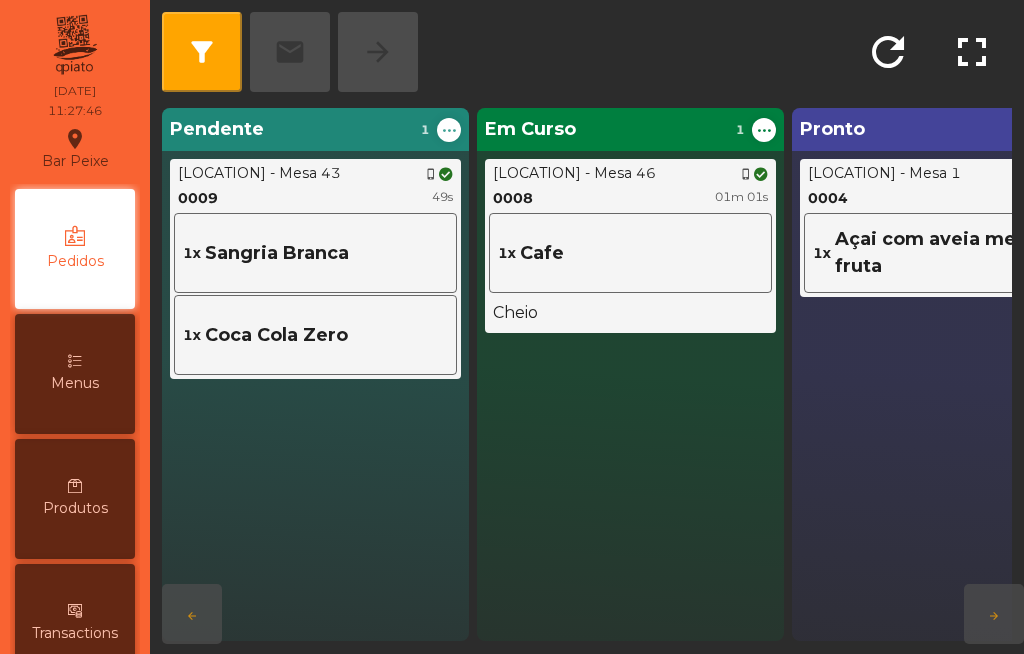 click on "1x   [DRINK]" 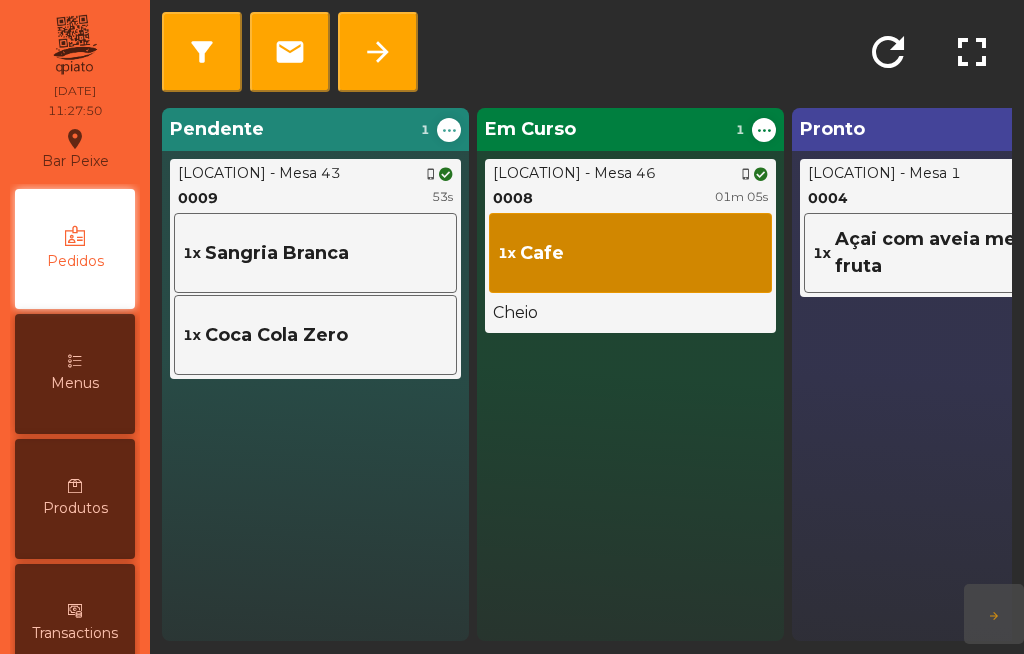 click on "Mesa 46" 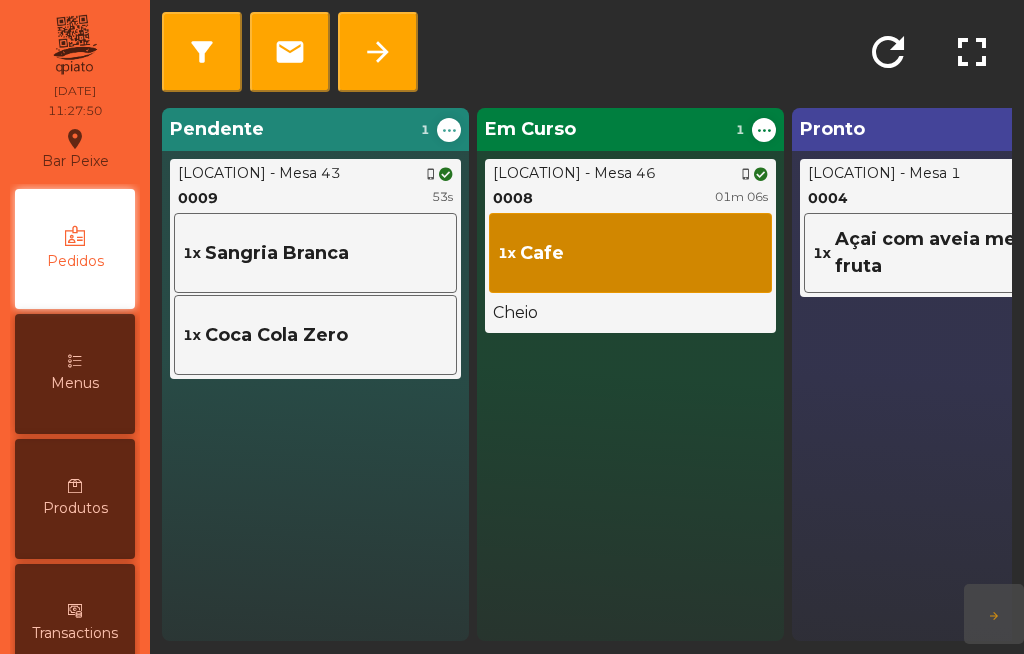 click on "1x   [DRINK]" 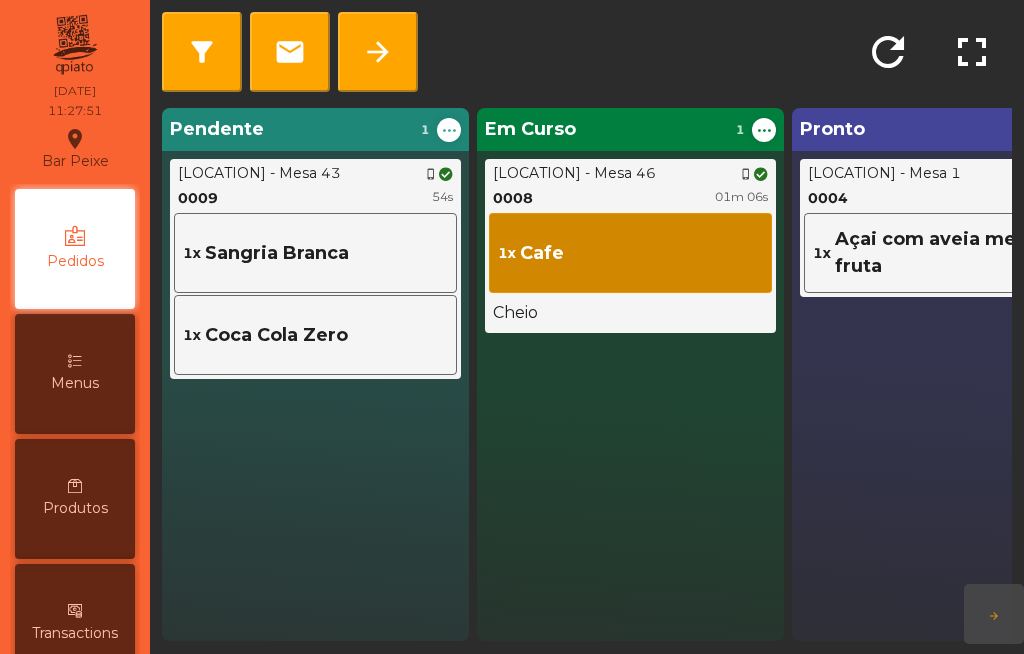 click on "arrow_forward" 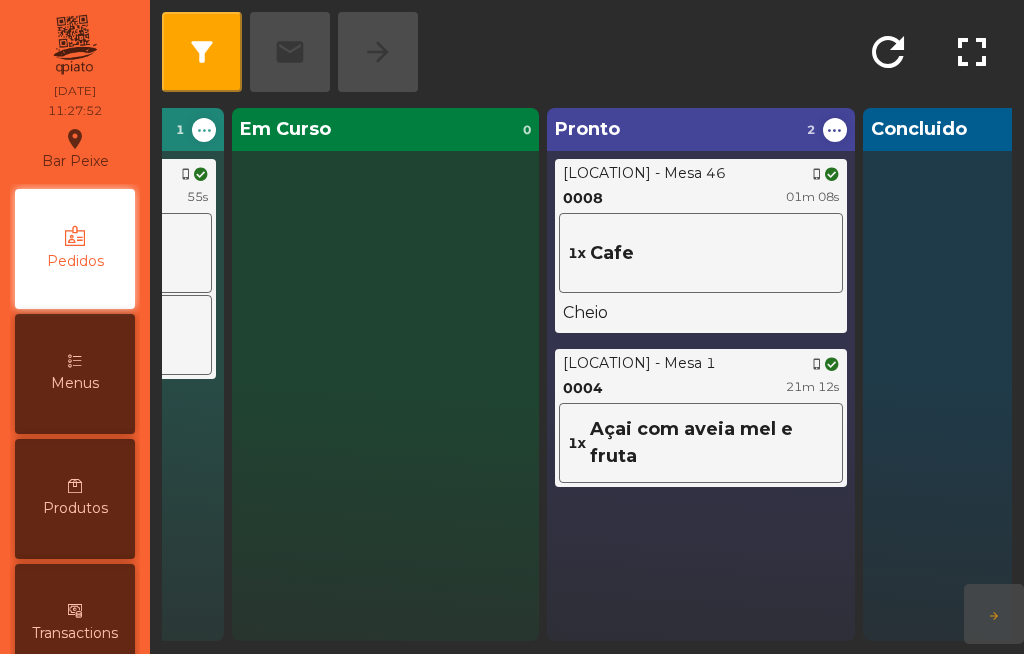 scroll, scrollTop: 0, scrollLeft: 286, axis: horizontal 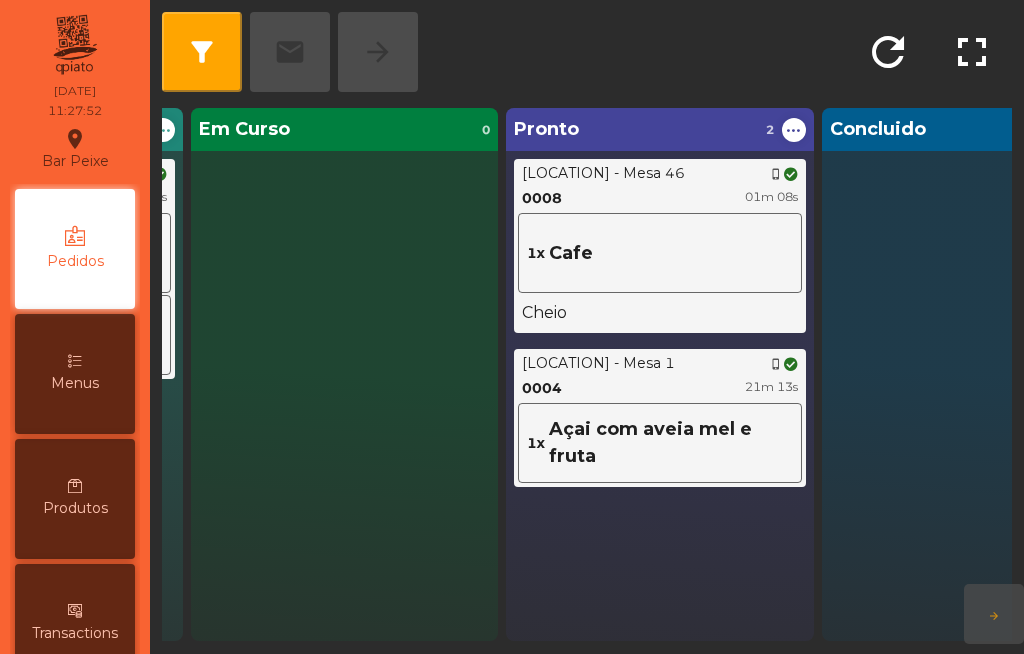click on "1x   [DRINK]" 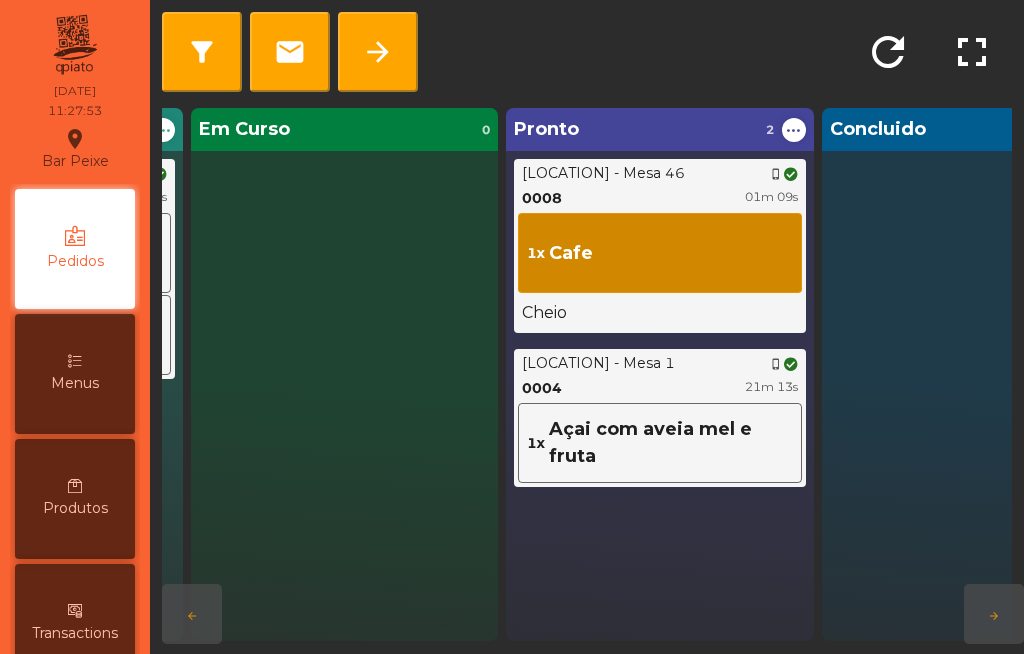 click on "arrow_forward" 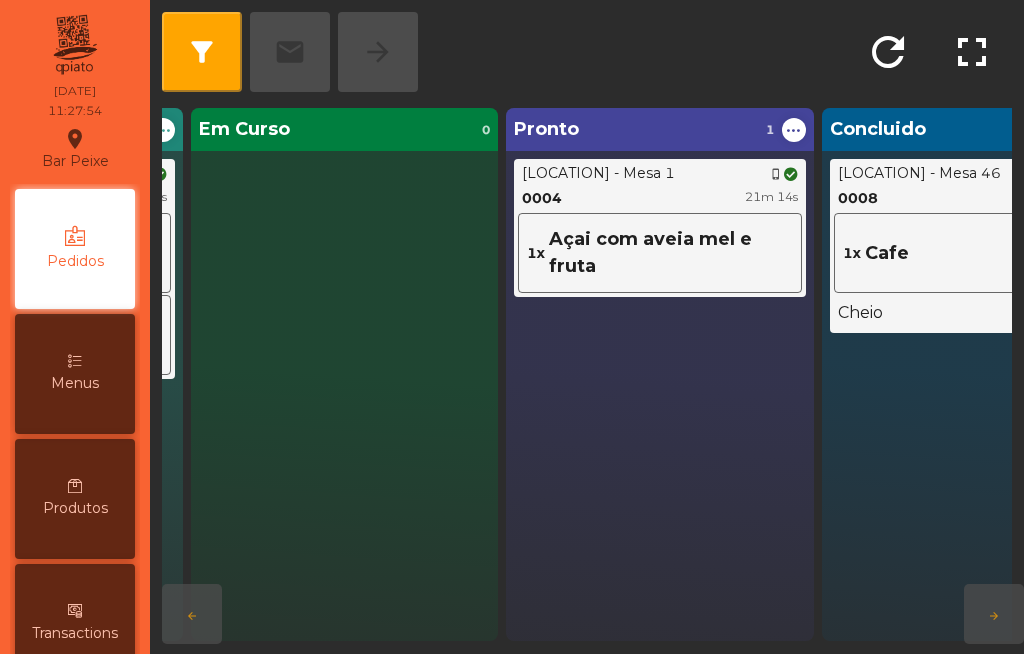 click on "Cafe" 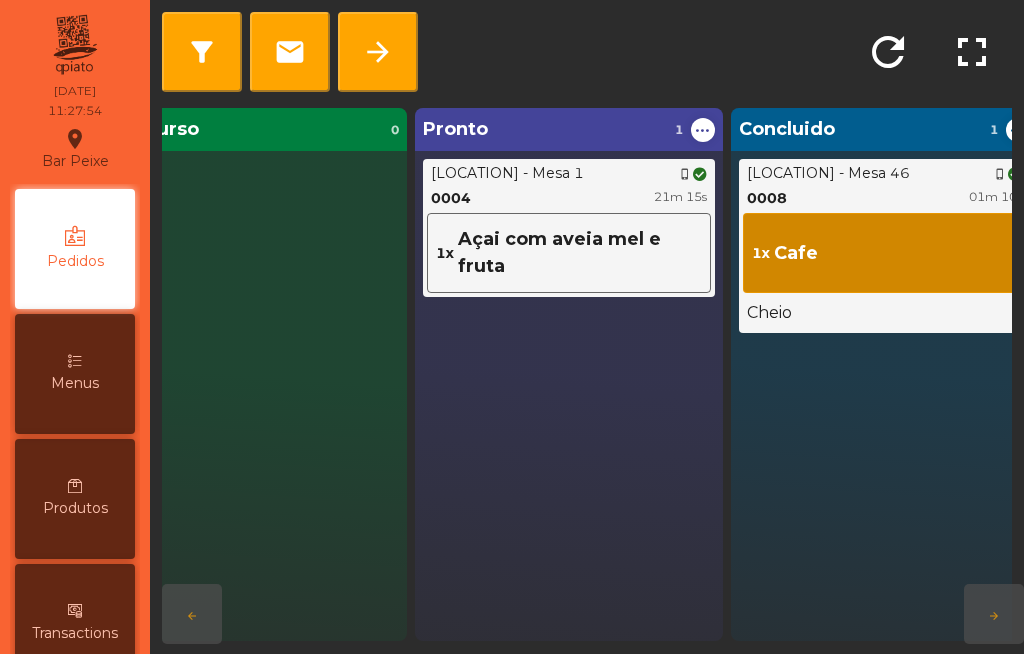 scroll, scrollTop: 0, scrollLeft: 425, axis: horizontal 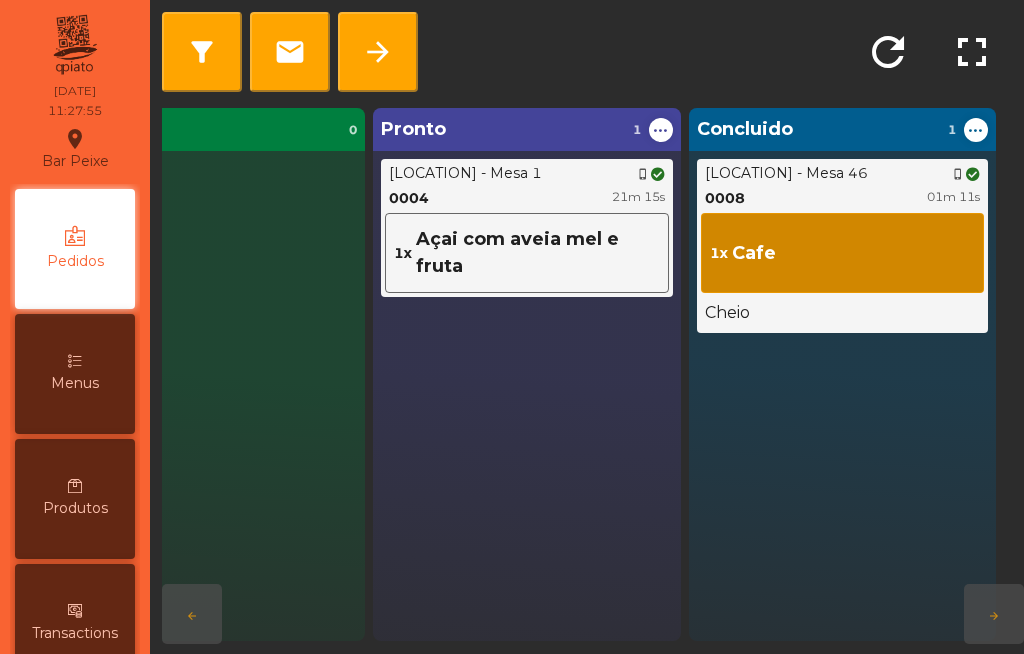 click on "arrow_forward" 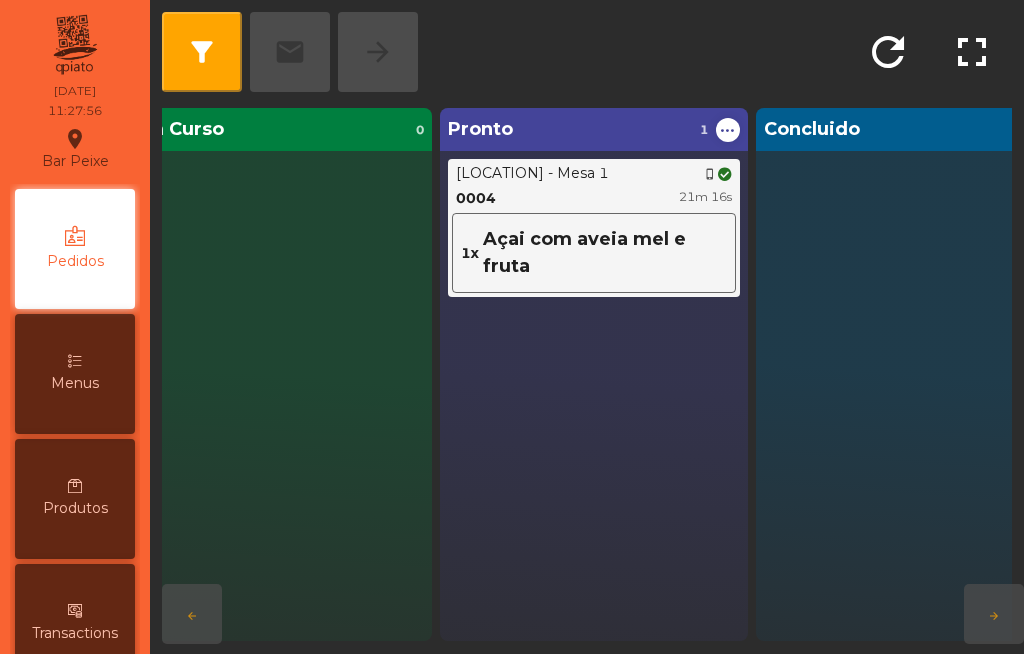 scroll, scrollTop: 0, scrollLeft: 0, axis: both 